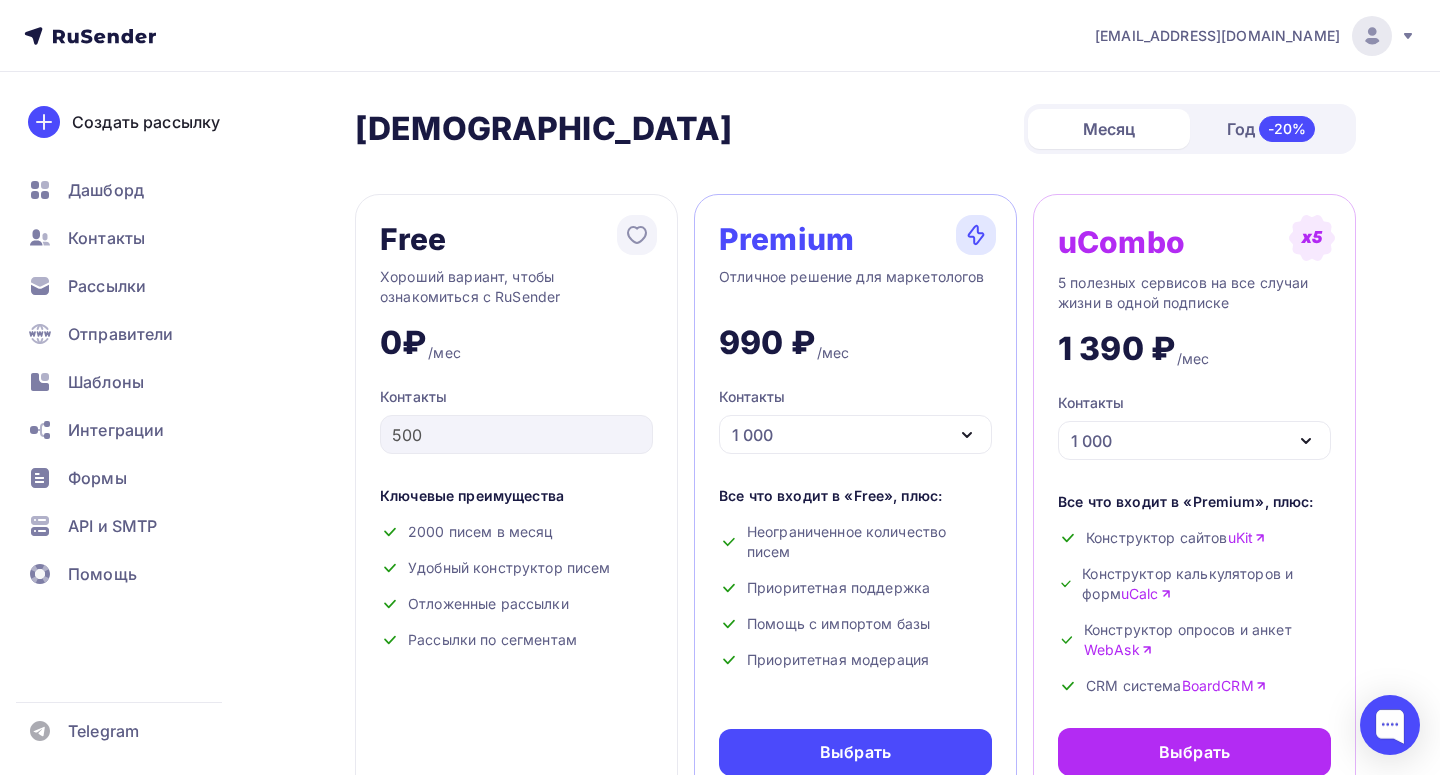 scroll, scrollTop: 0, scrollLeft: 0, axis: both 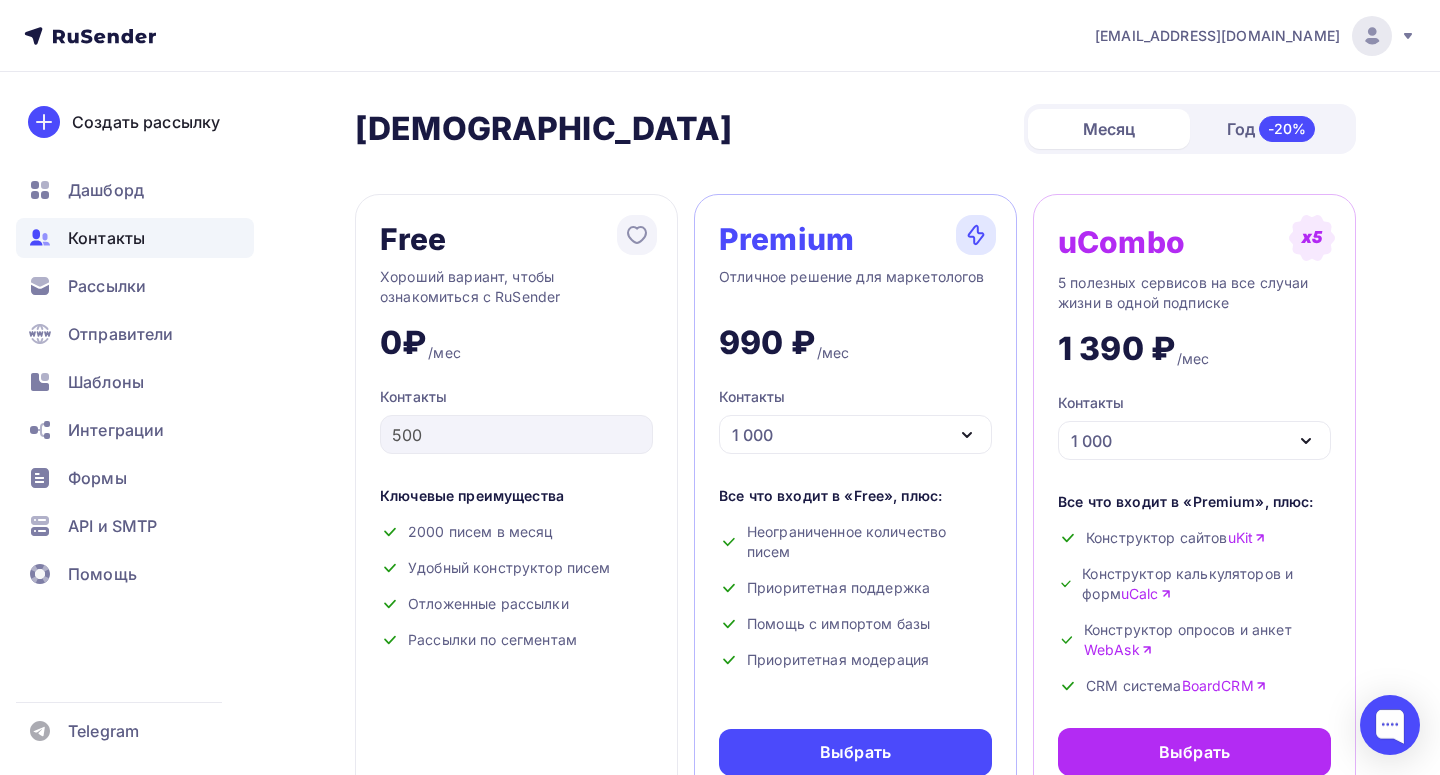 click on "Контакты" at bounding box center (106, 238) 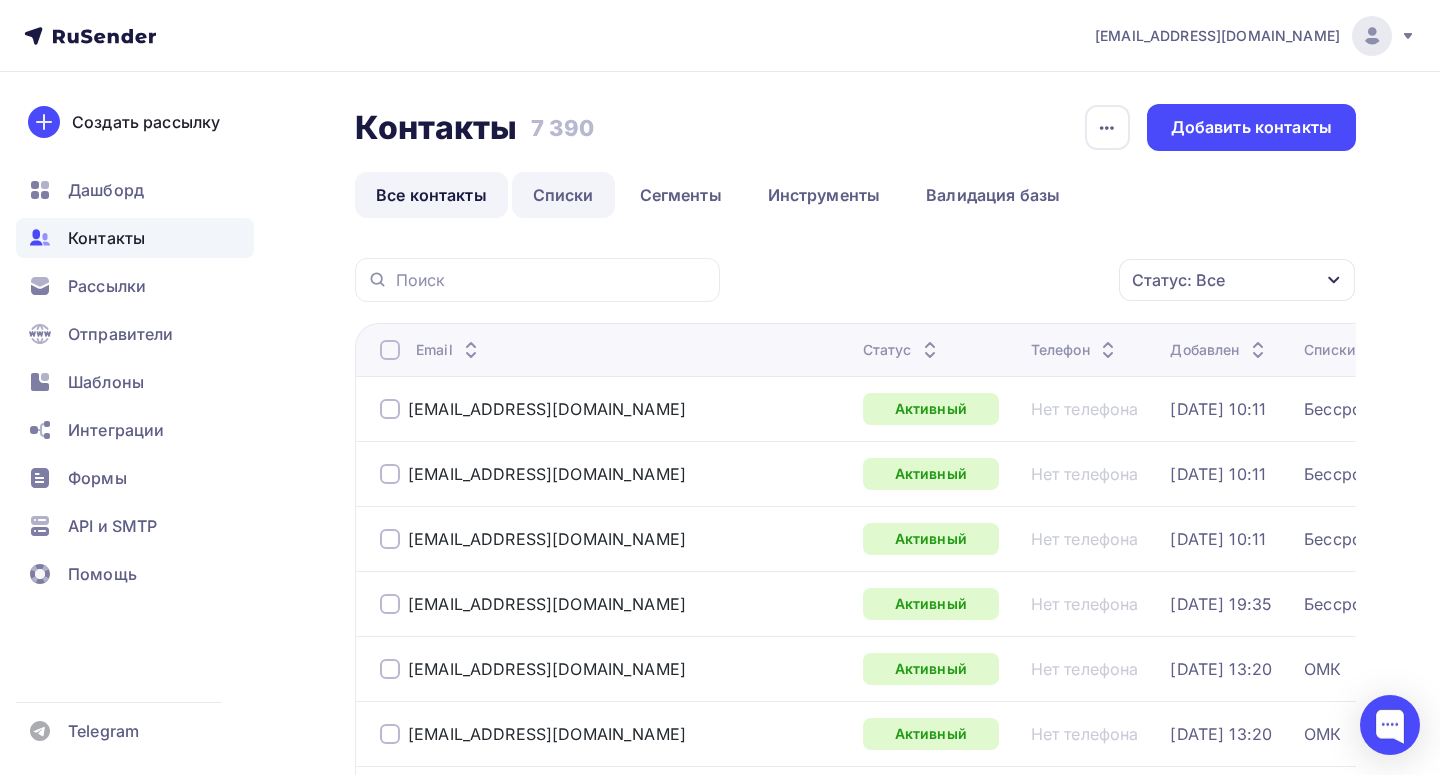 click on "Списки" at bounding box center [563, 195] 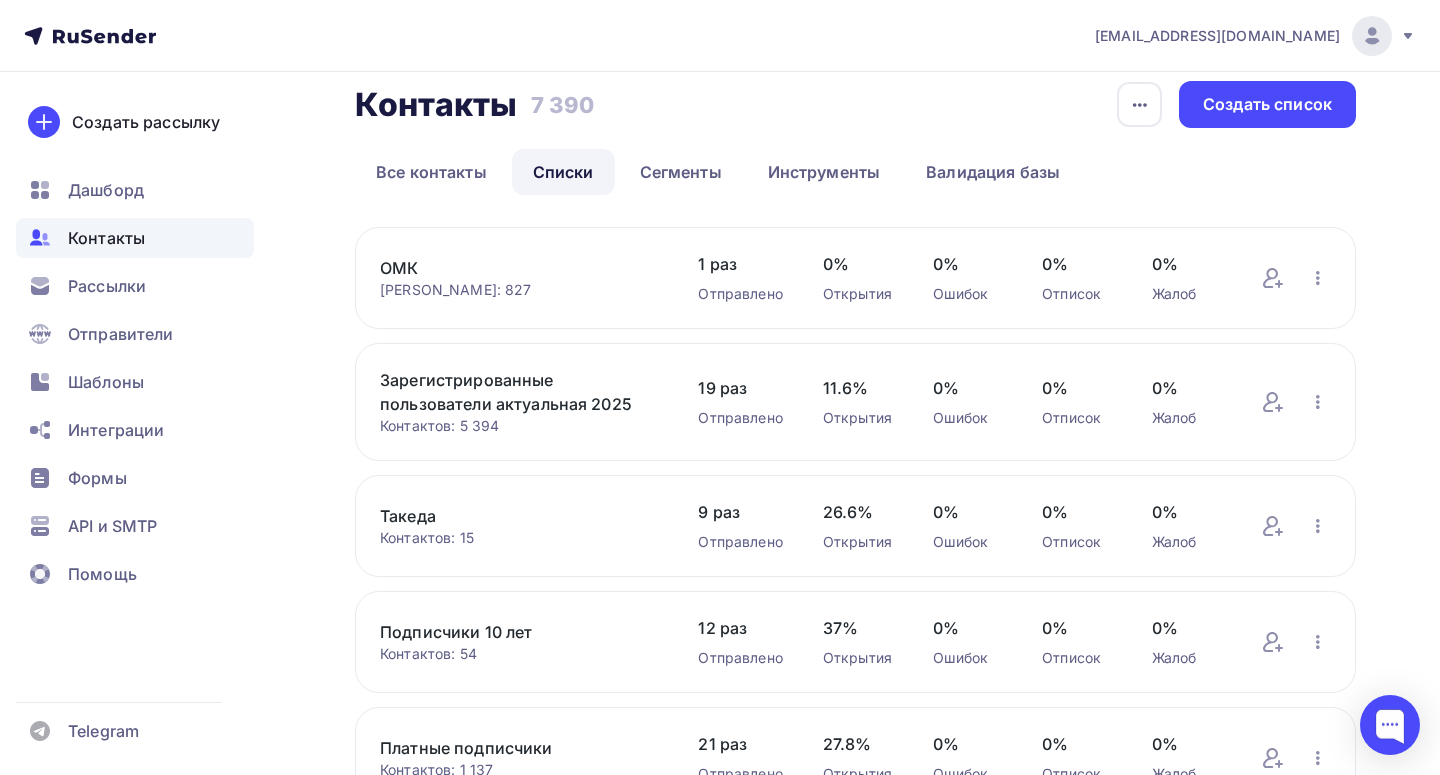 scroll, scrollTop: 29, scrollLeft: 0, axis: vertical 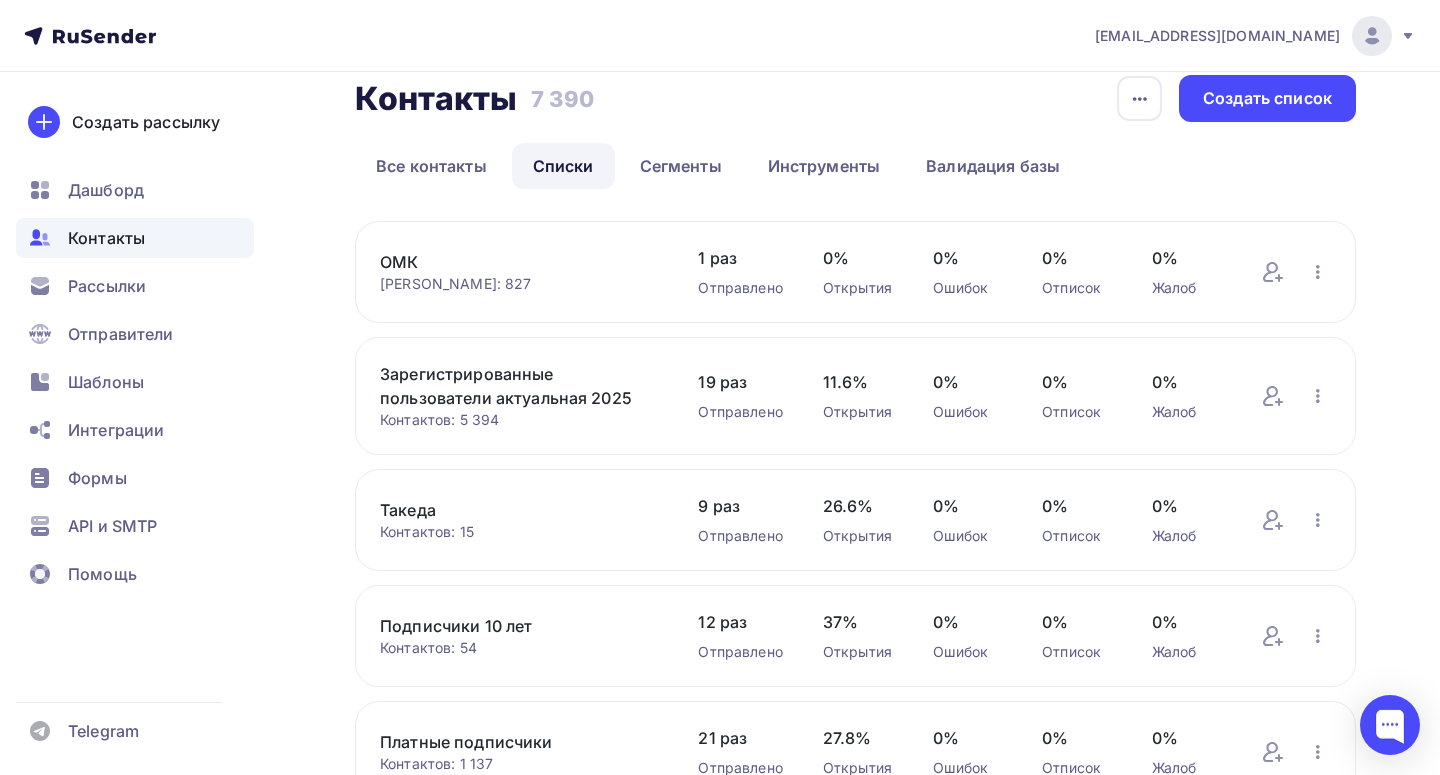 click on "Зарегистрированные пользователи актуальная 2025" at bounding box center [519, 386] 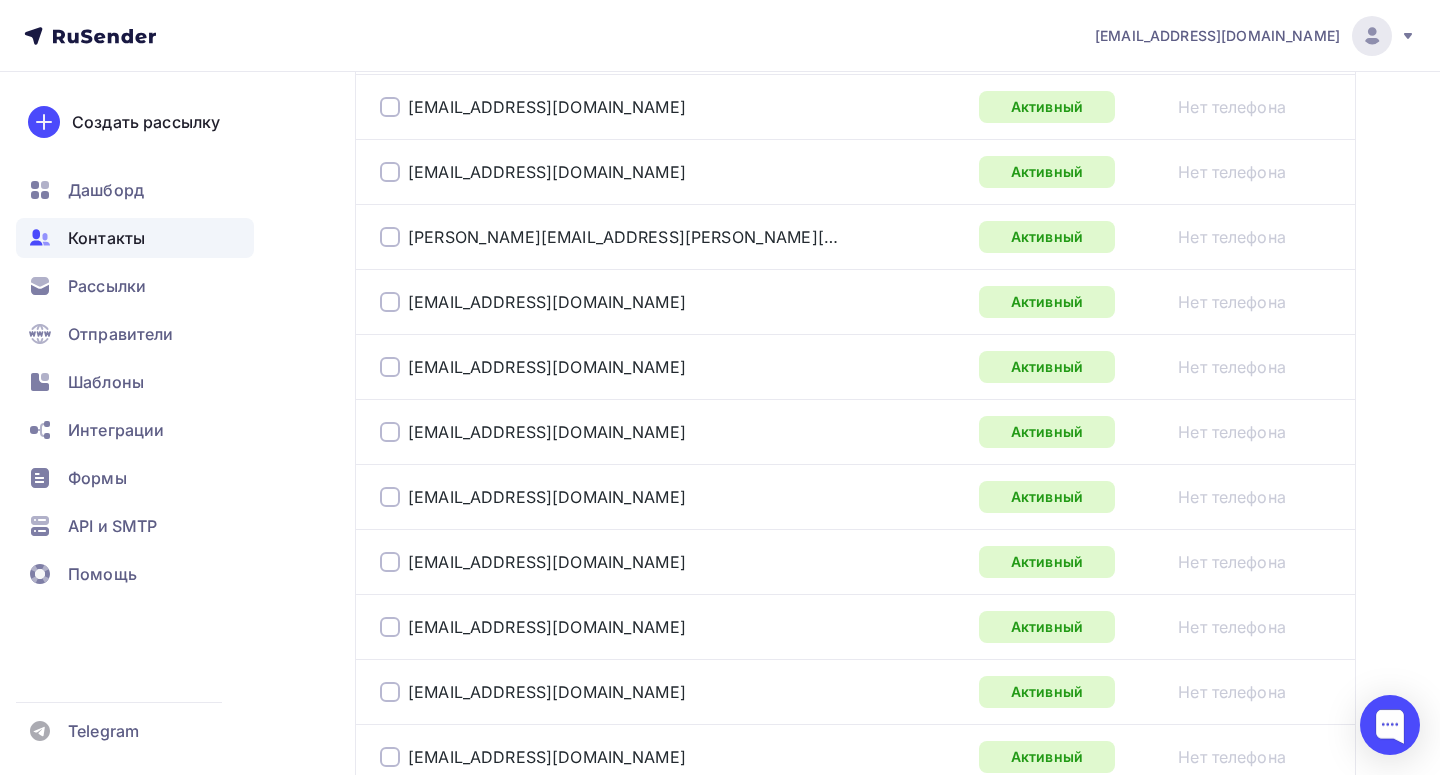 scroll, scrollTop: 3386, scrollLeft: 0, axis: vertical 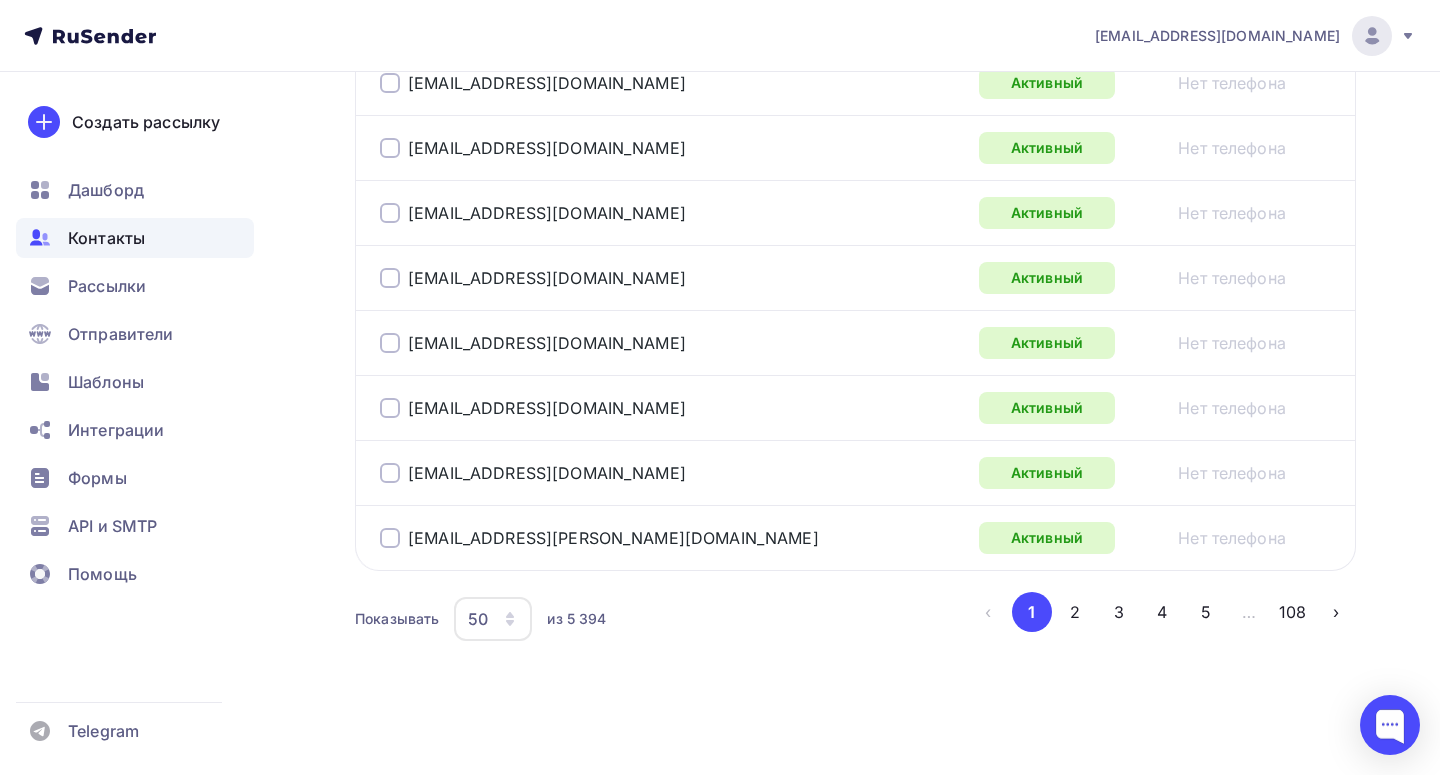 click on "50" at bounding box center [478, 619] 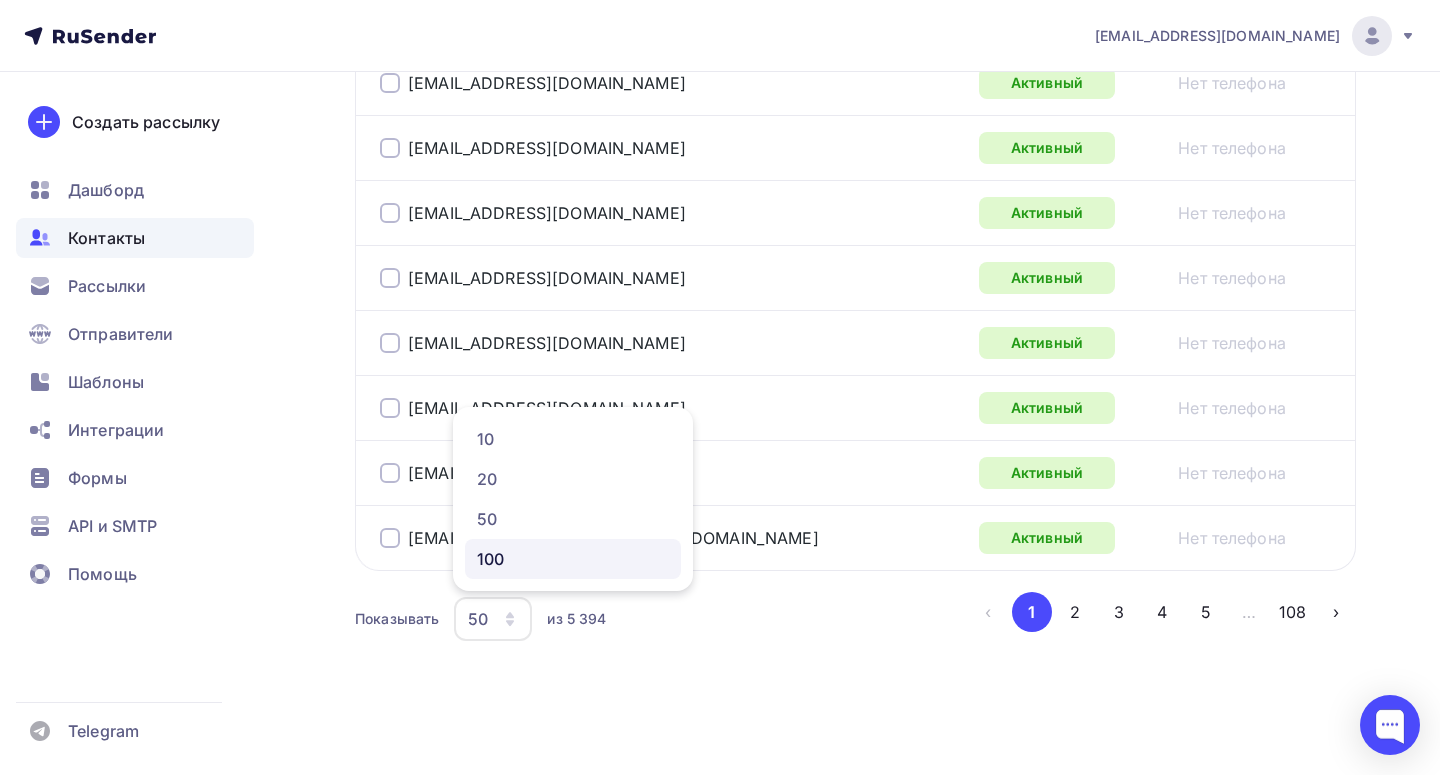 click on "100" at bounding box center (573, 559) 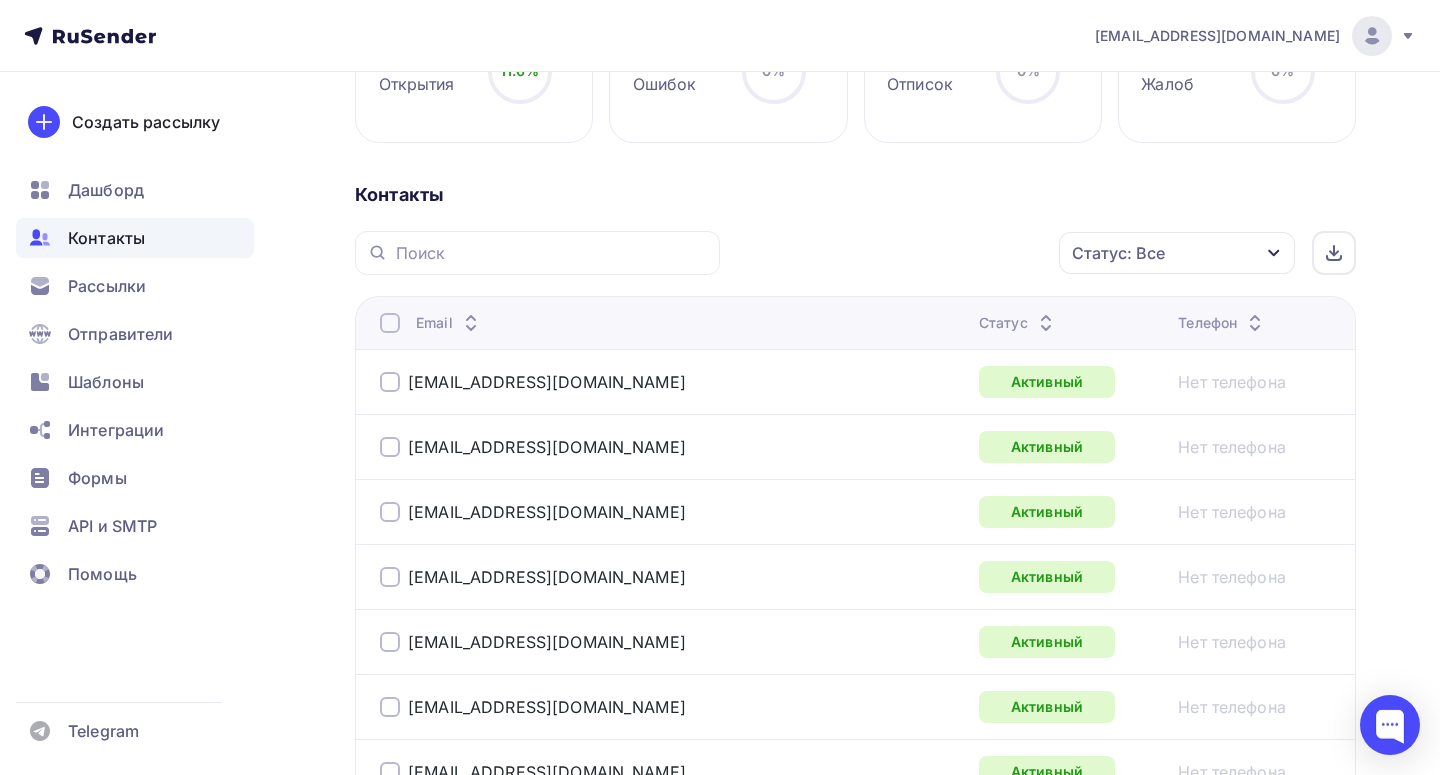 scroll, scrollTop: 0, scrollLeft: 0, axis: both 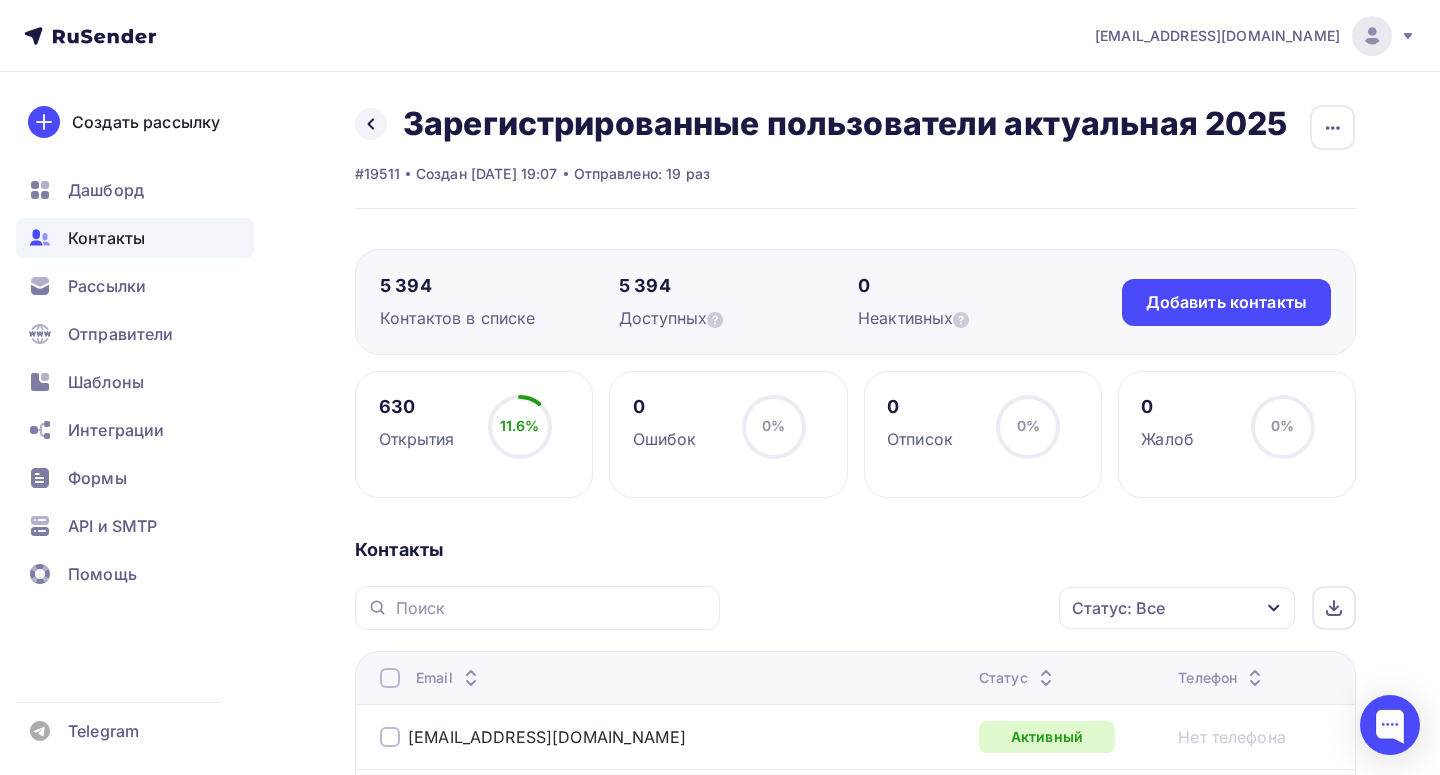 click at bounding box center (390, 678) 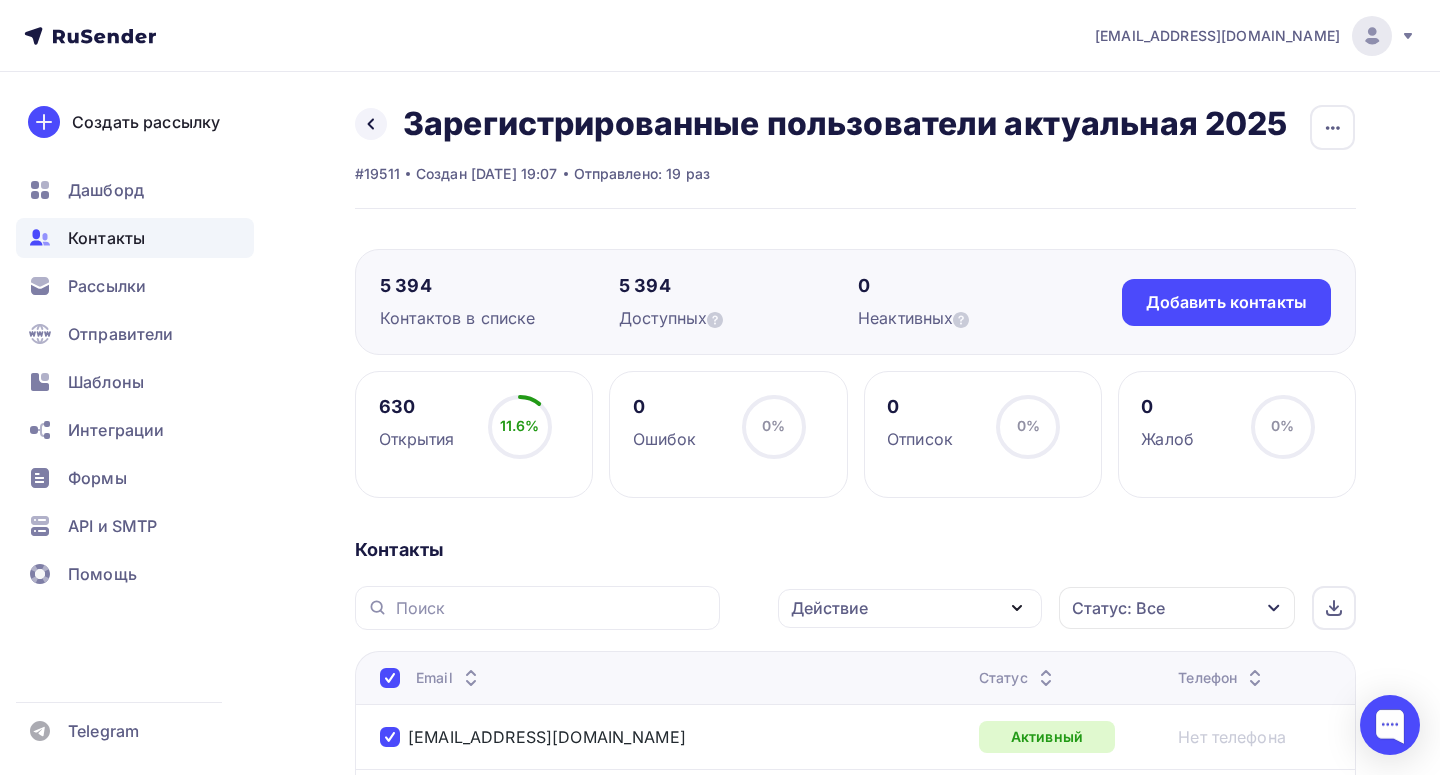 click on "Действие" at bounding box center (910, 608) 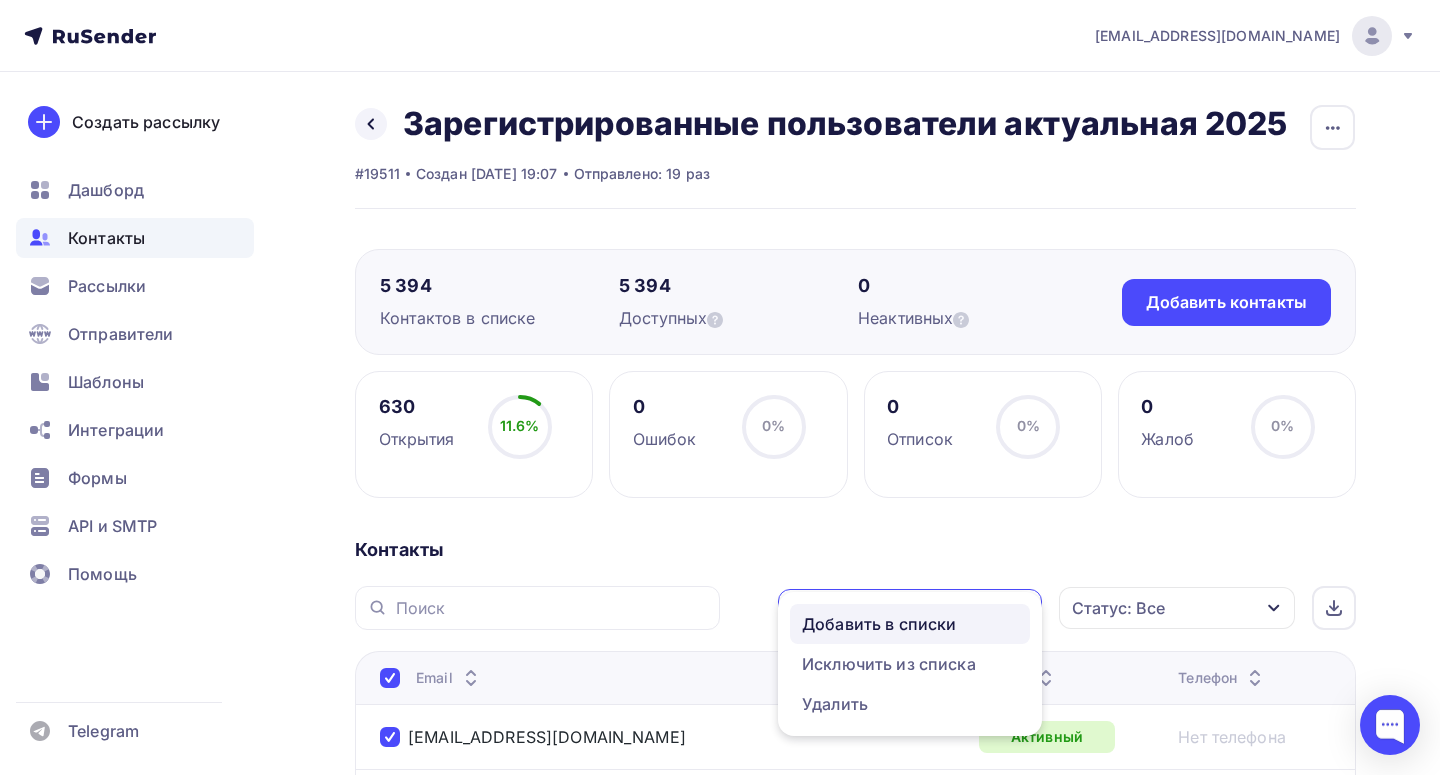 click on "Добавить в списки" at bounding box center (879, 624) 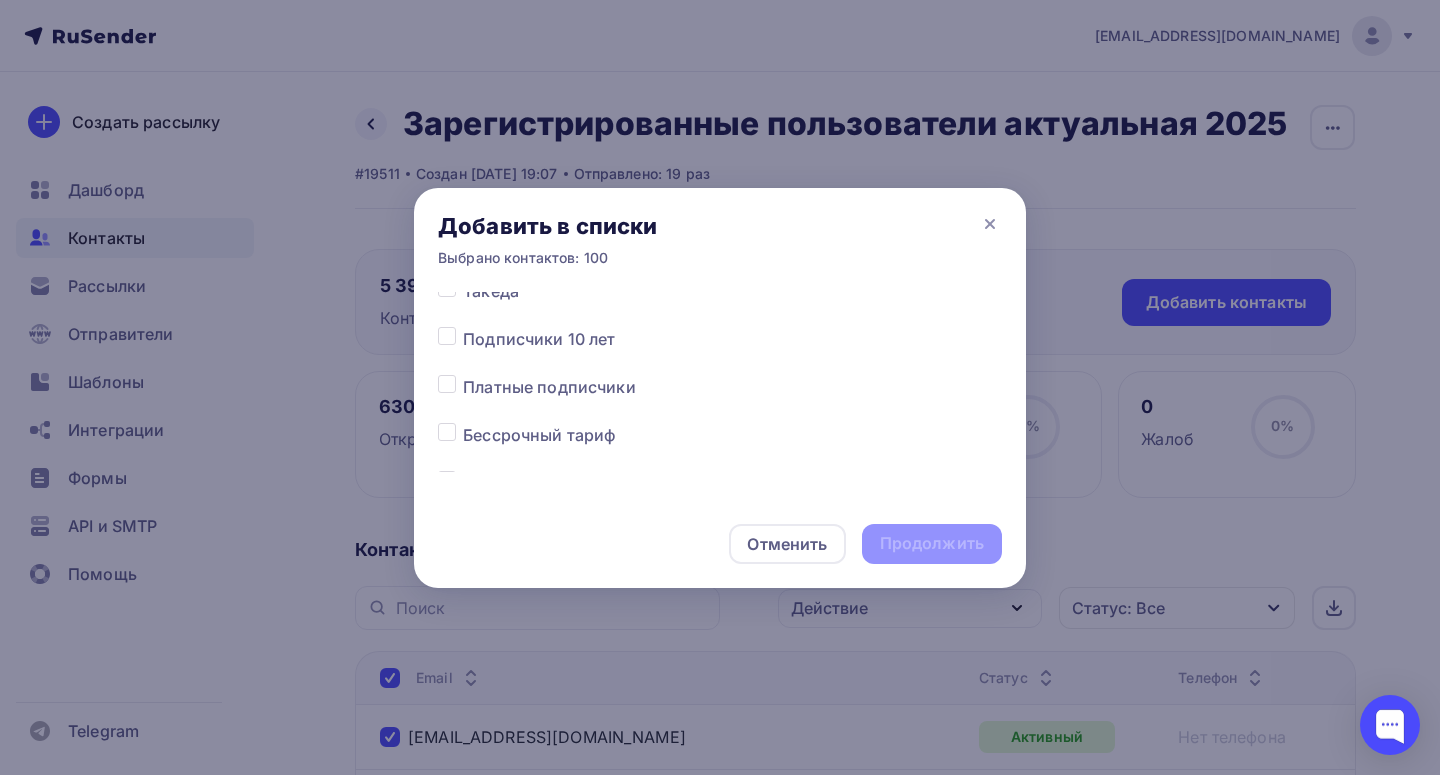 scroll, scrollTop: 205, scrollLeft: 0, axis: vertical 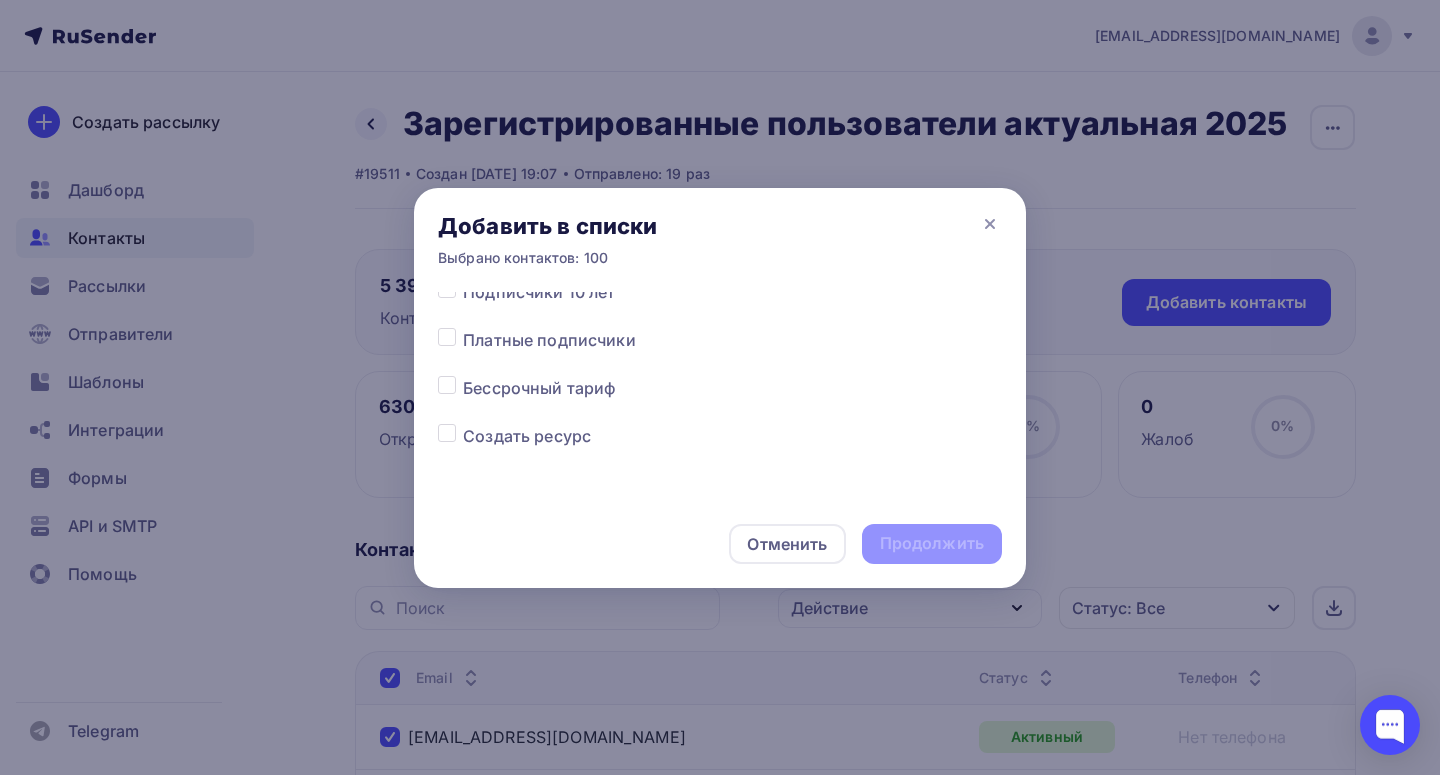 click on "Создать ресурс" at bounding box center (527, 436) 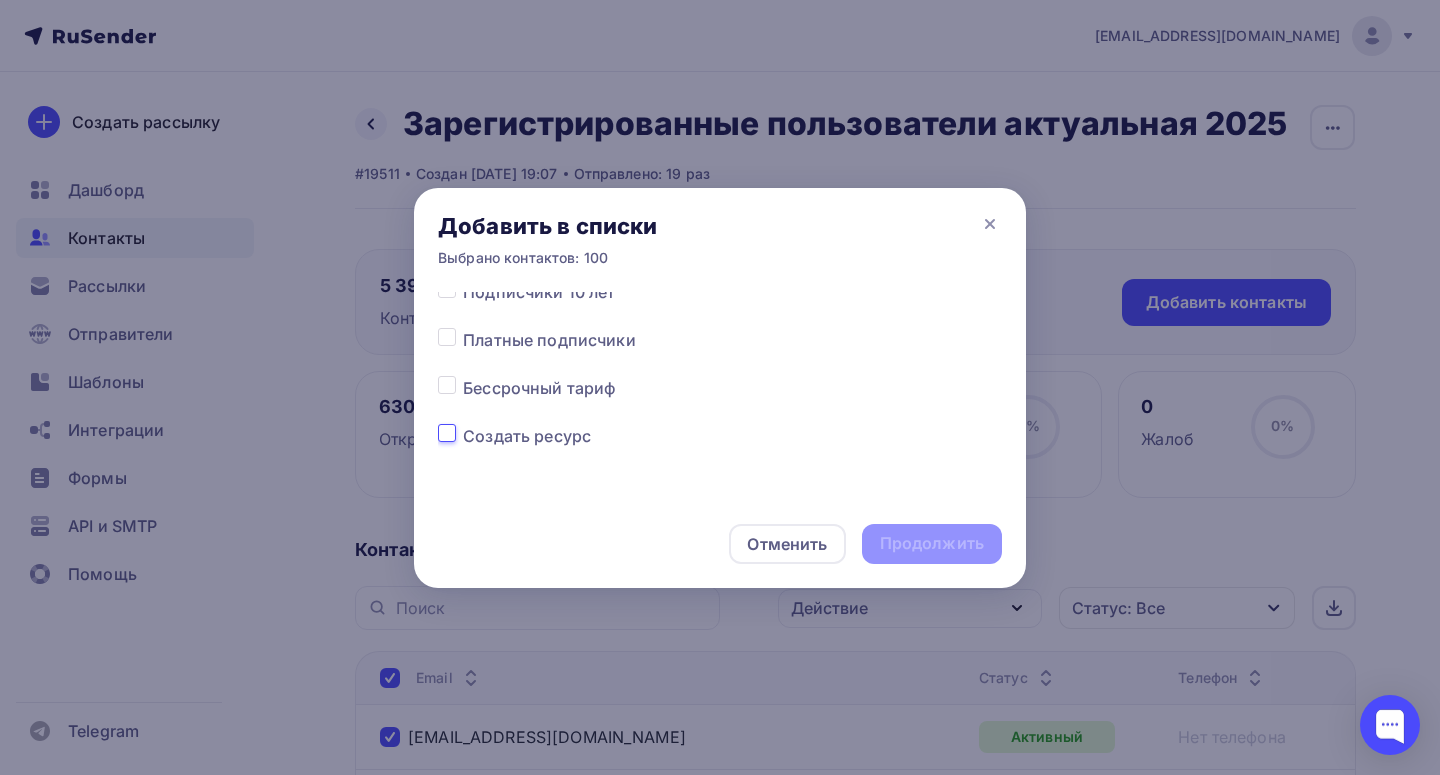 click at bounding box center [447, 433] 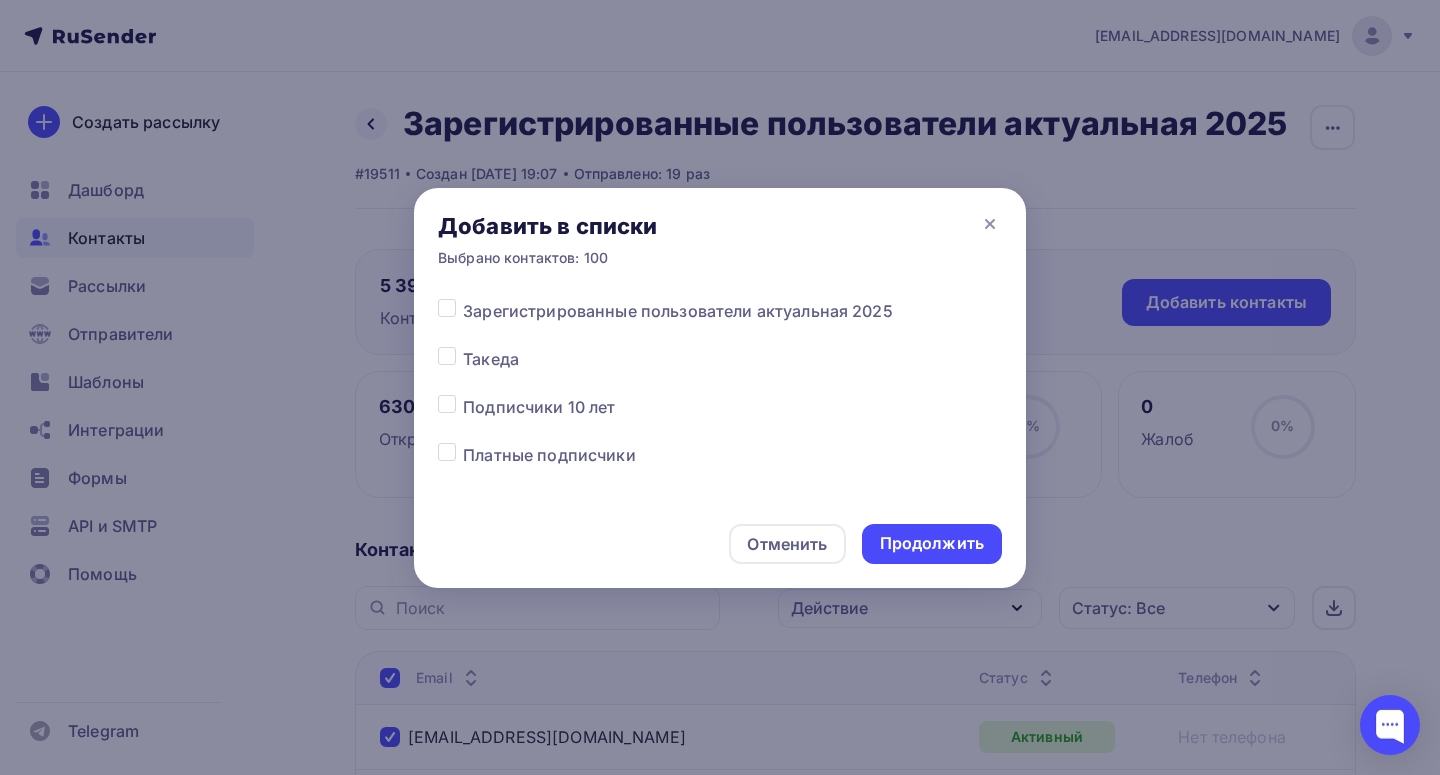 scroll, scrollTop: 0, scrollLeft: 0, axis: both 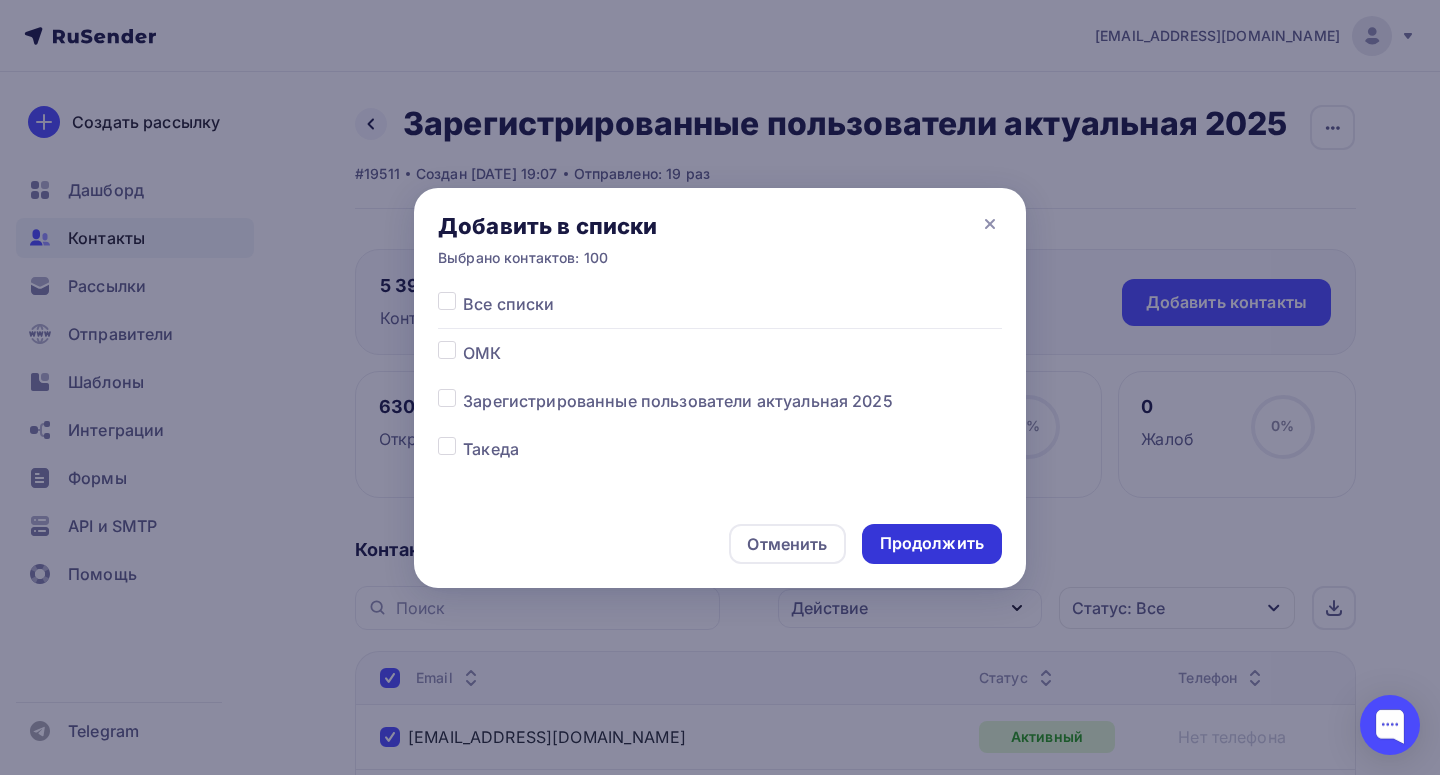 click on "Продолжить" at bounding box center [932, 543] 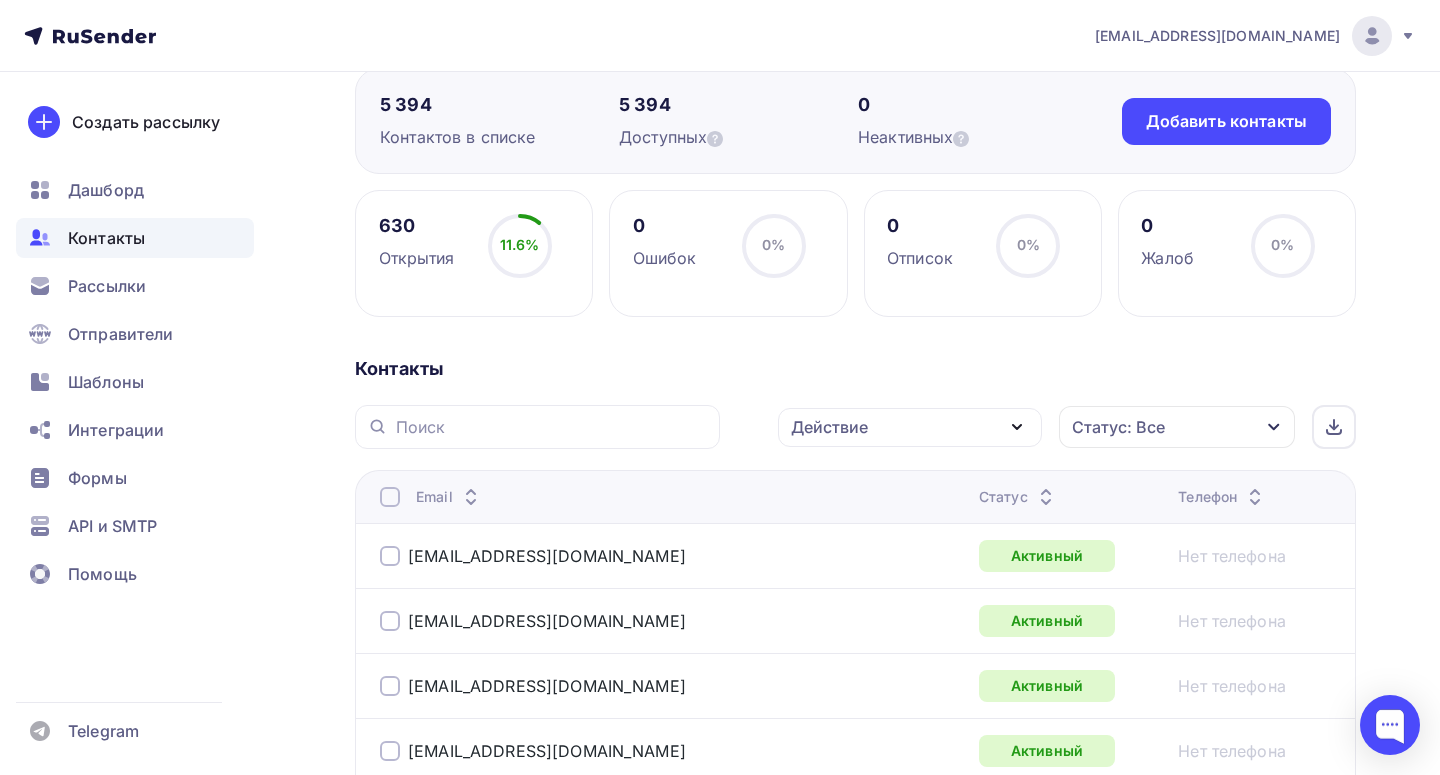 scroll, scrollTop: 190, scrollLeft: 0, axis: vertical 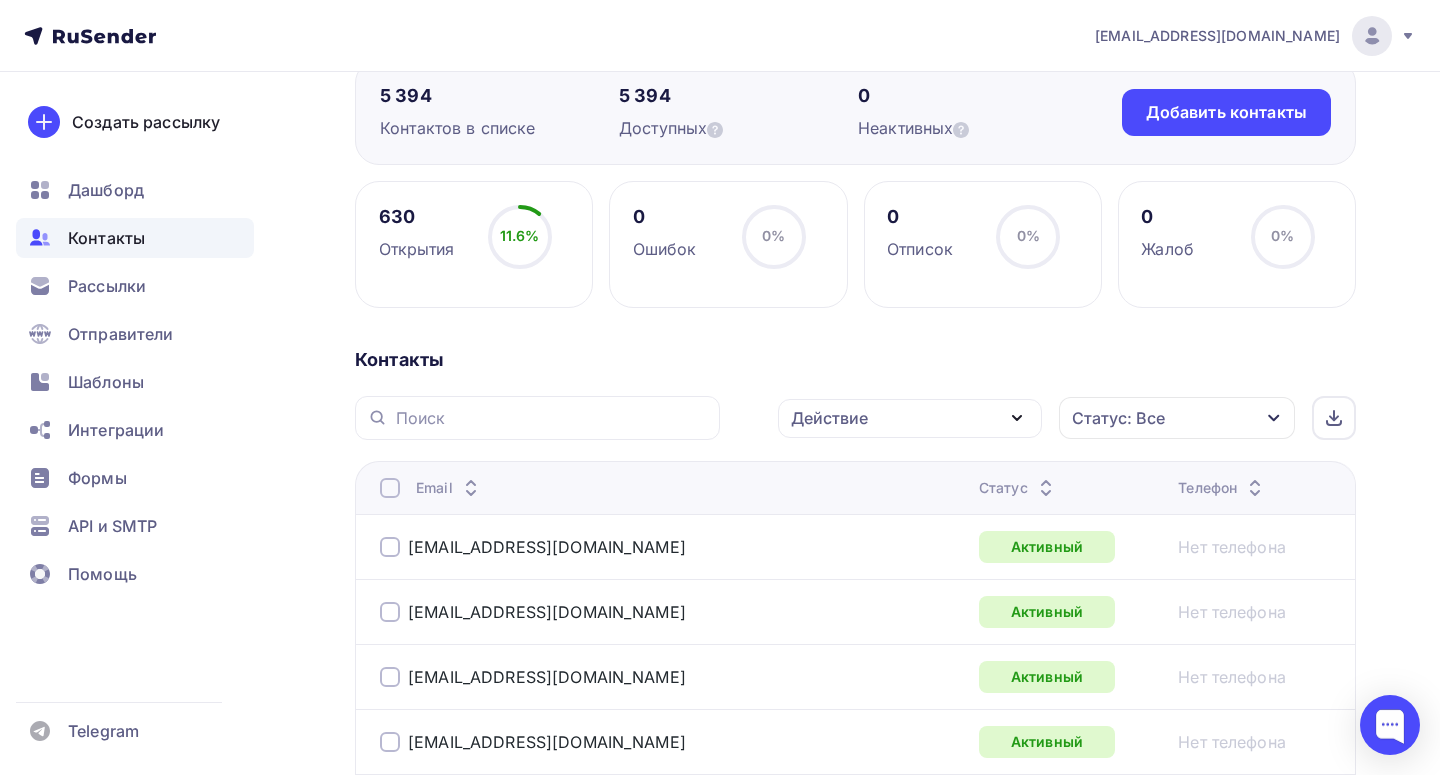 click at bounding box center (390, 488) 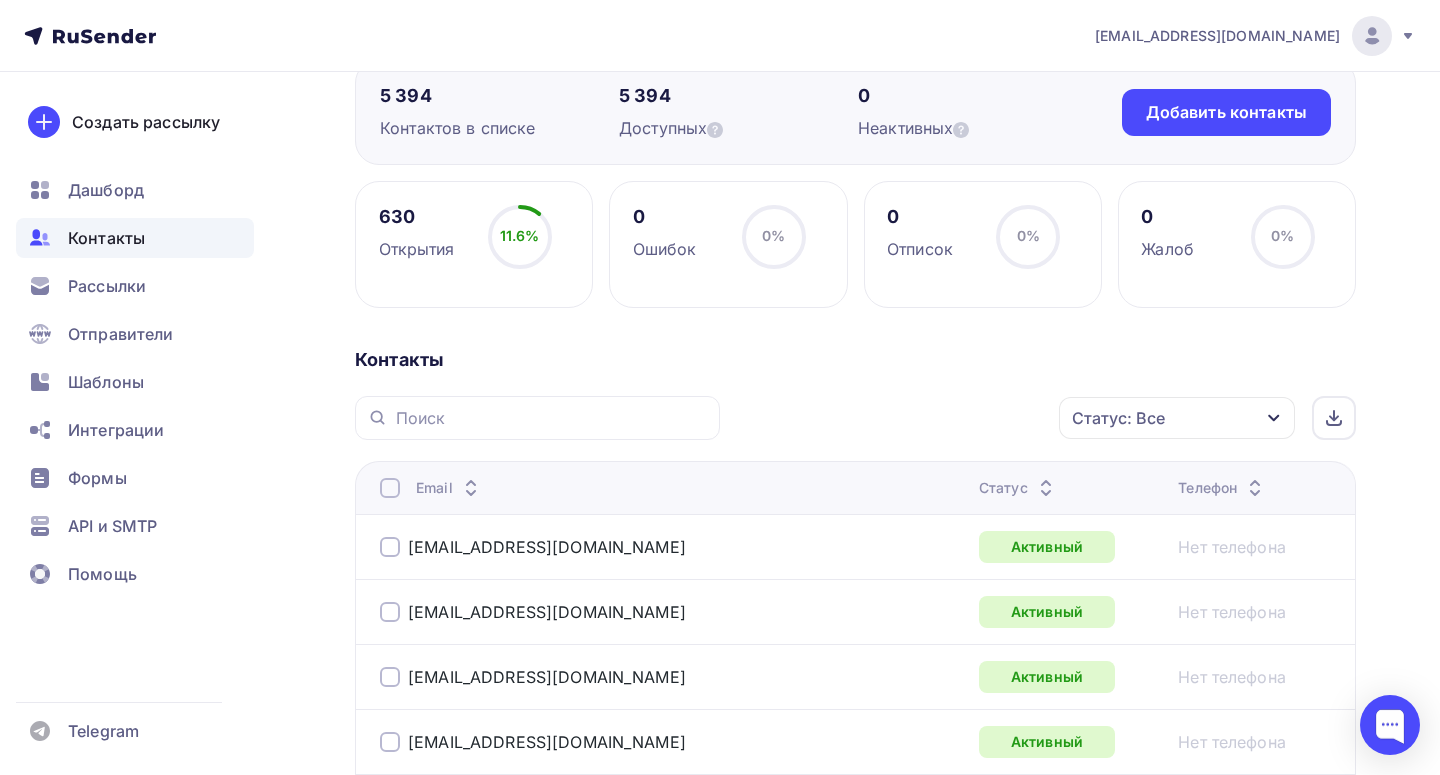 click at bounding box center [390, 488] 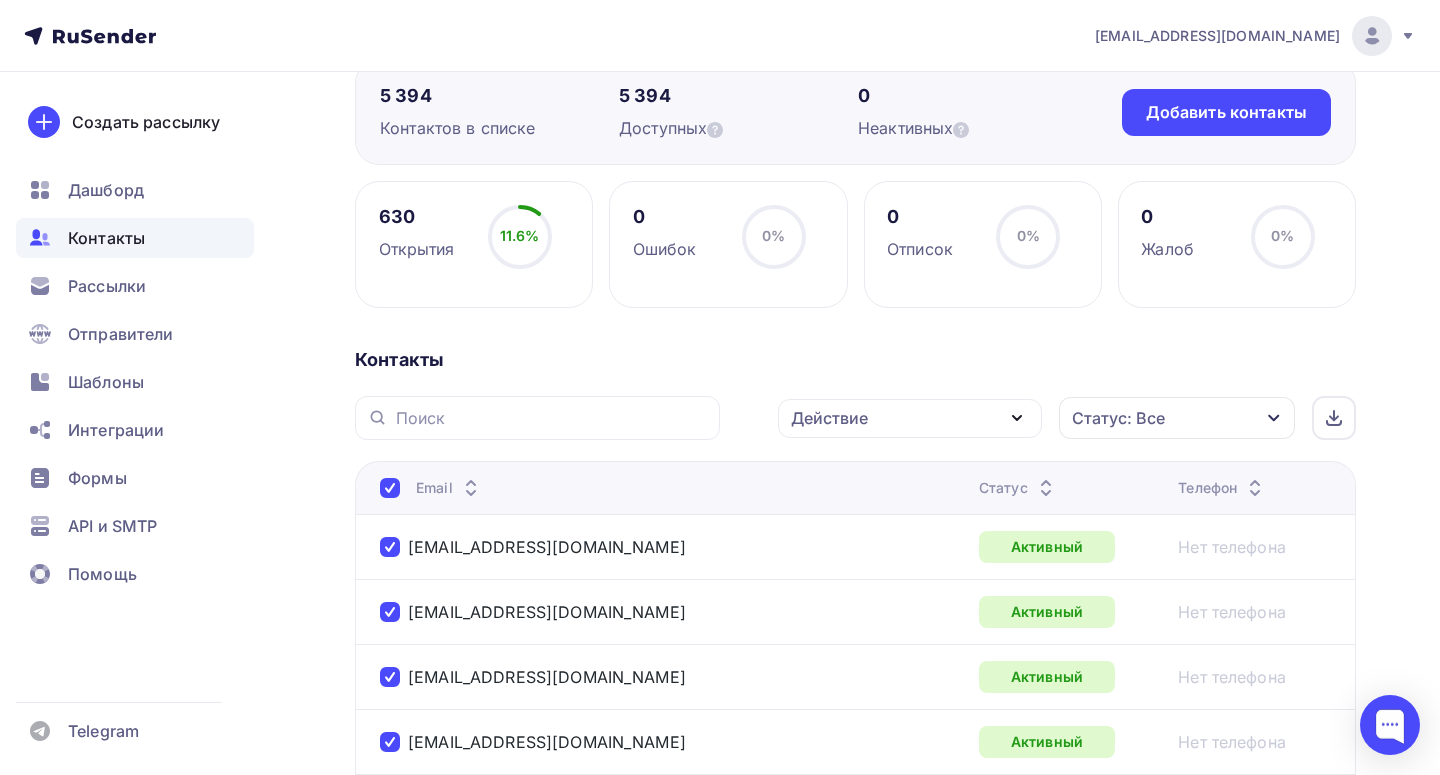 click on "Действие" at bounding box center [910, 418] 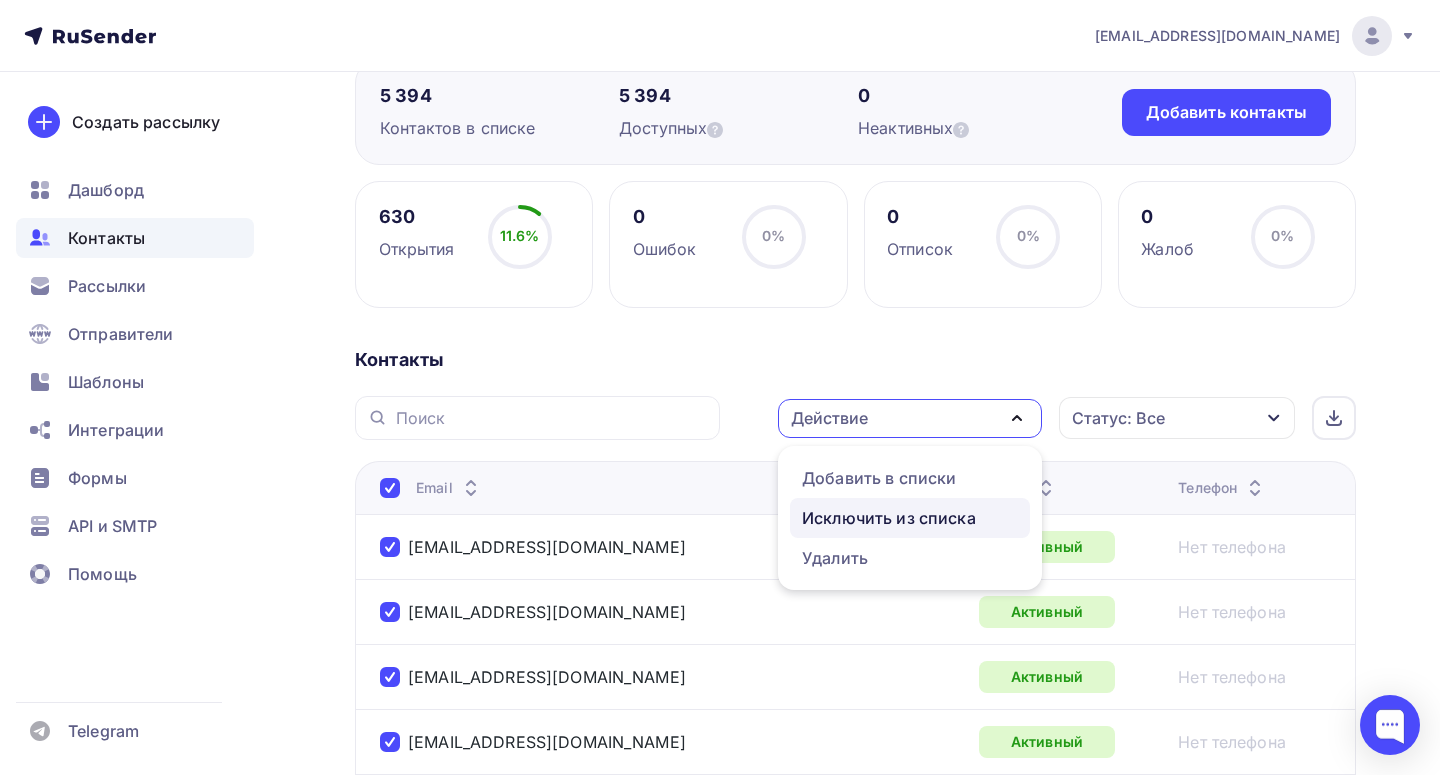 click on "Исключить из списка" at bounding box center (889, 518) 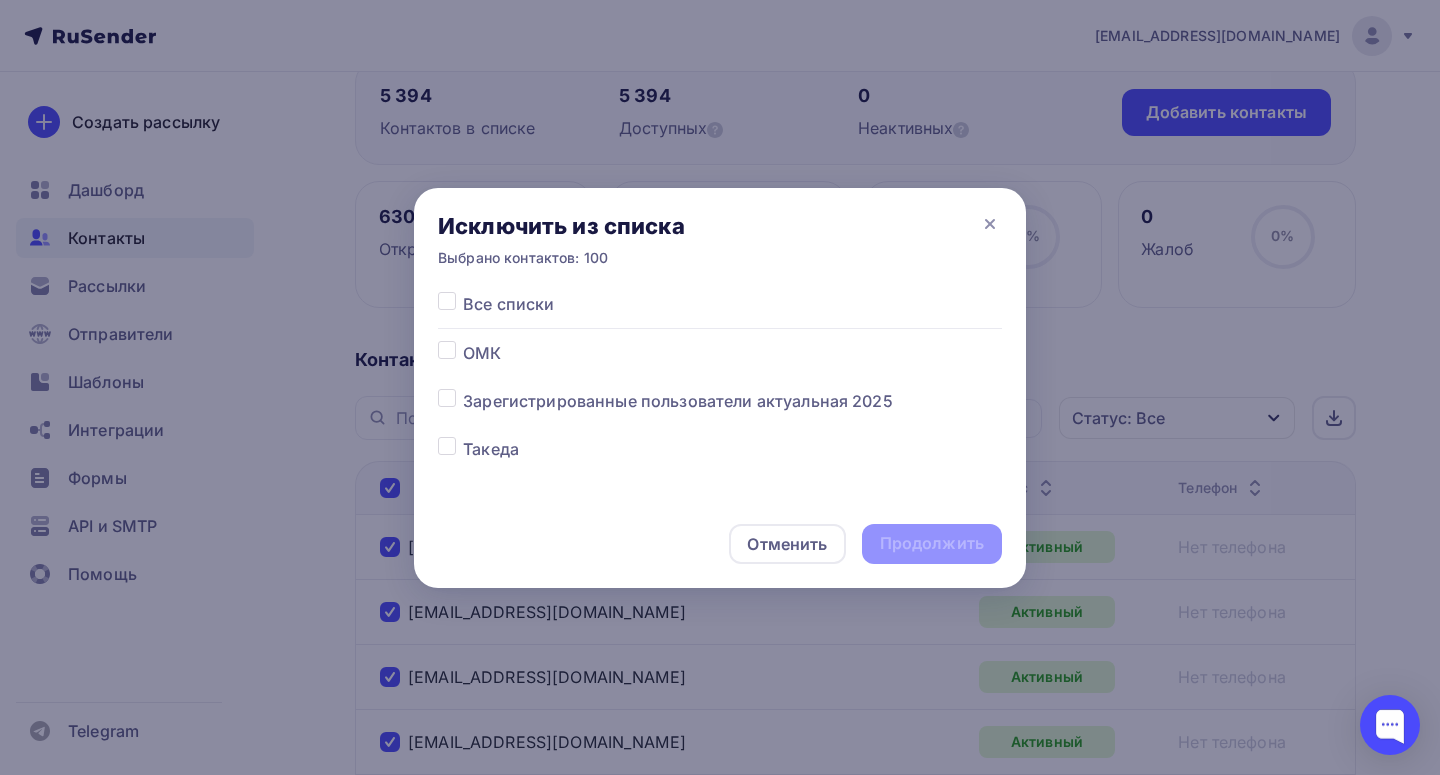 click on "Зарегистрированные пользователи актуальная 2025" at bounding box center [678, 401] 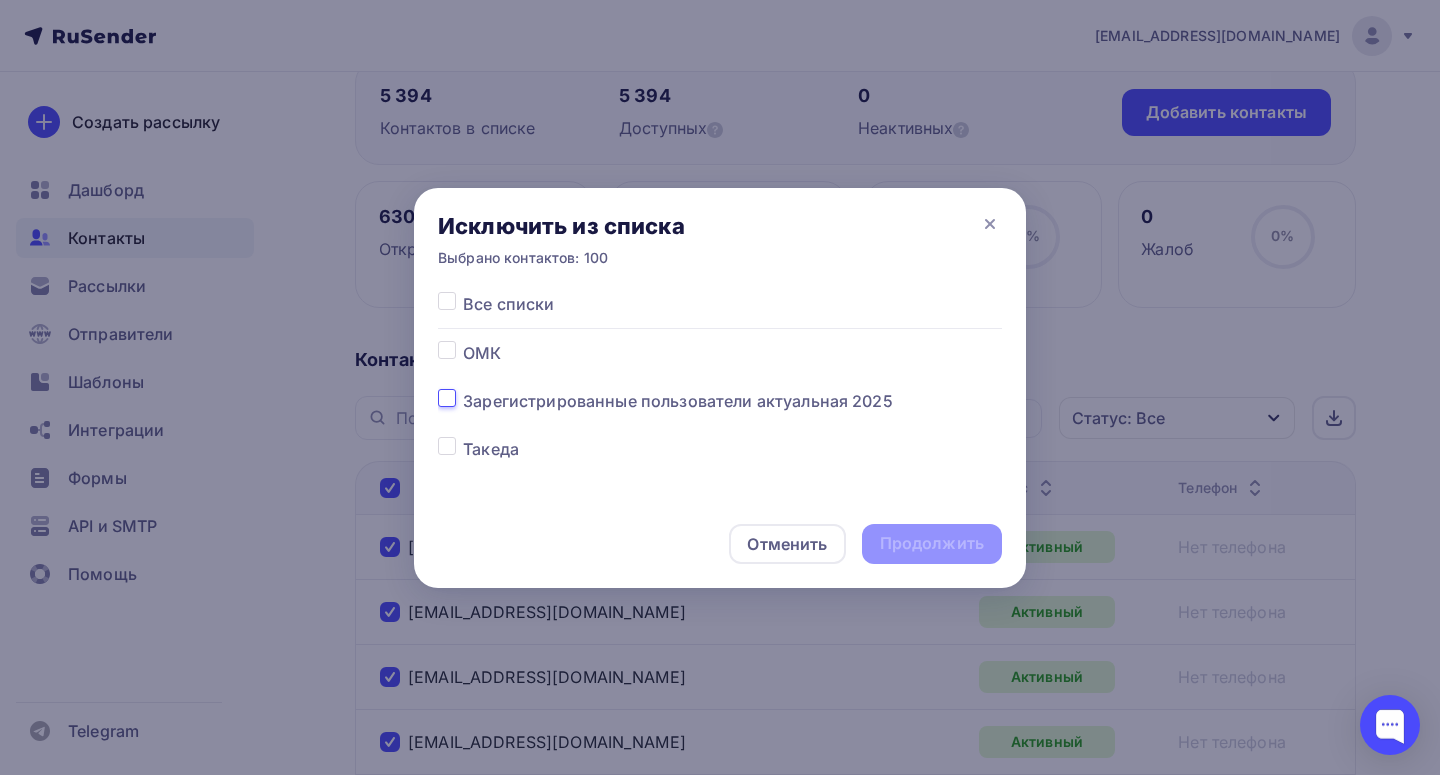 click at bounding box center (447, 398) 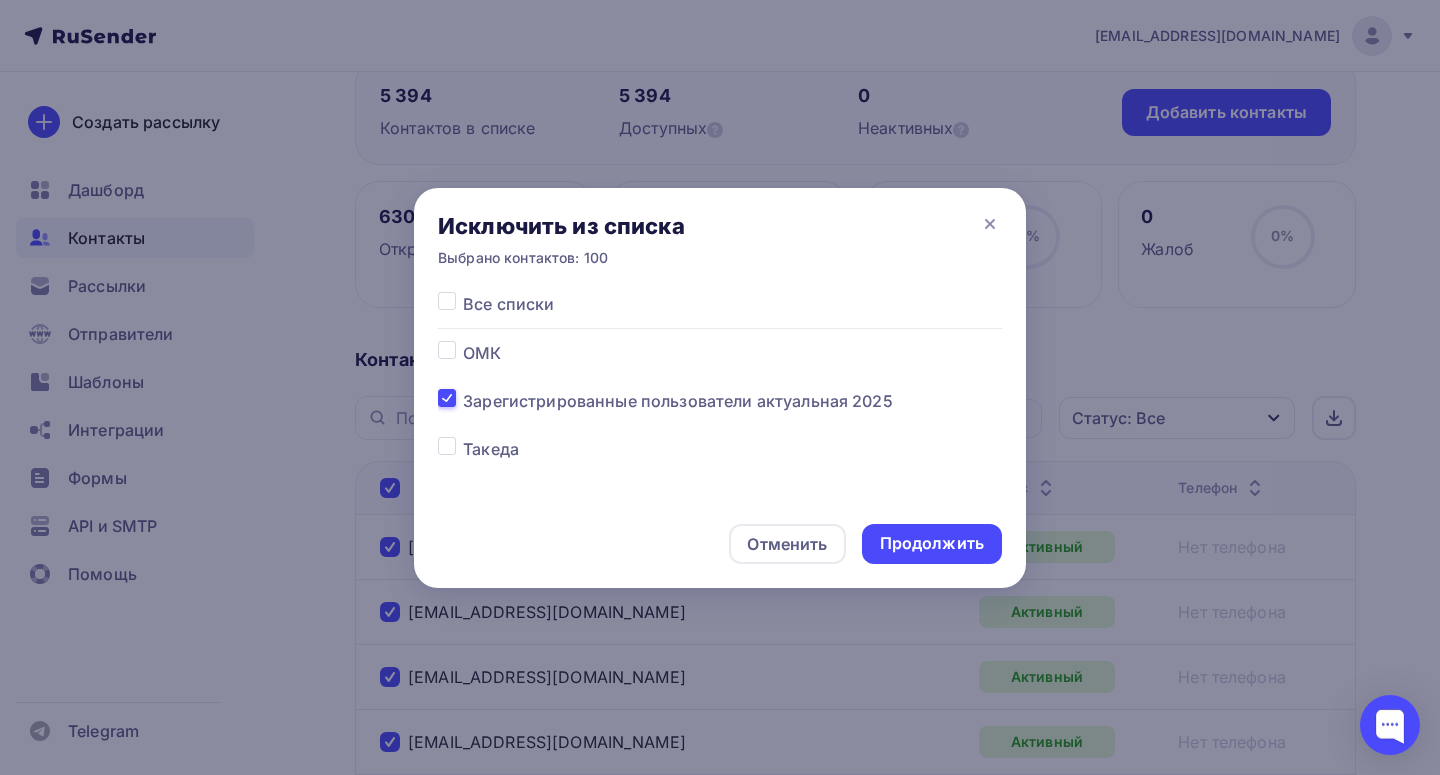 click at bounding box center [463, 389] 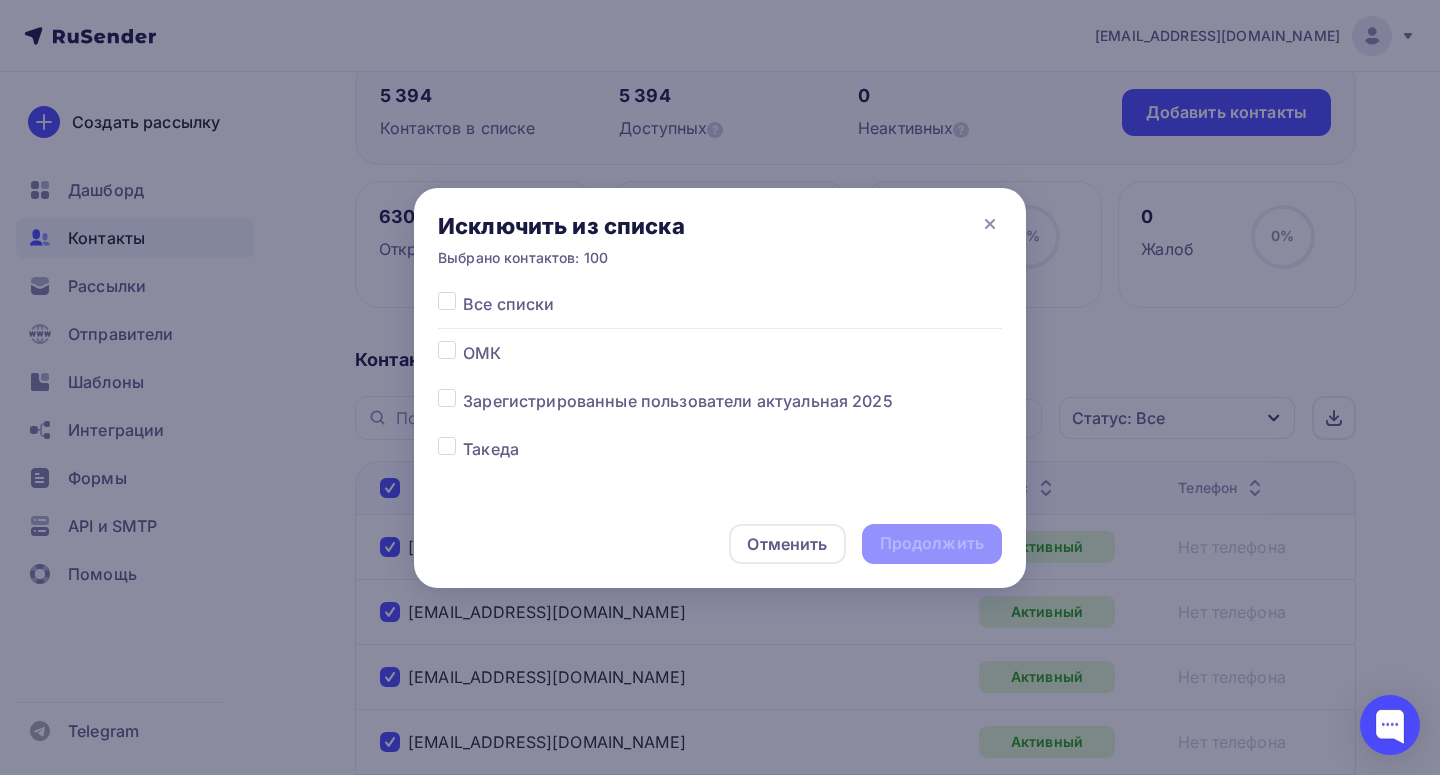click at bounding box center (463, 389) 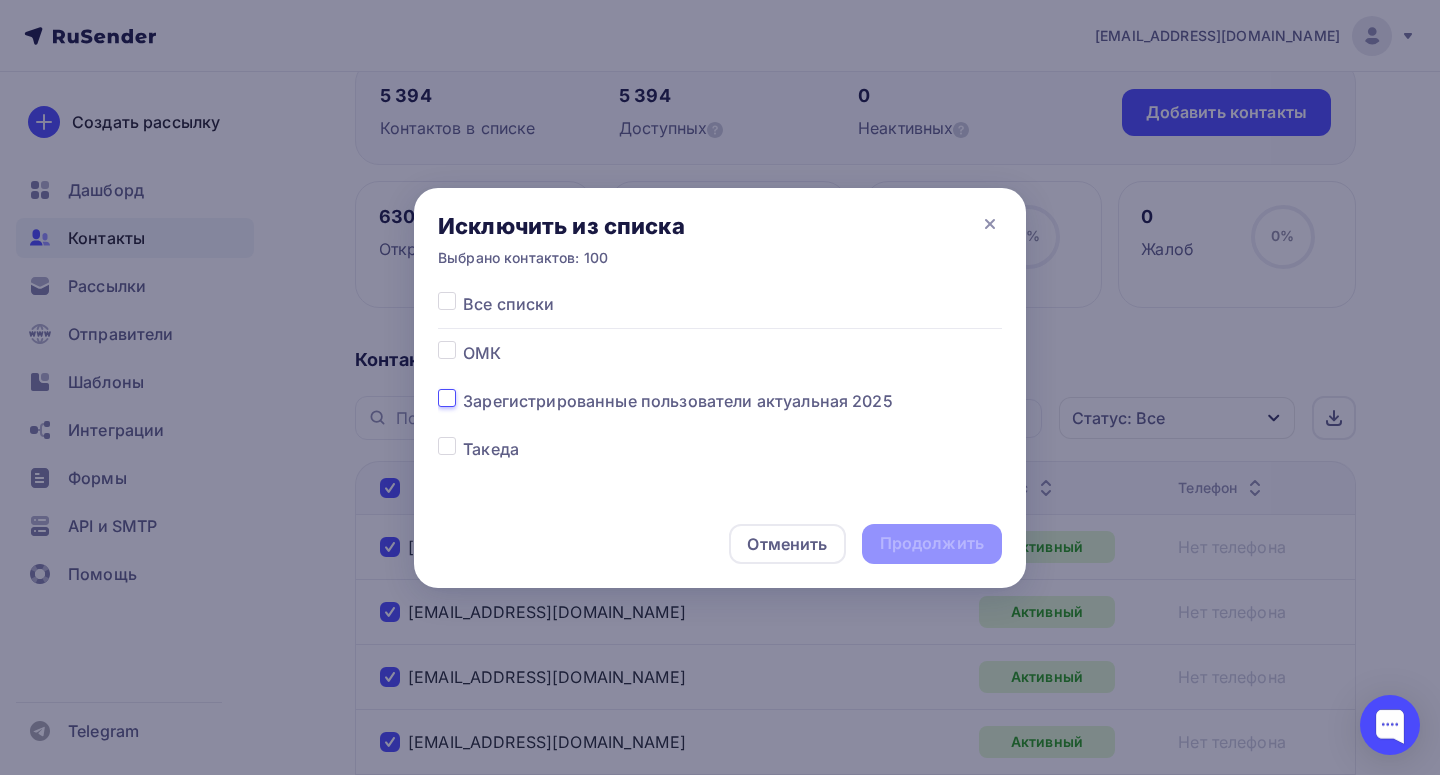 click at bounding box center (447, 398) 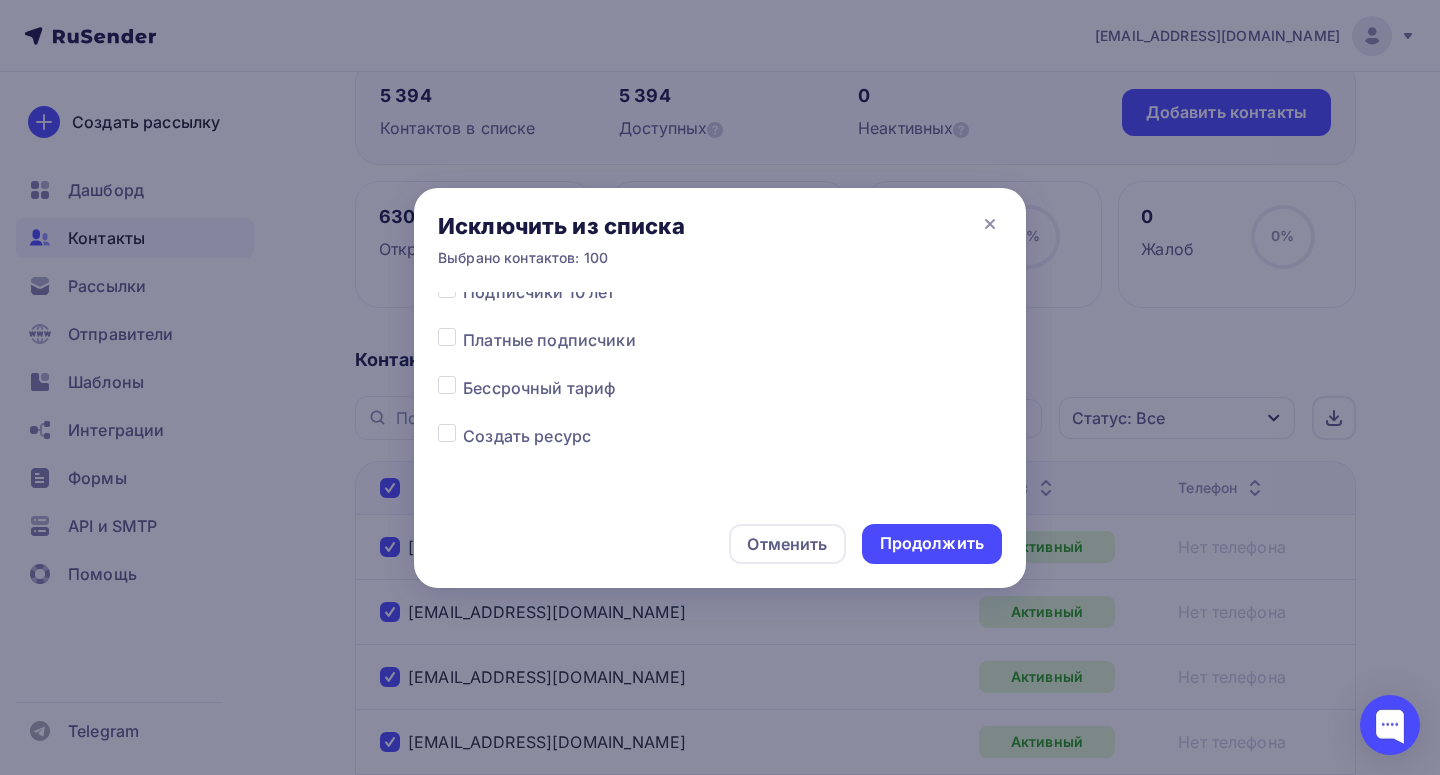 scroll, scrollTop: 0, scrollLeft: 0, axis: both 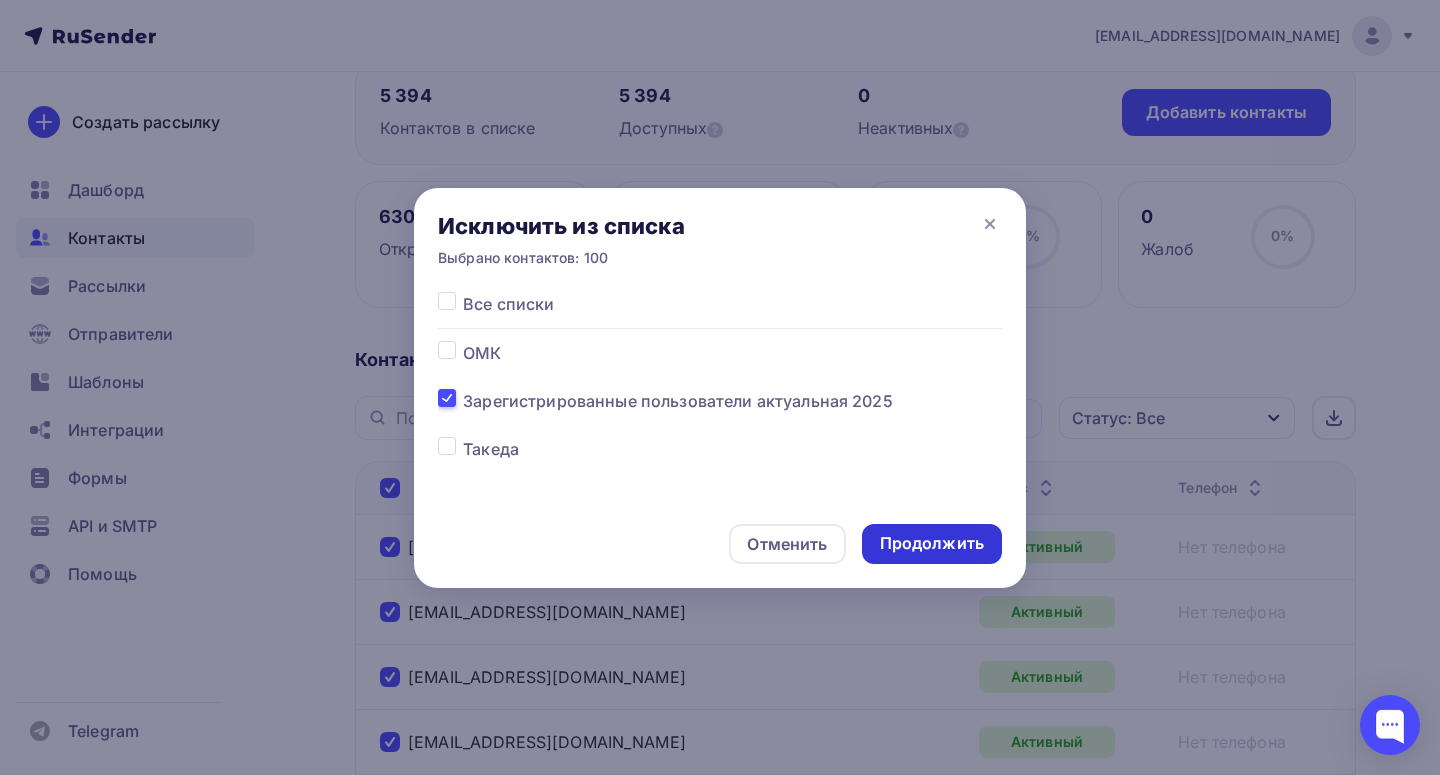 click on "Продолжить" at bounding box center (932, 543) 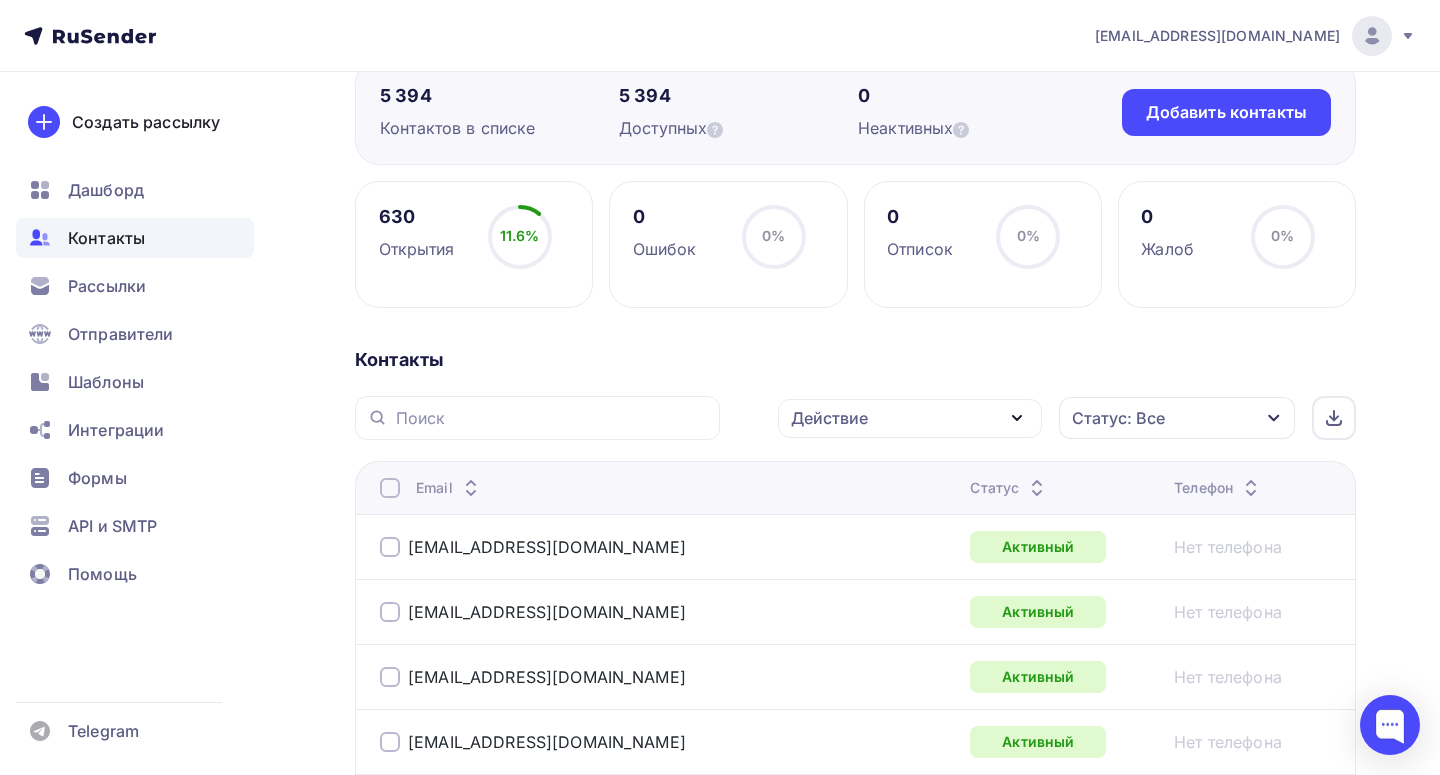click at bounding box center (390, 488) 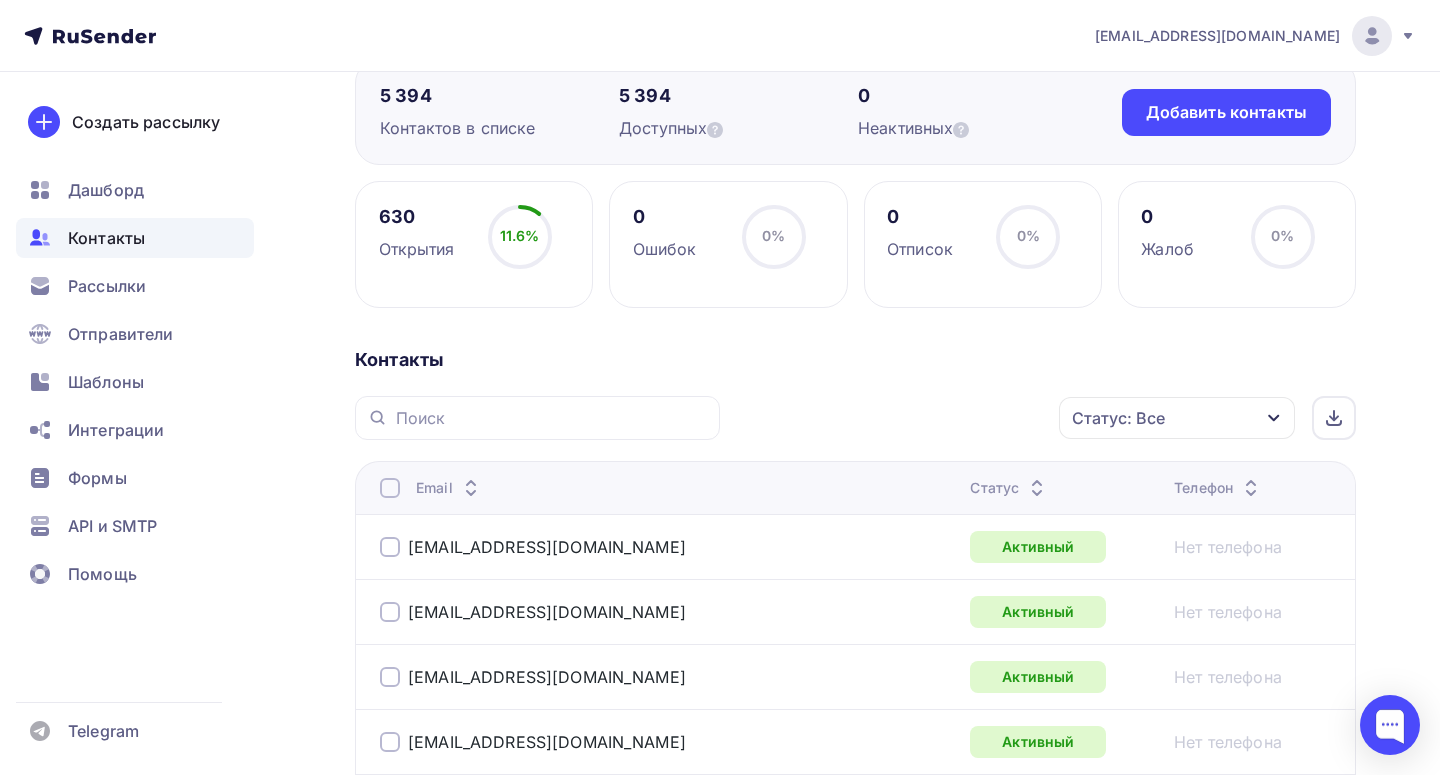 click at bounding box center (390, 488) 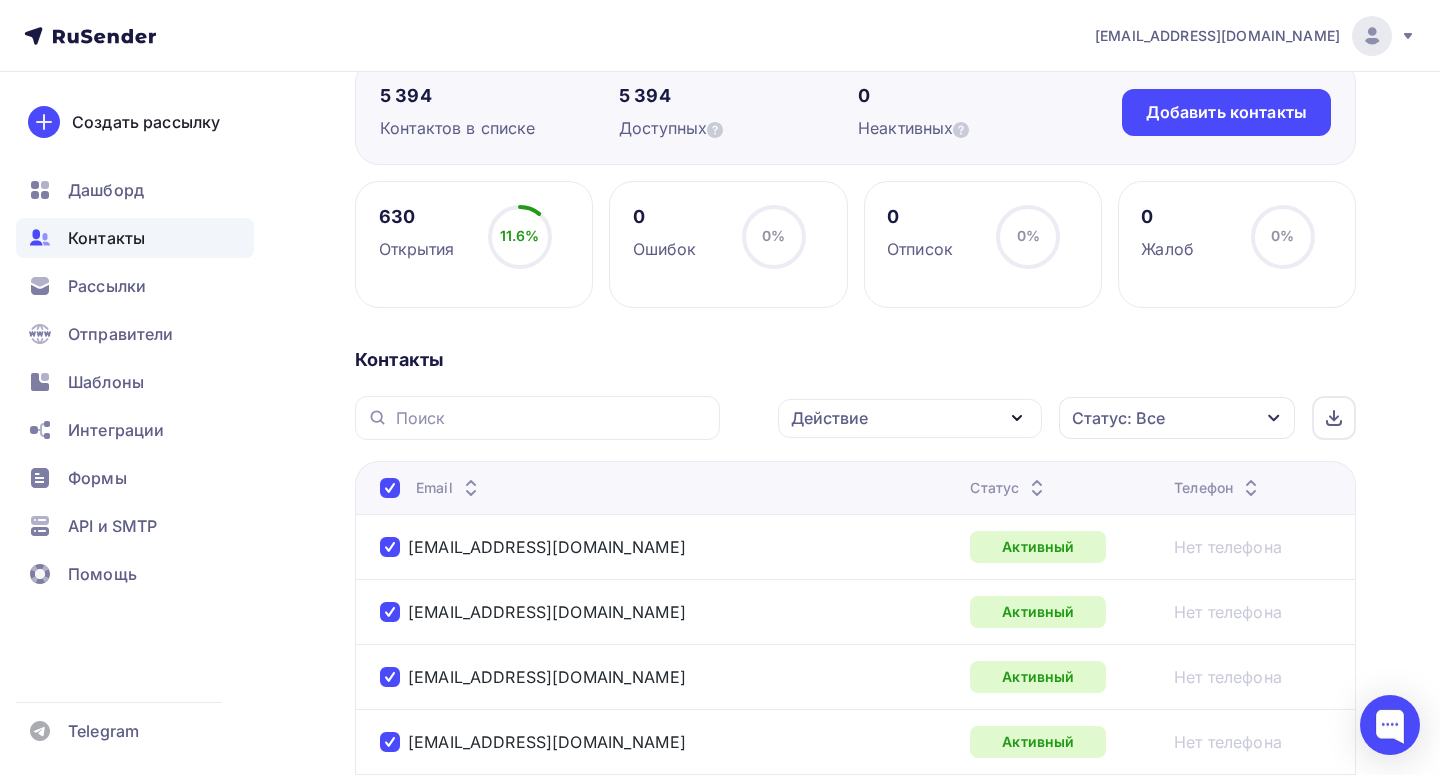 click on "Действие" at bounding box center [910, 418] 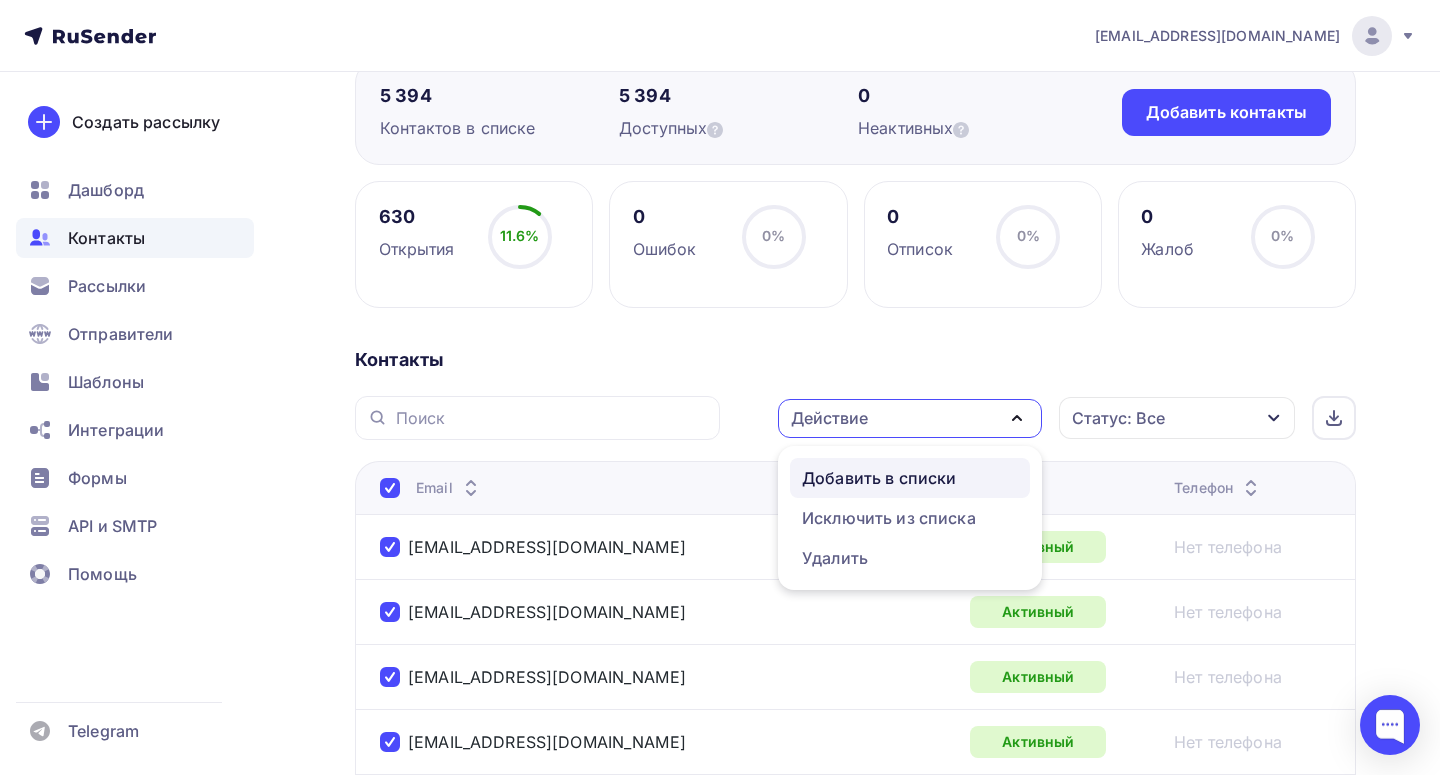 click on "Добавить в списки" at bounding box center [879, 478] 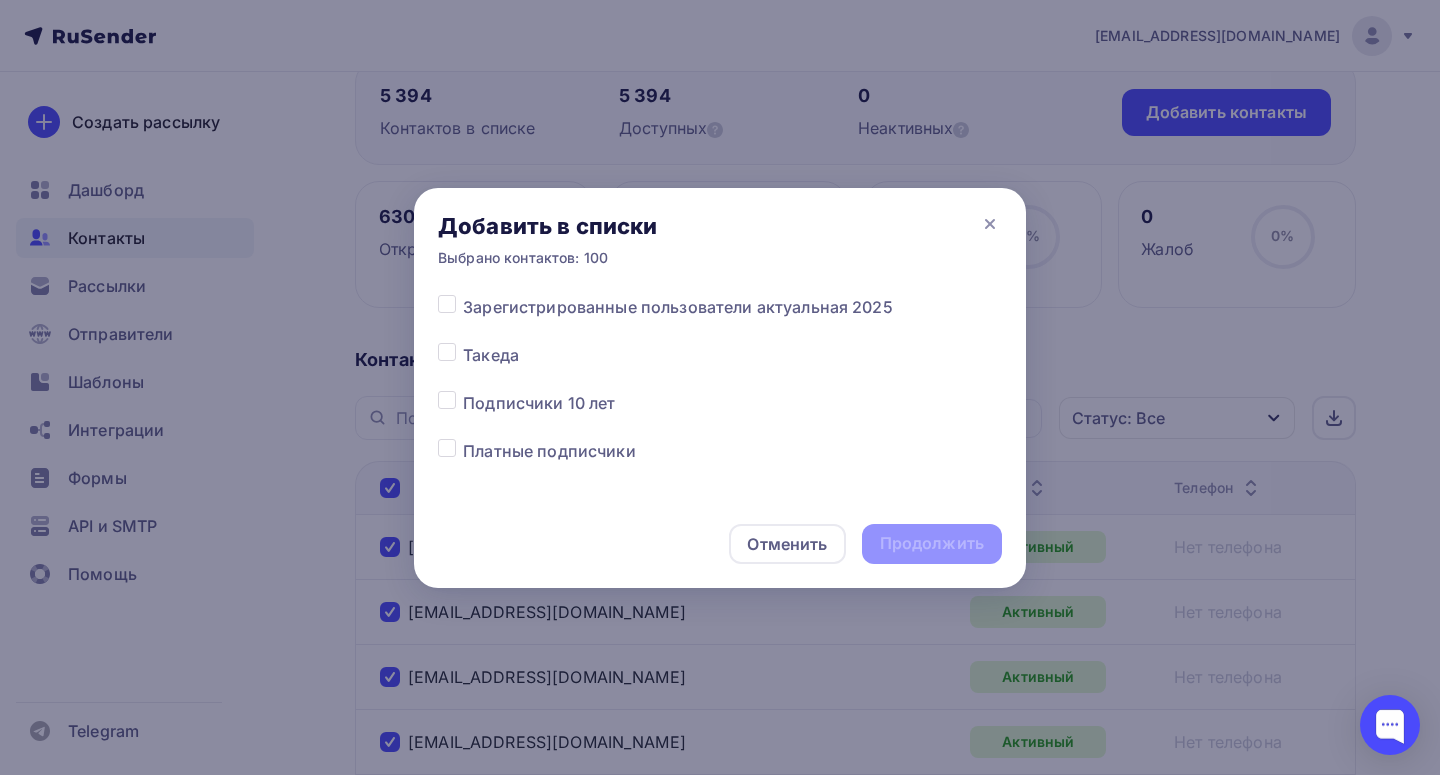 scroll, scrollTop: 205, scrollLeft: 0, axis: vertical 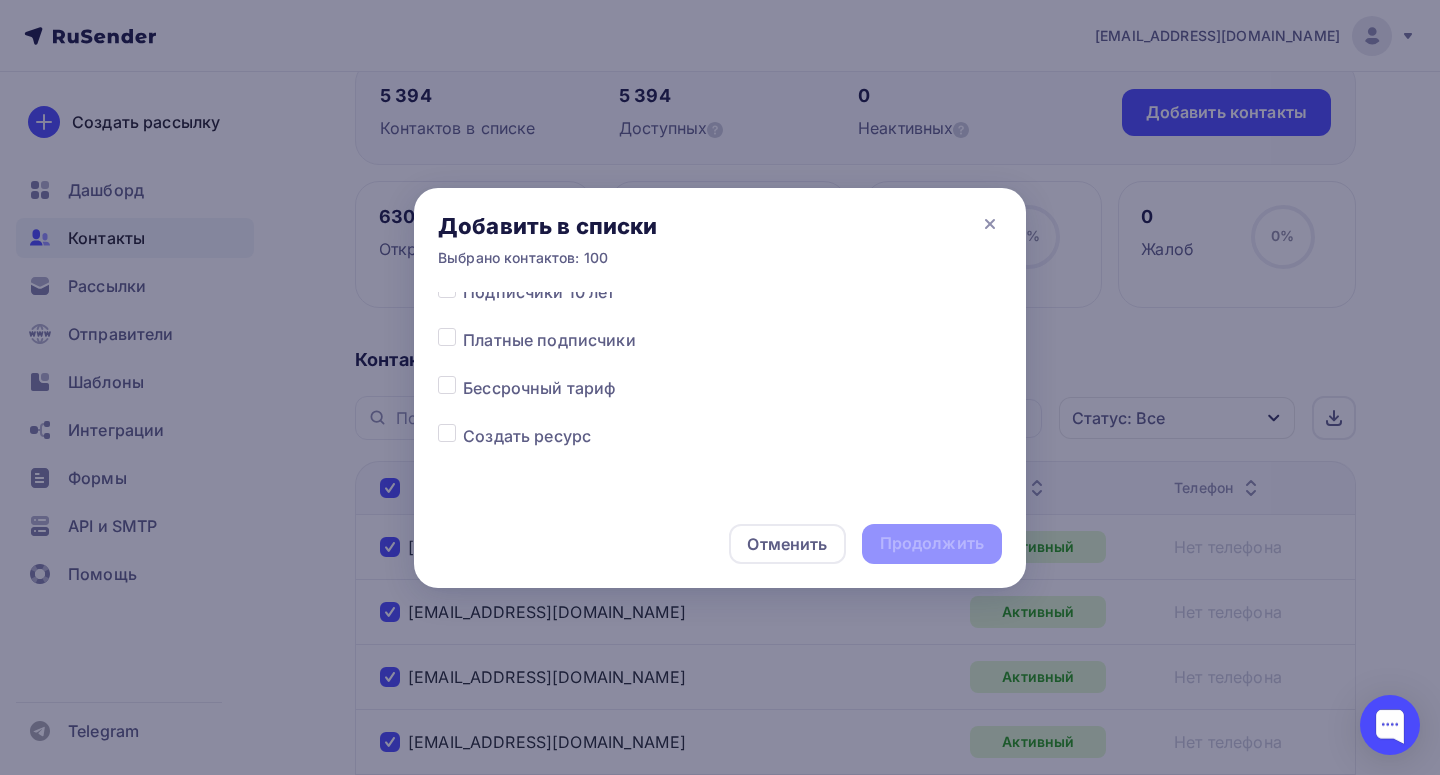 click on "Создать ресурс" at bounding box center (527, 436) 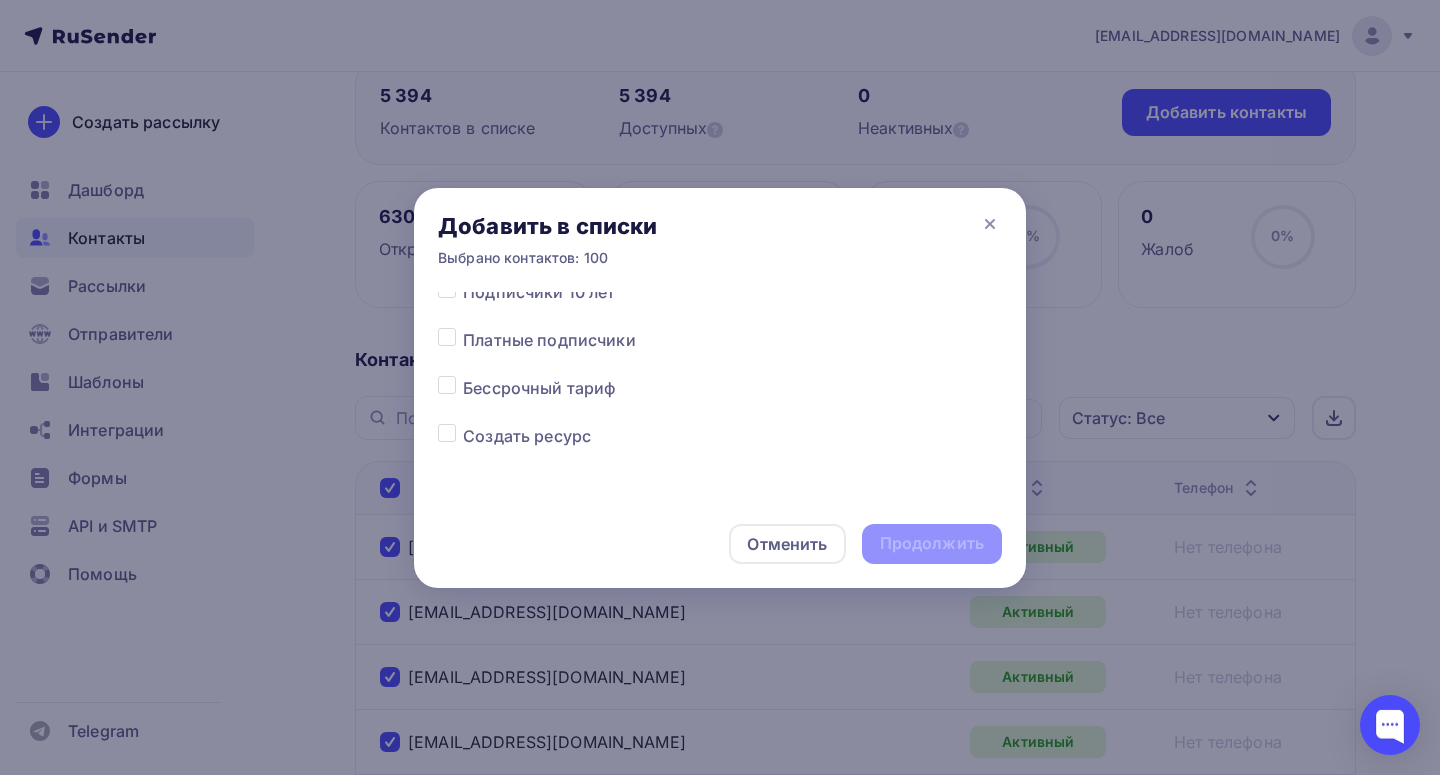 click at bounding box center (463, 424) 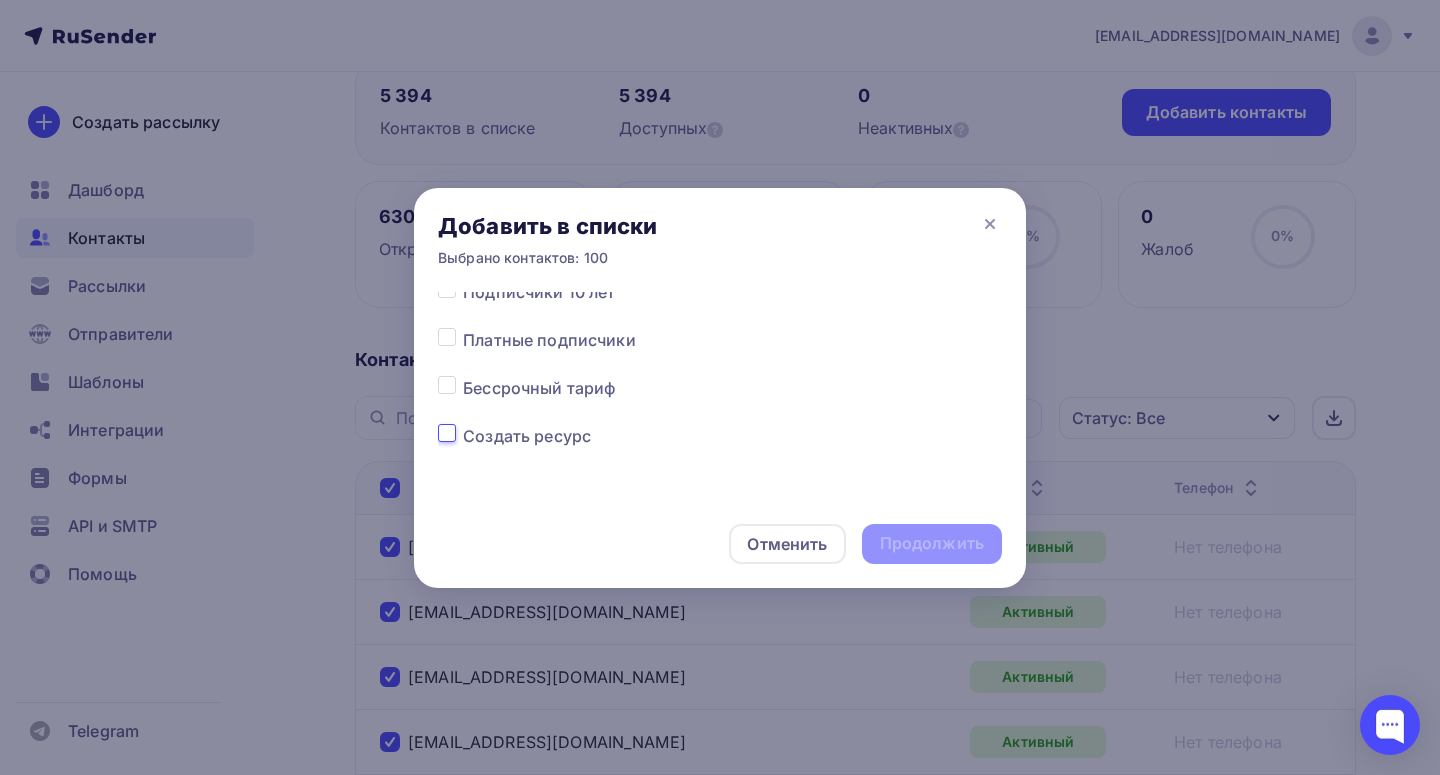 click at bounding box center (447, 433) 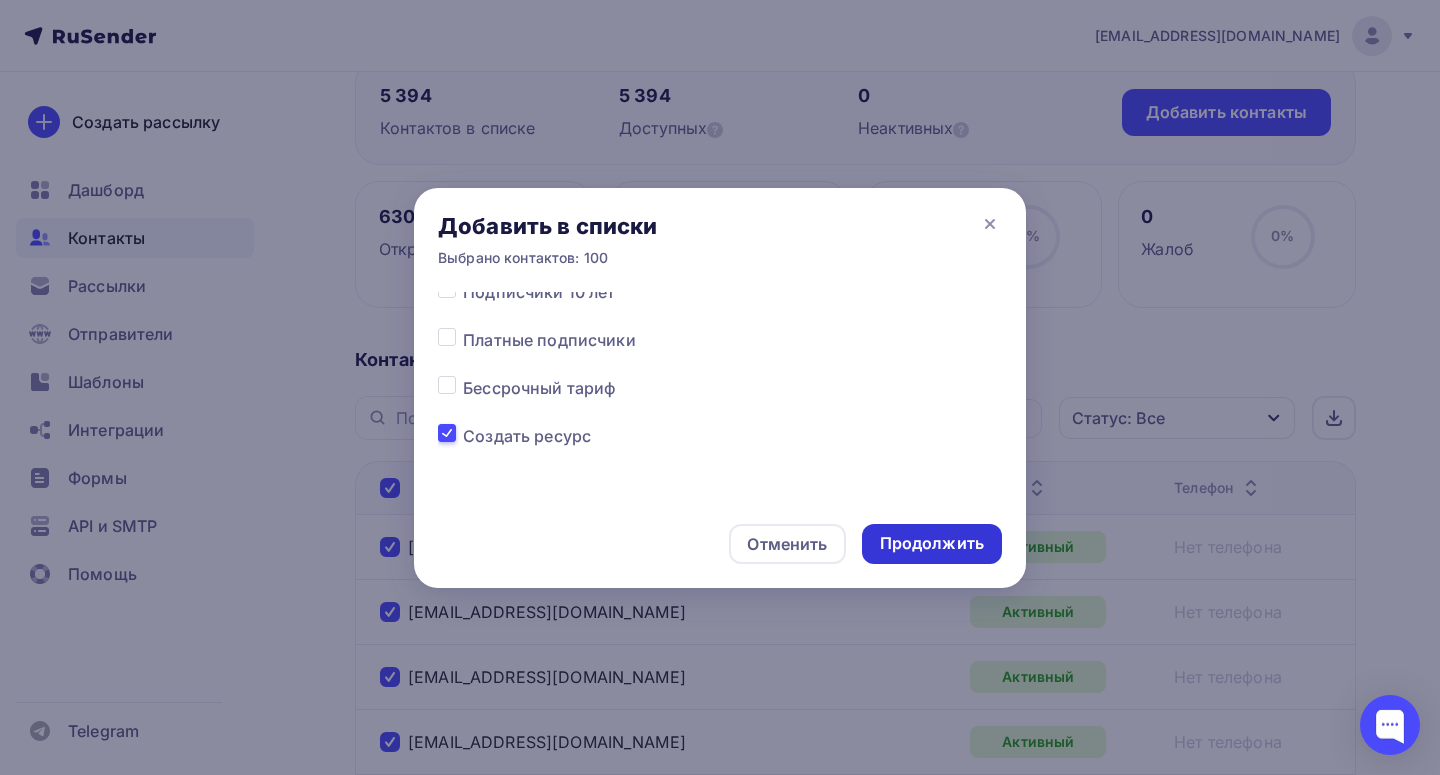 click on "Продолжить" at bounding box center [932, 543] 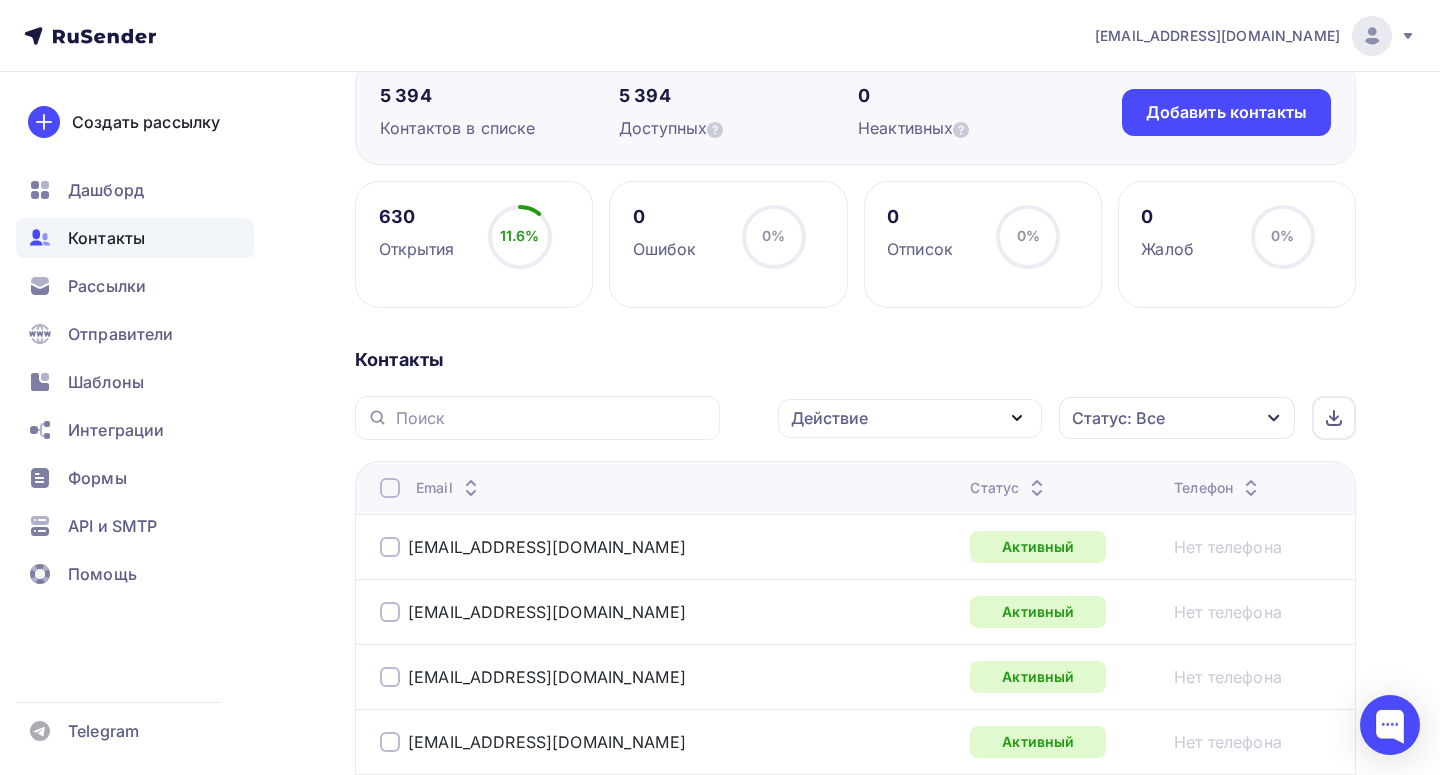 click at bounding box center (390, 488) 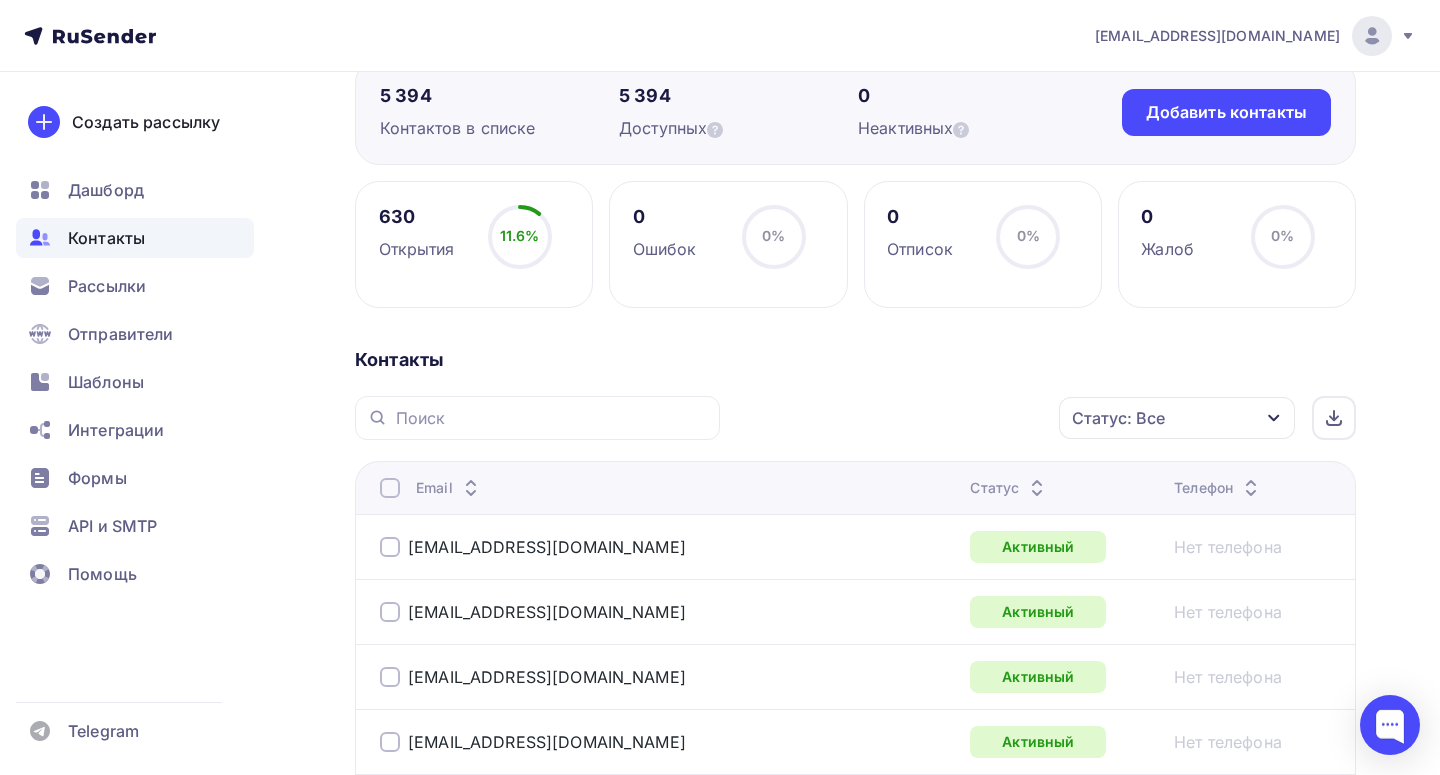 click at bounding box center [390, 488] 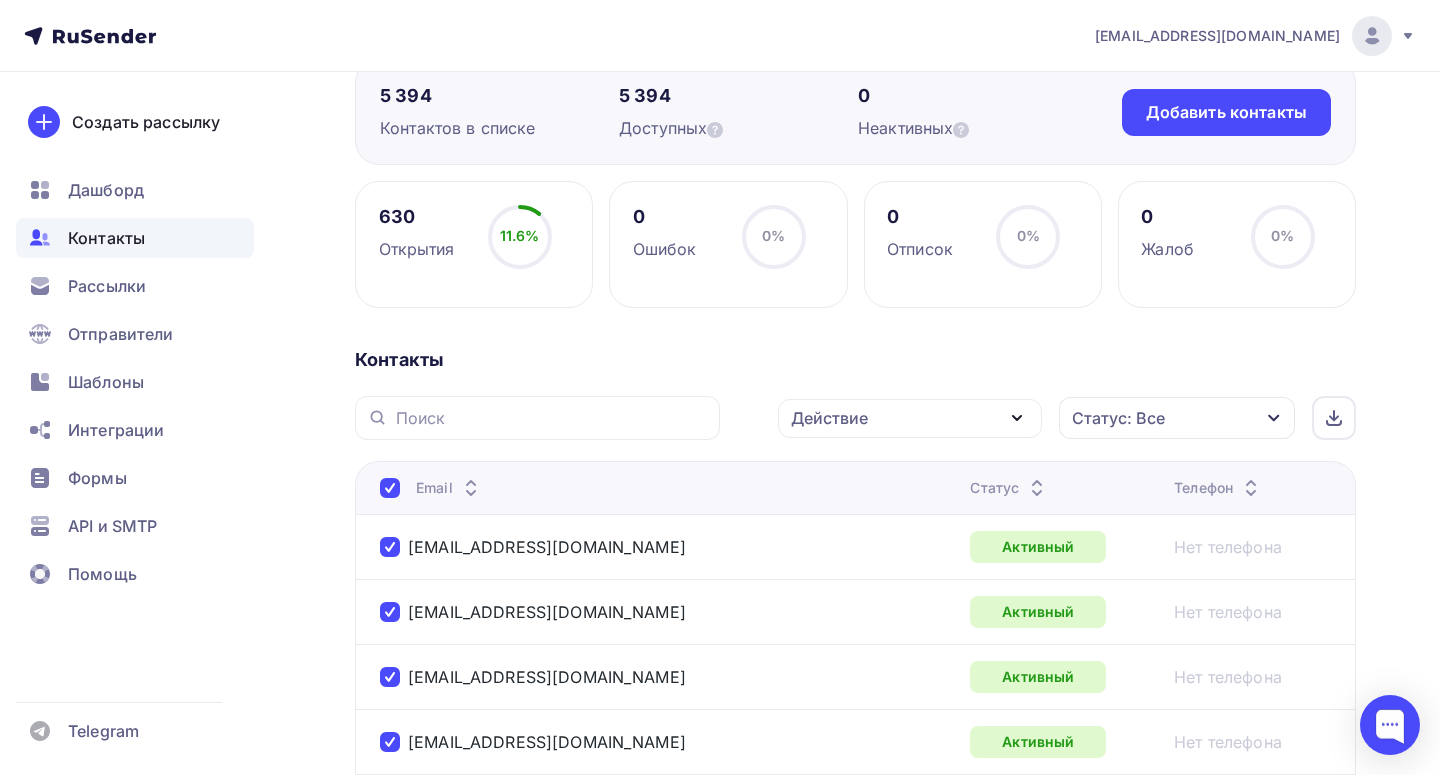 click on "Действие" at bounding box center [910, 418] 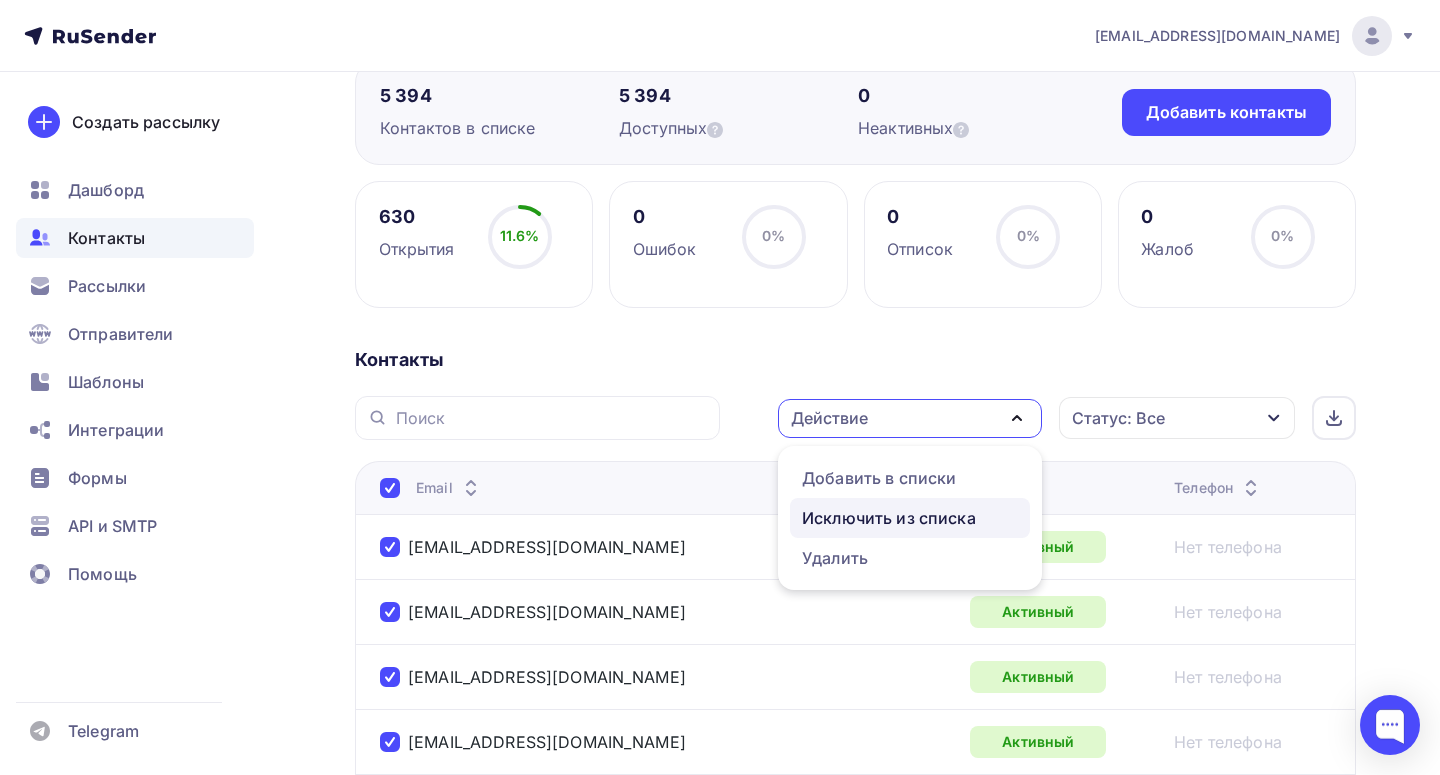 click on "Исключить из списка" at bounding box center [889, 518] 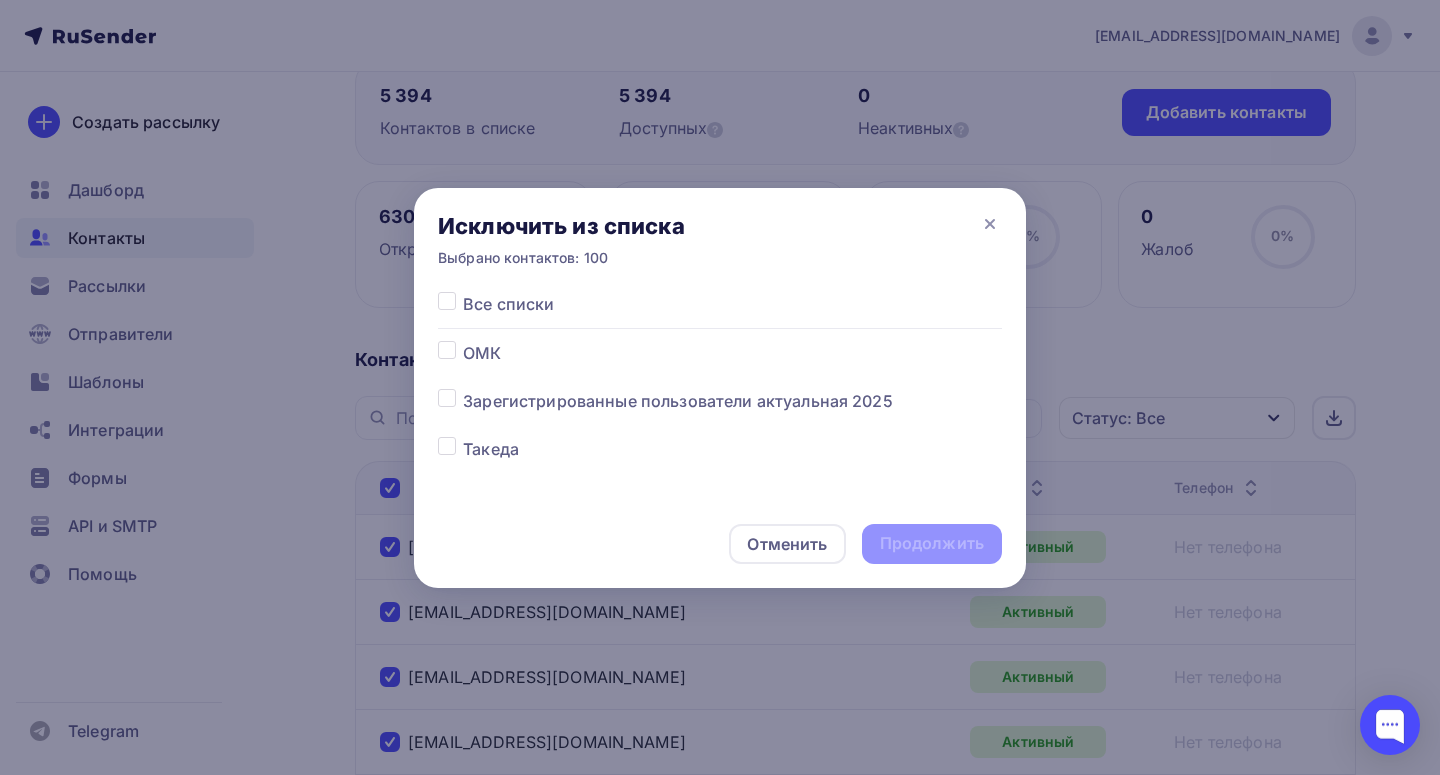 click on "Зарегистрированные пользователи актуальная 2025" at bounding box center (678, 401) 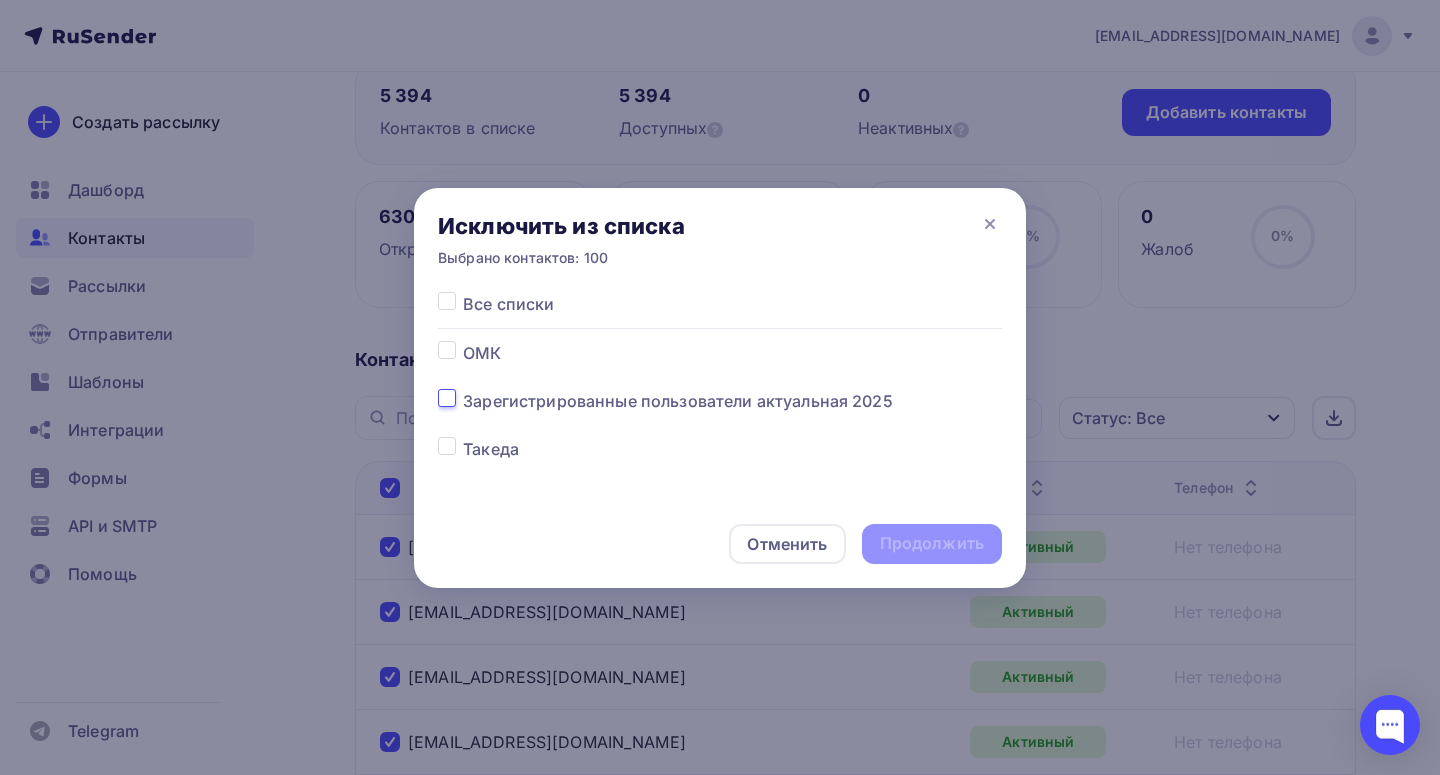 click at bounding box center (447, 398) 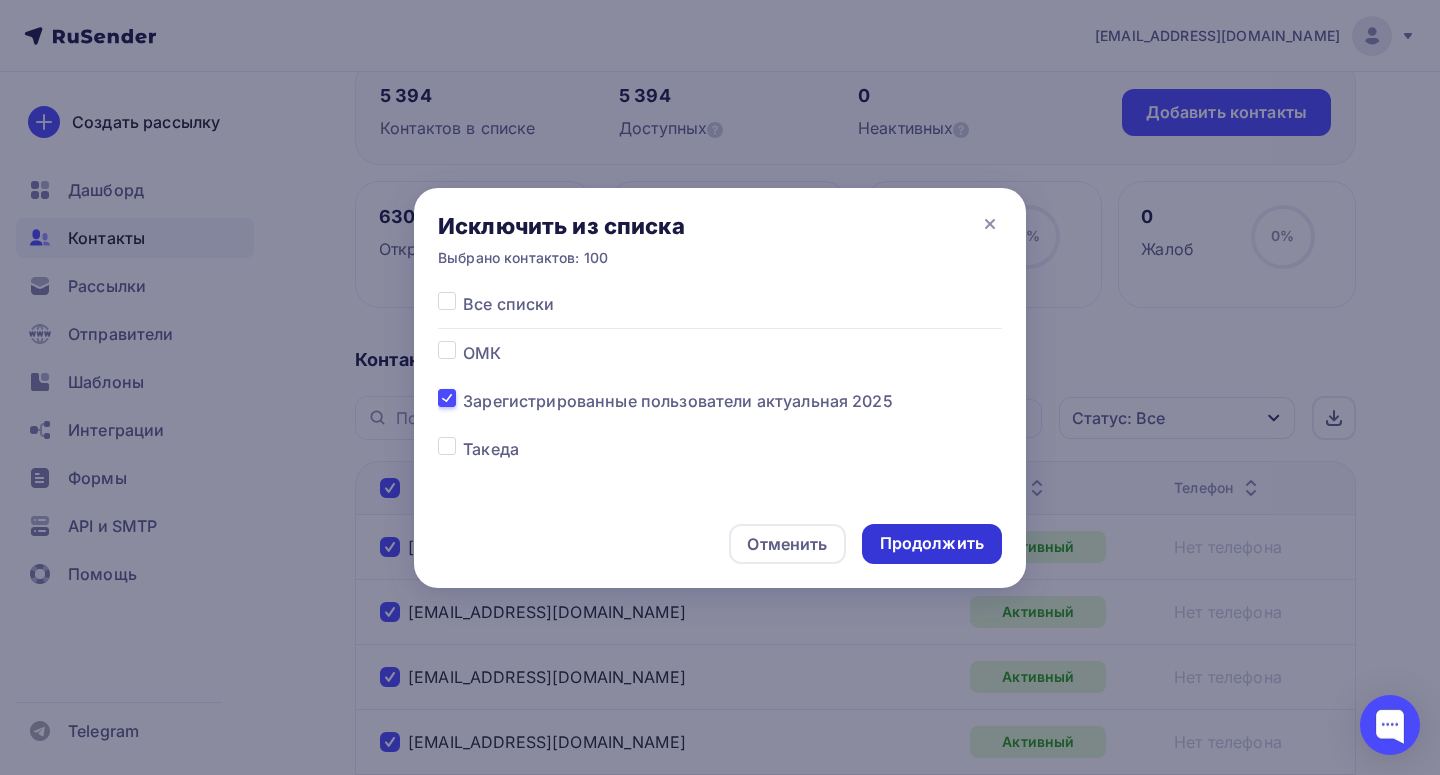 click on "Продолжить" at bounding box center [932, 543] 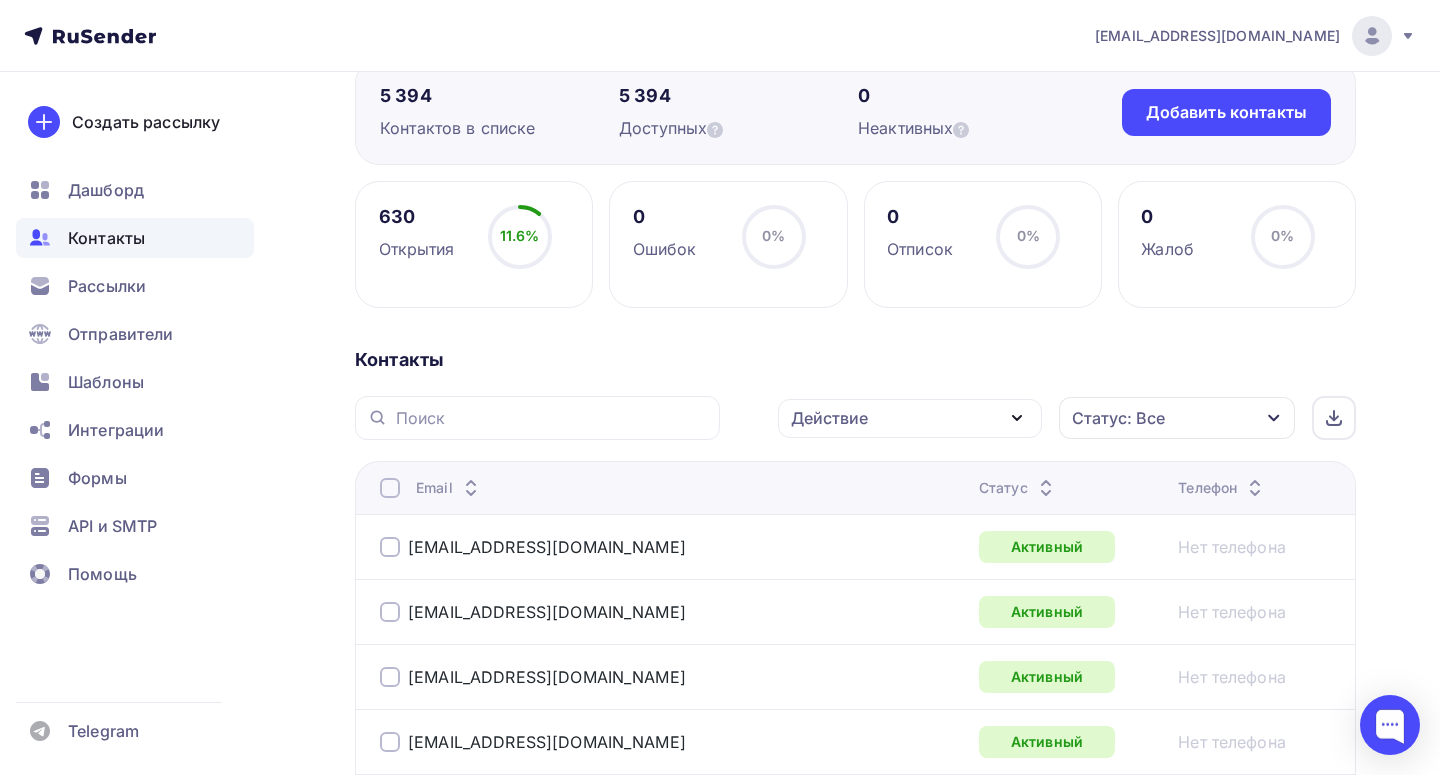 click at bounding box center (390, 488) 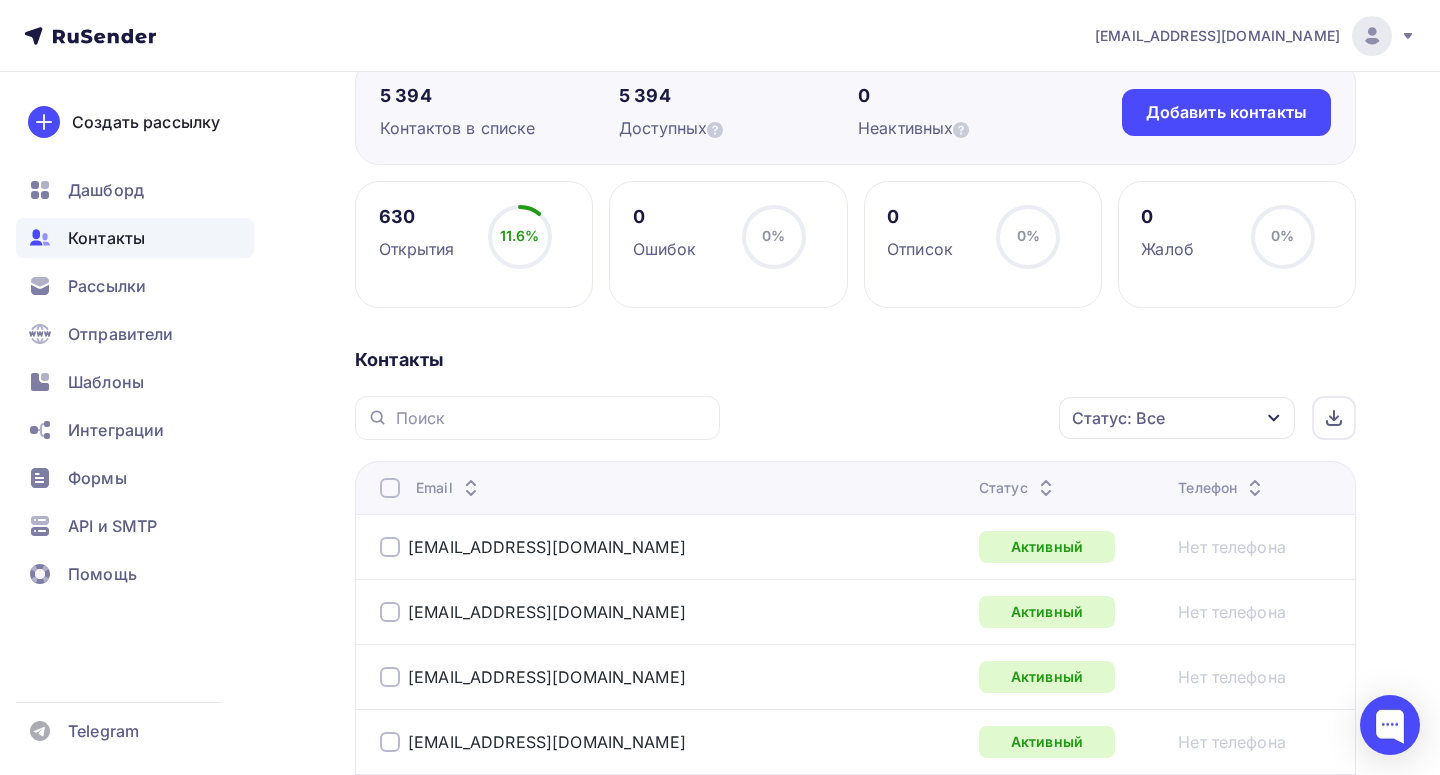 click at bounding box center [390, 488] 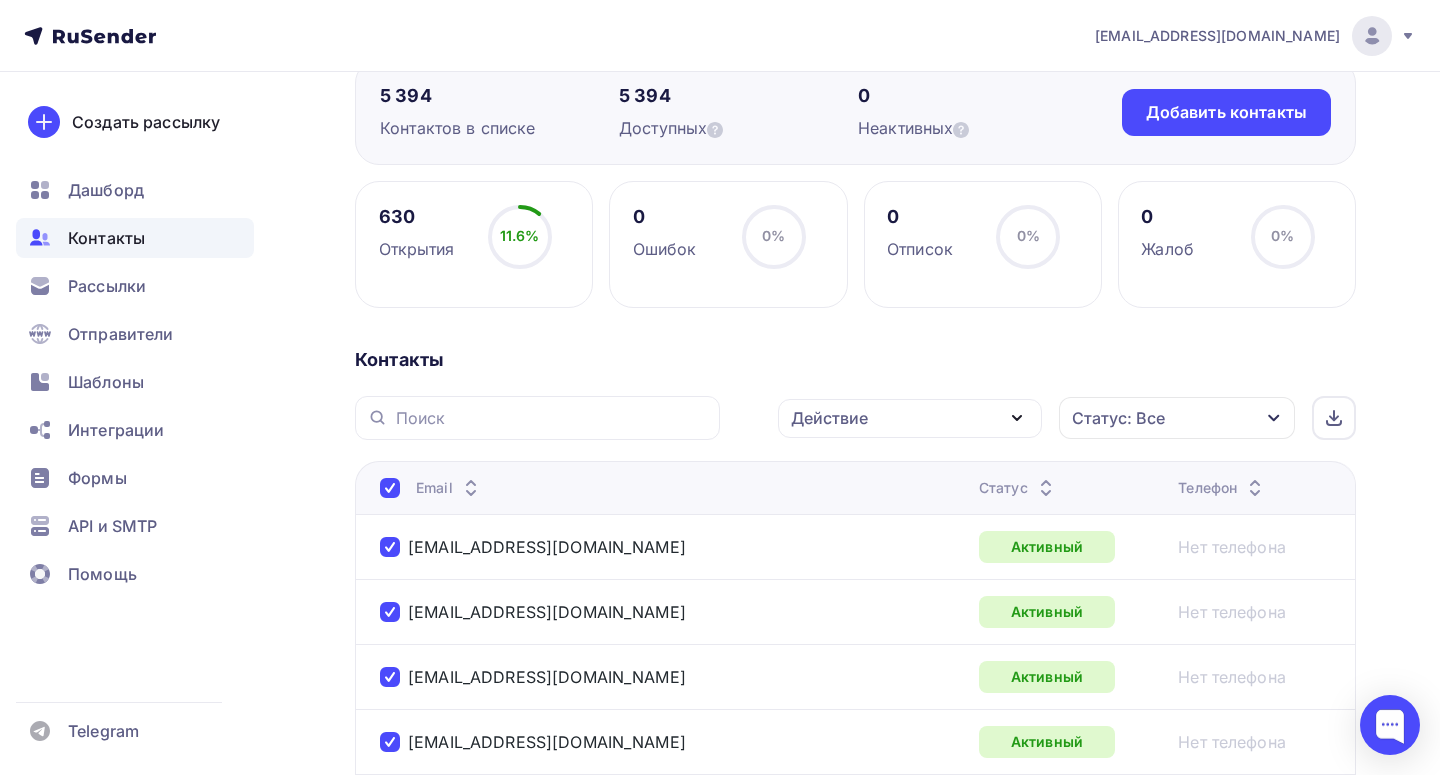 click on "Действие" at bounding box center (910, 418) 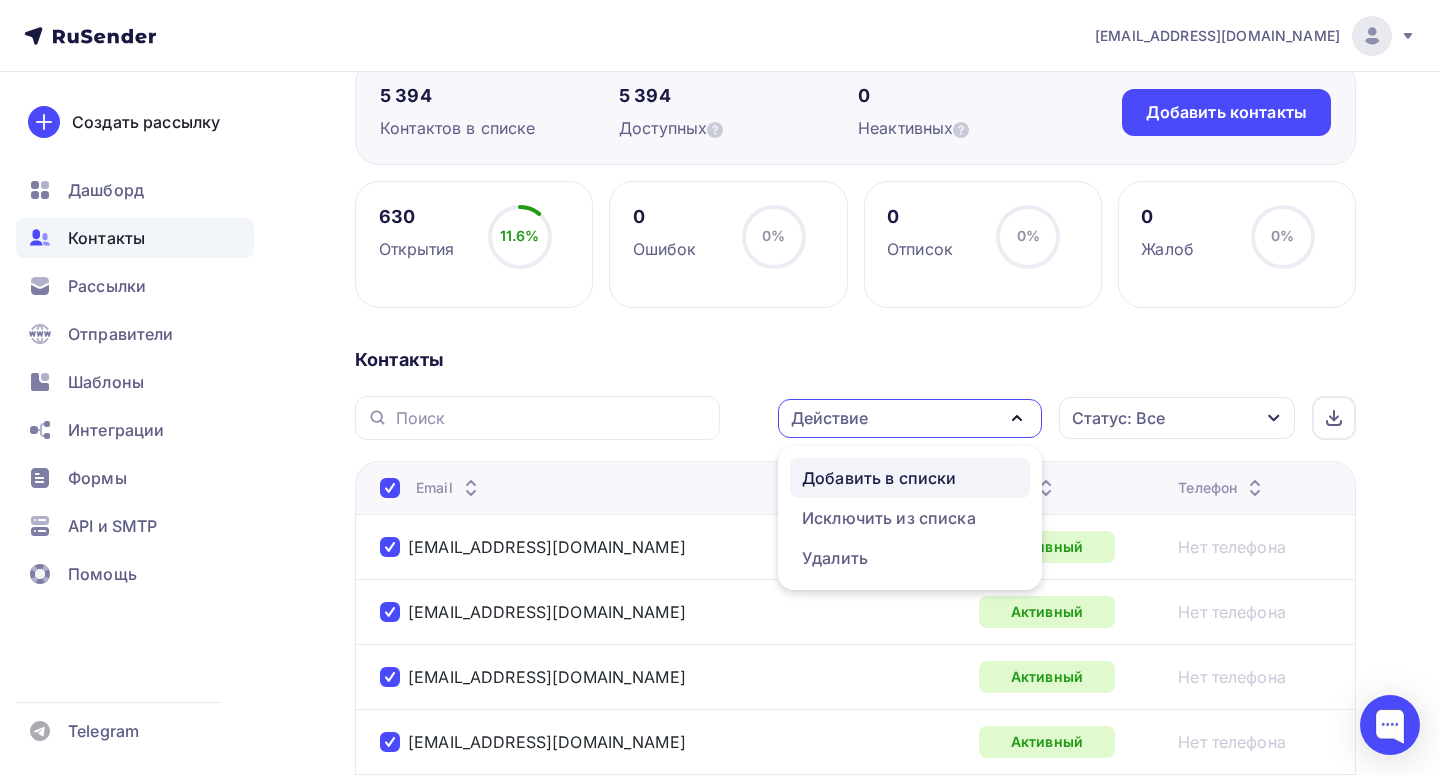 click on "Добавить в списки" at bounding box center (879, 478) 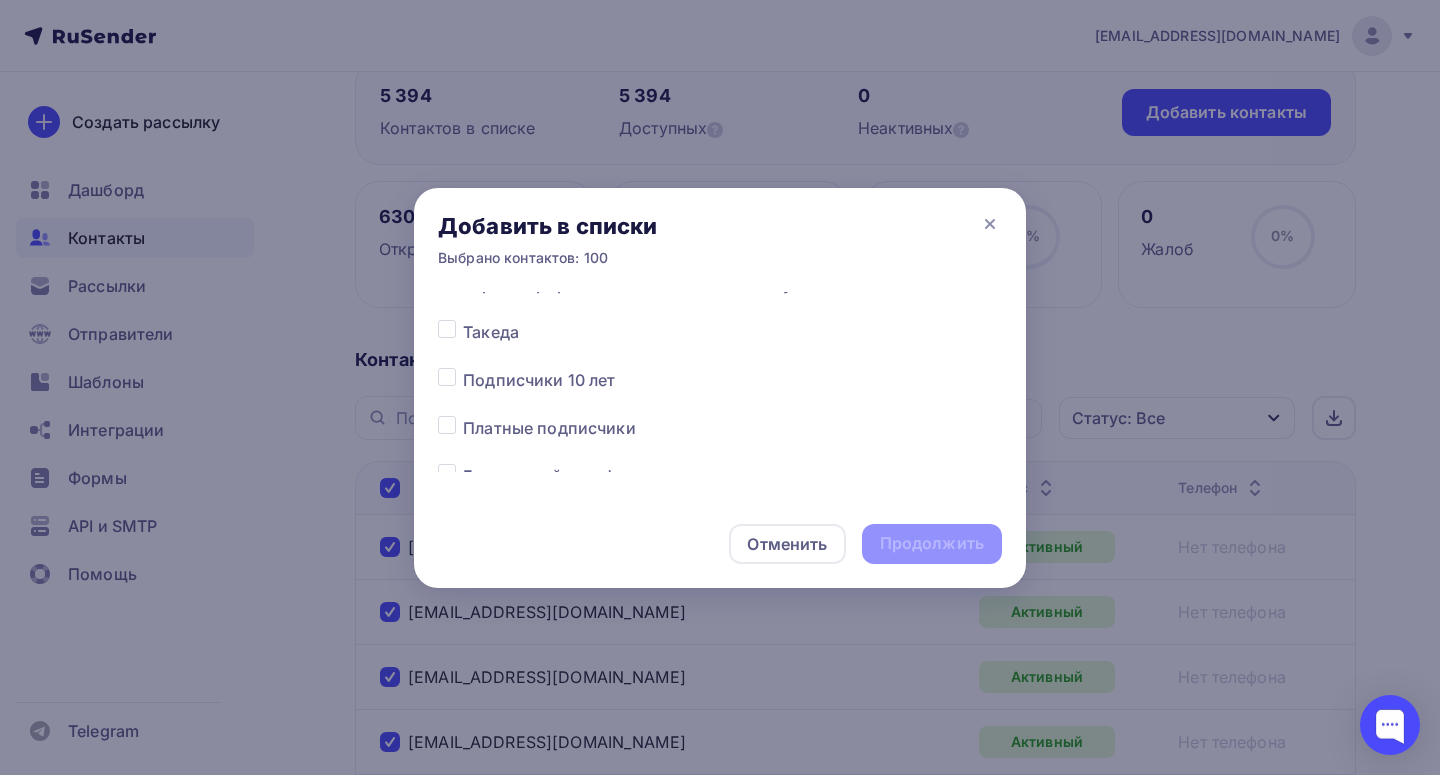 scroll, scrollTop: 205, scrollLeft: 0, axis: vertical 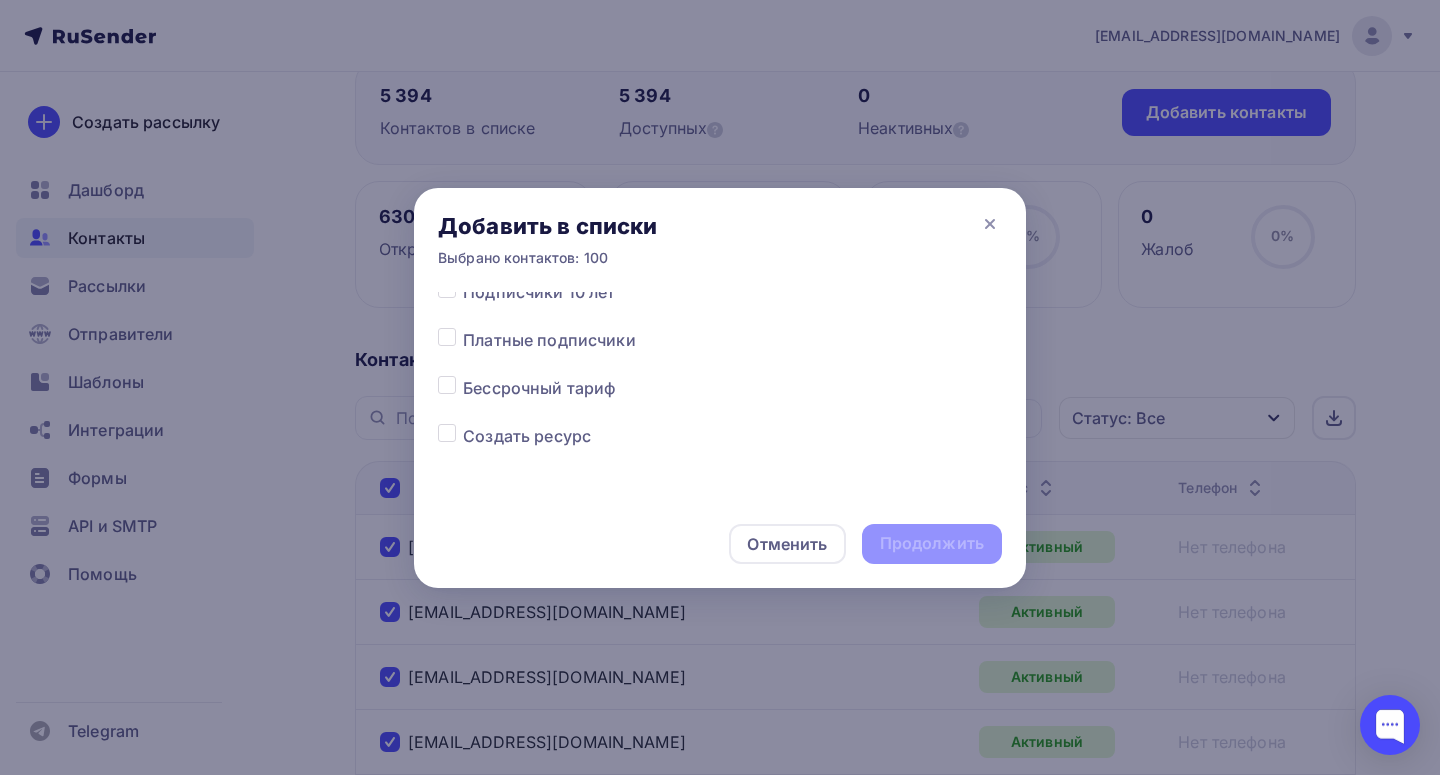 click on "Создать ресурс" at bounding box center (527, 436) 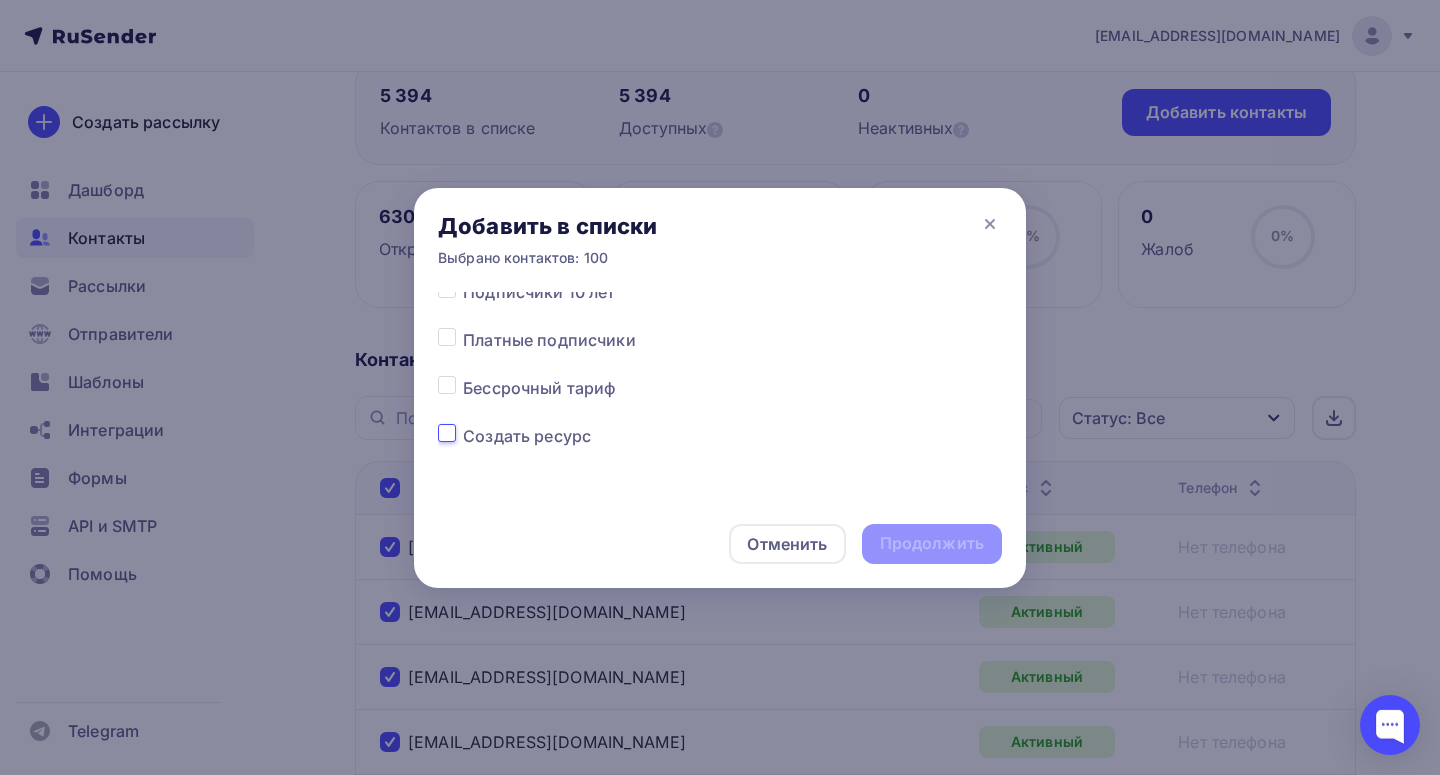 click at bounding box center (447, 433) 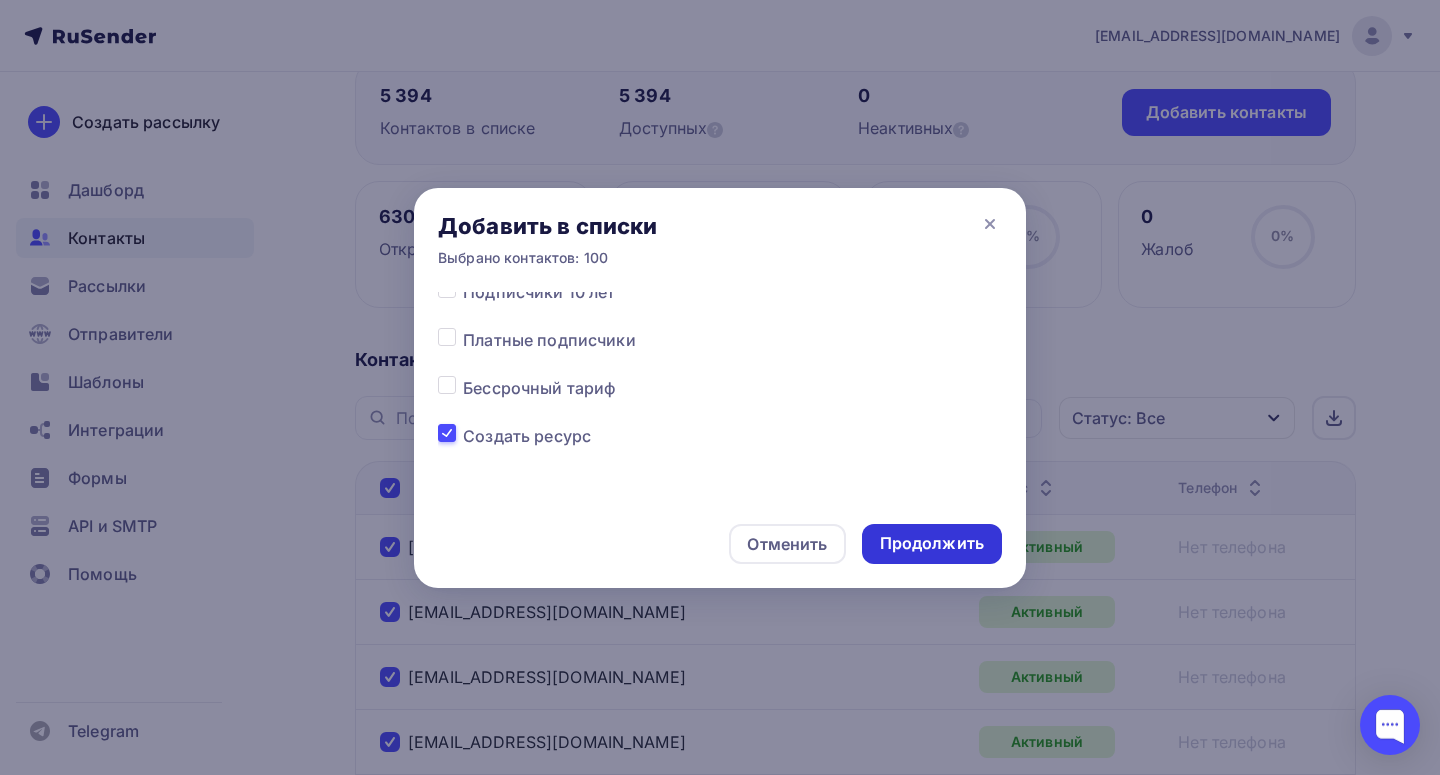 click on "Продолжить" at bounding box center [932, 543] 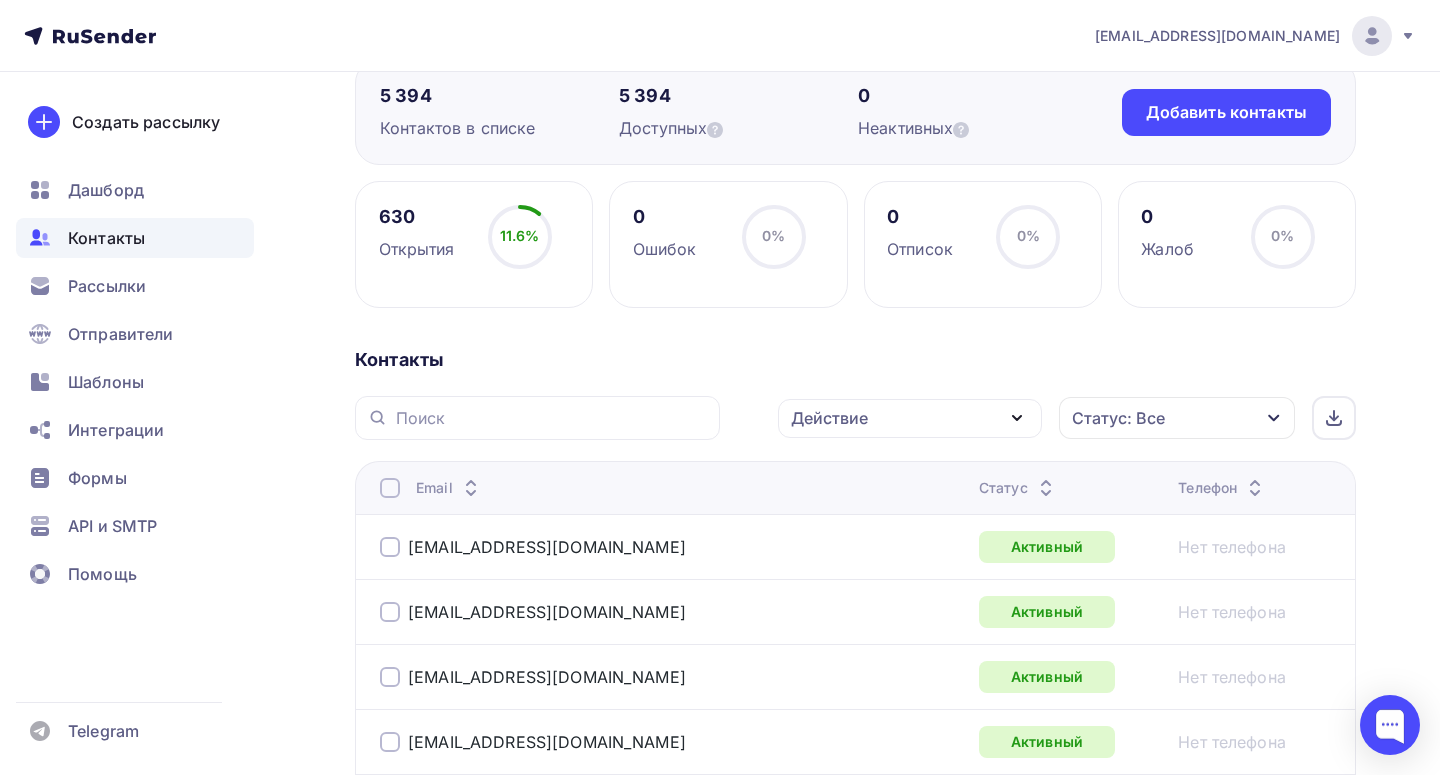 click at bounding box center [390, 488] 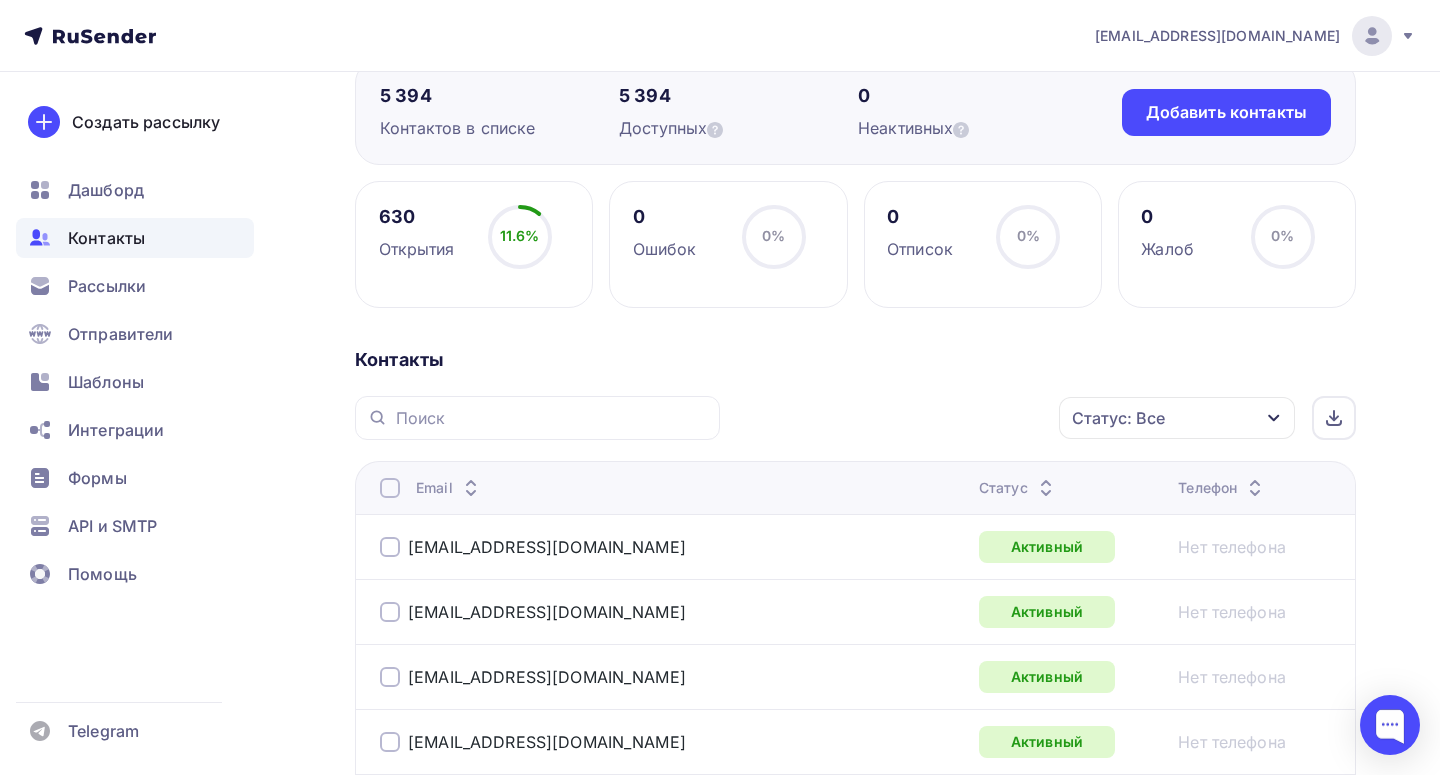 click at bounding box center [390, 488] 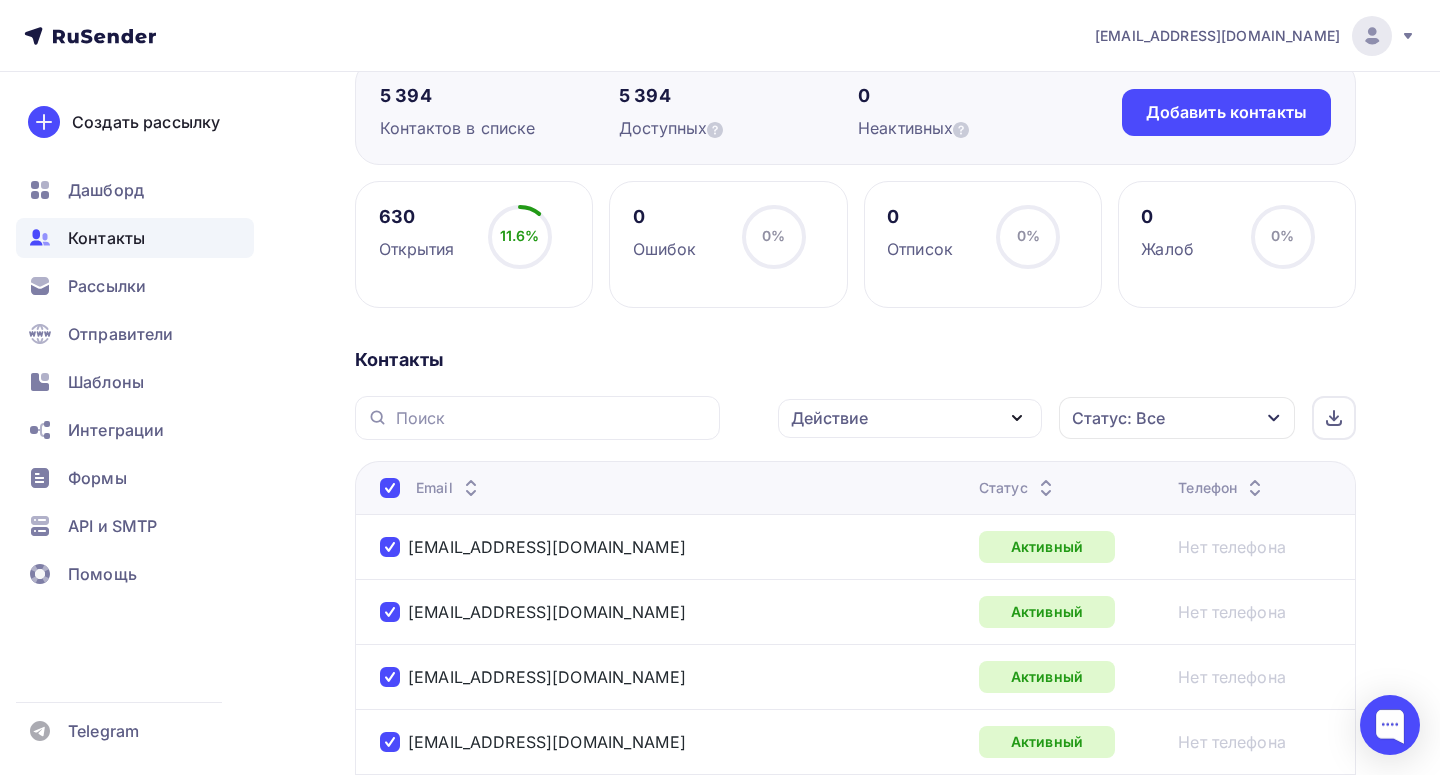 click on "Действие" at bounding box center (910, 418) 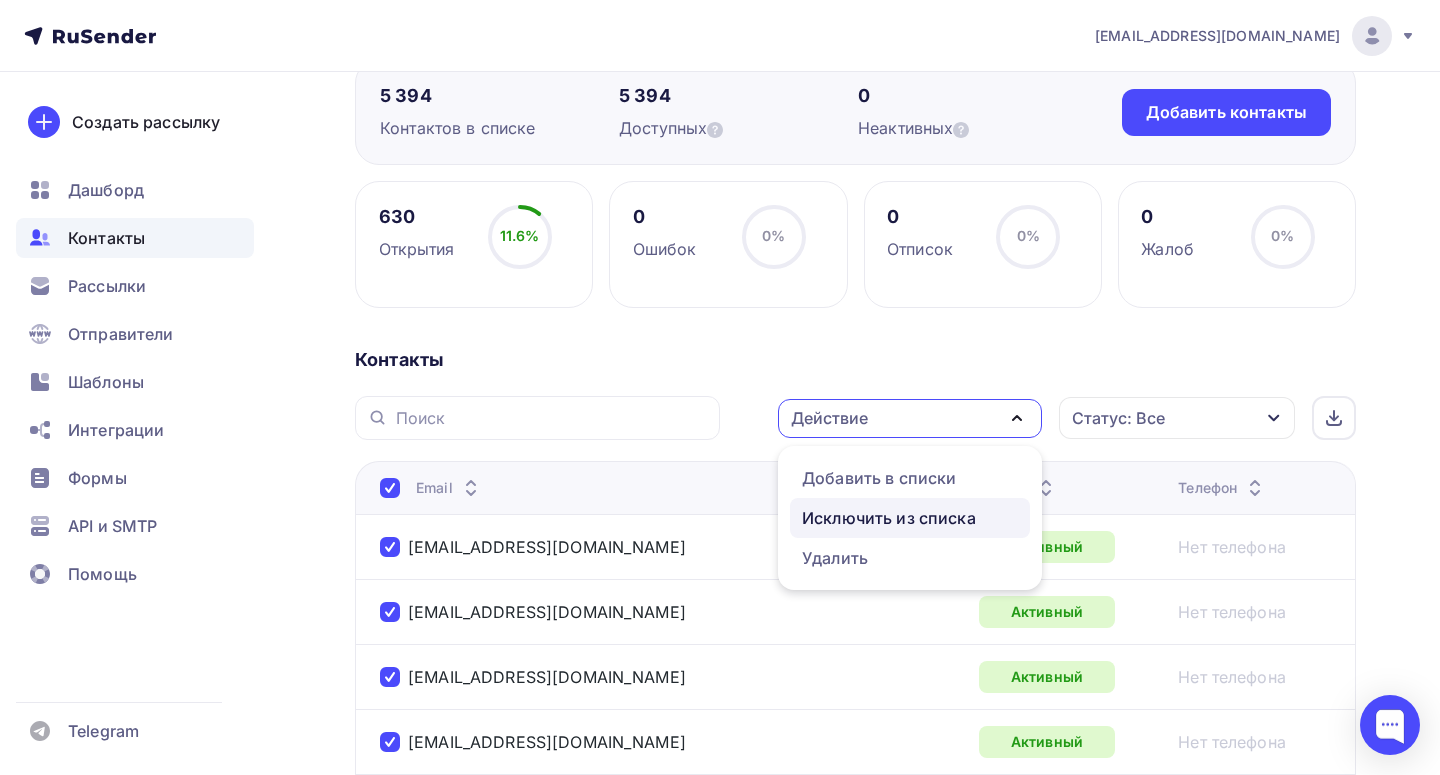 click on "Исключить из списка" at bounding box center [889, 518] 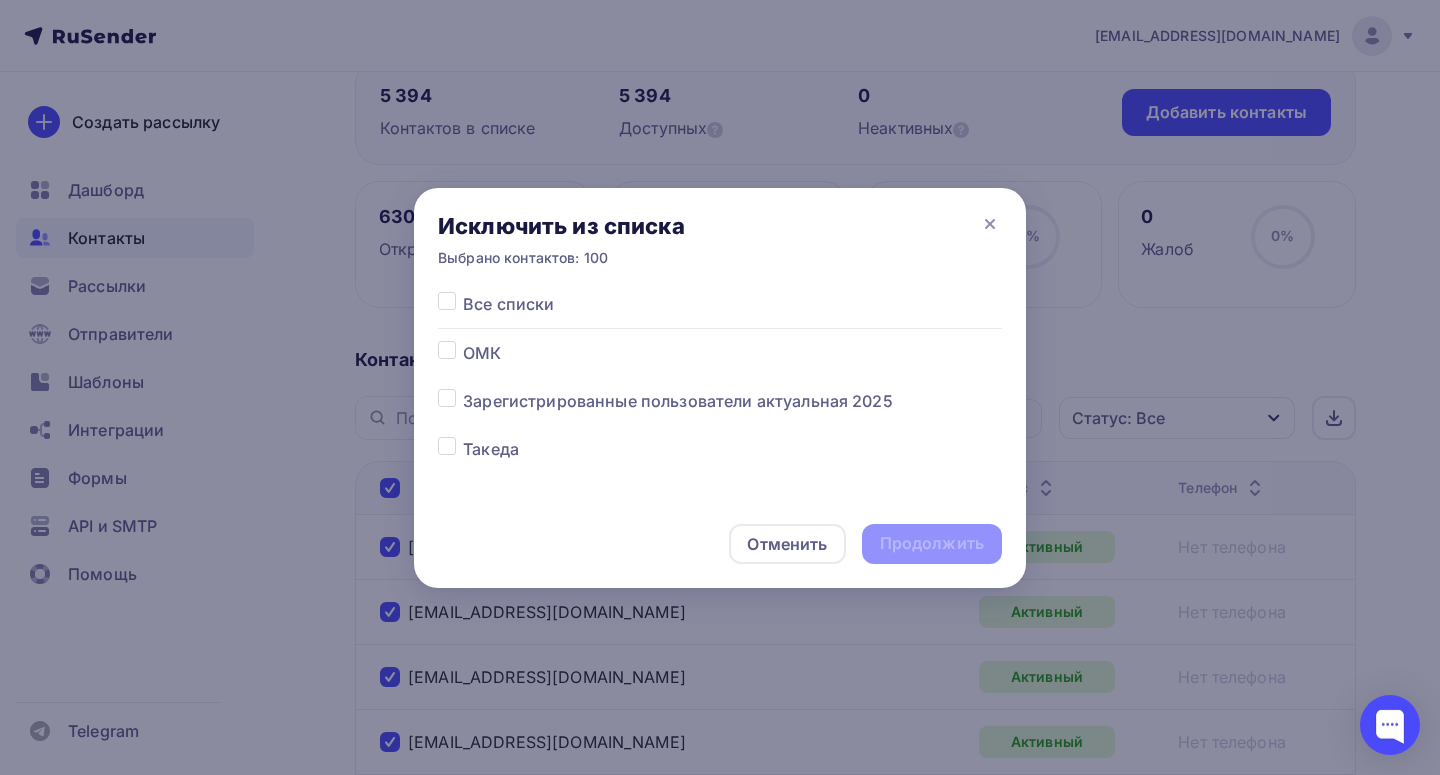 click at bounding box center (463, 389) 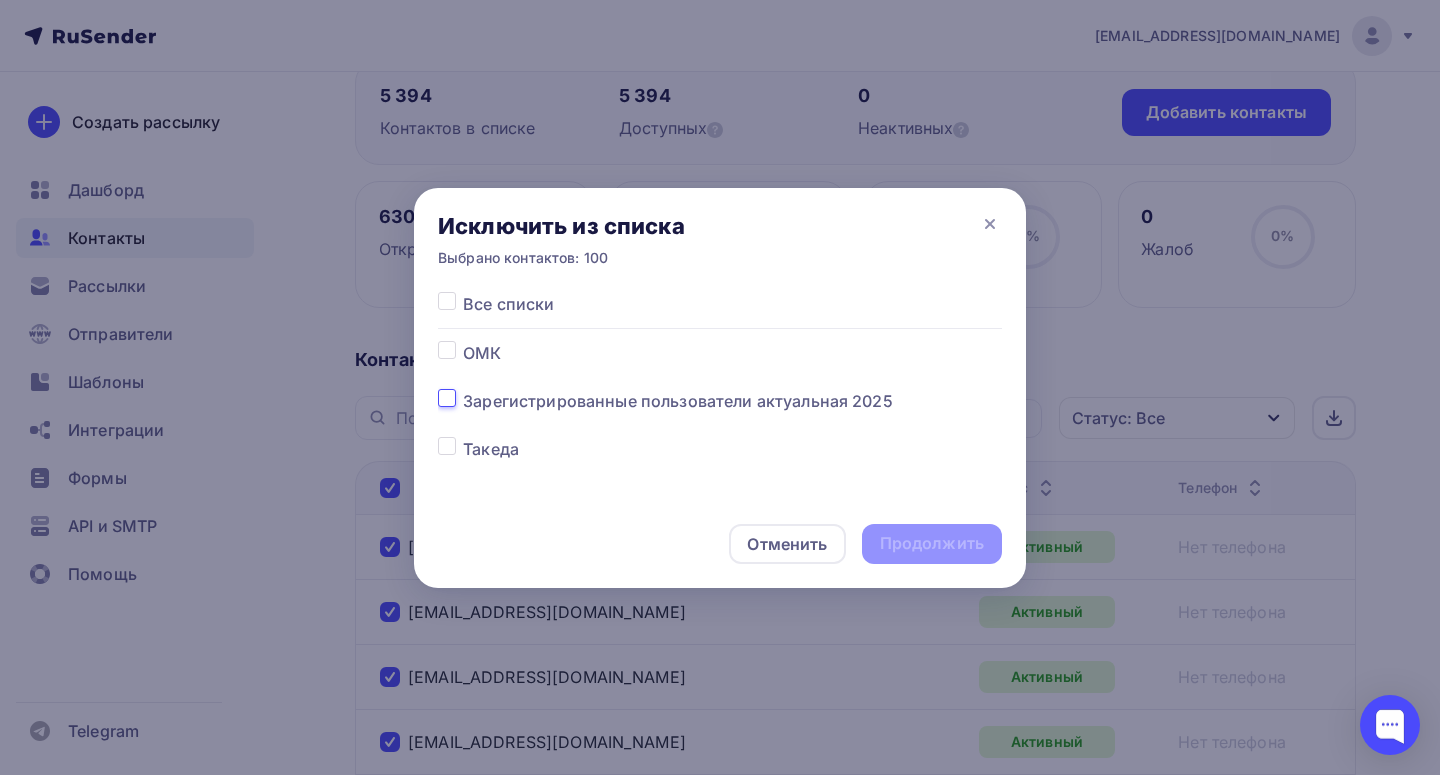 click at bounding box center (447, 398) 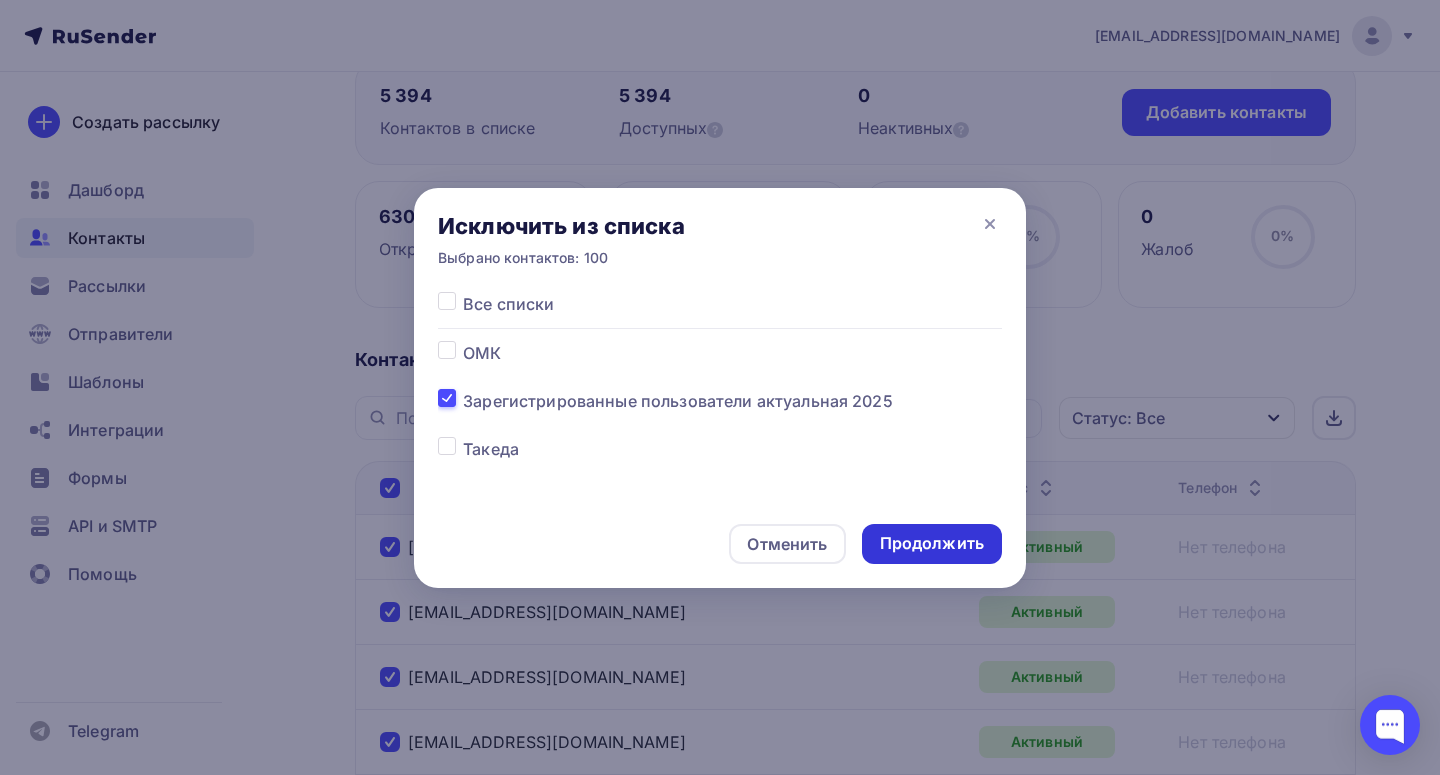 click on "Продолжить" at bounding box center (932, 544) 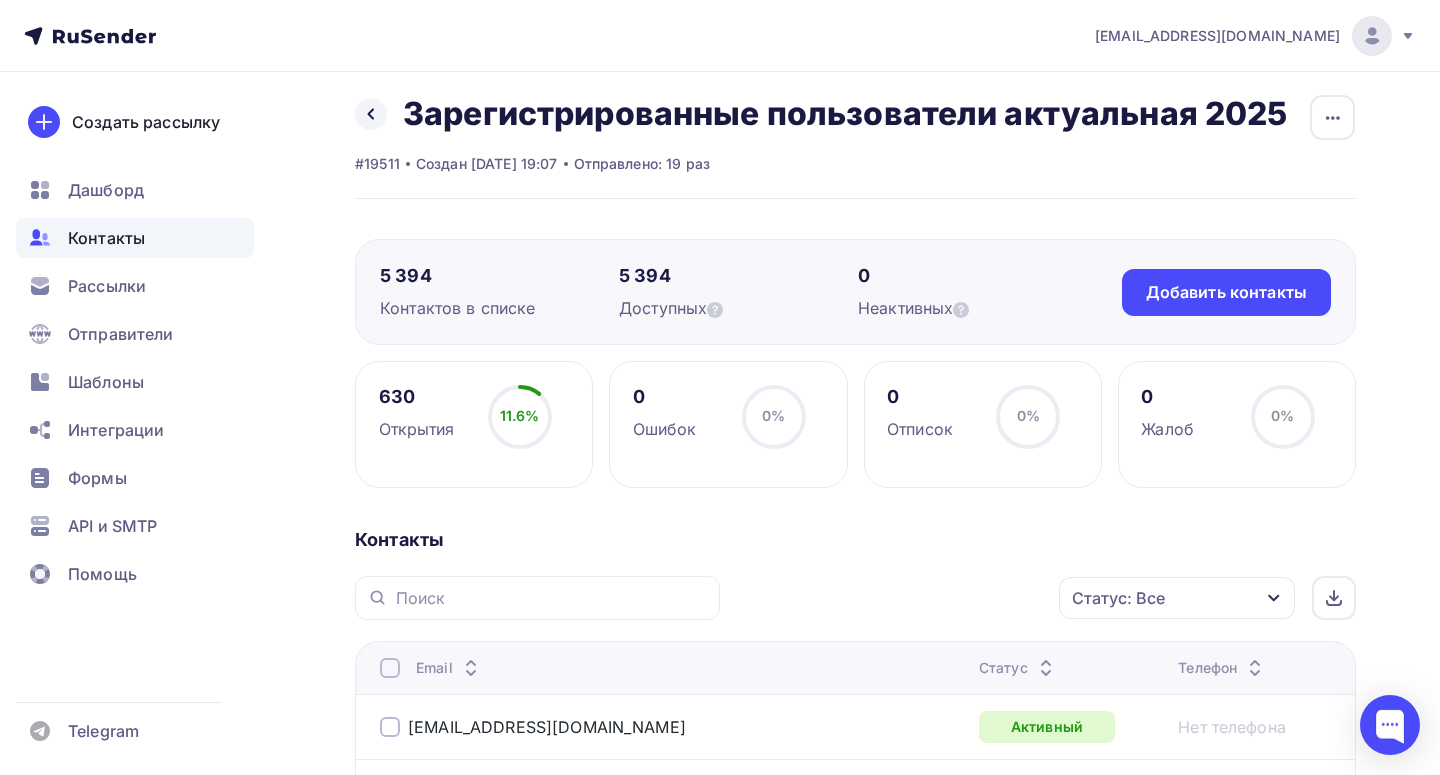 scroll, scrollTop: 0, scrollLeft: 0, axis: both 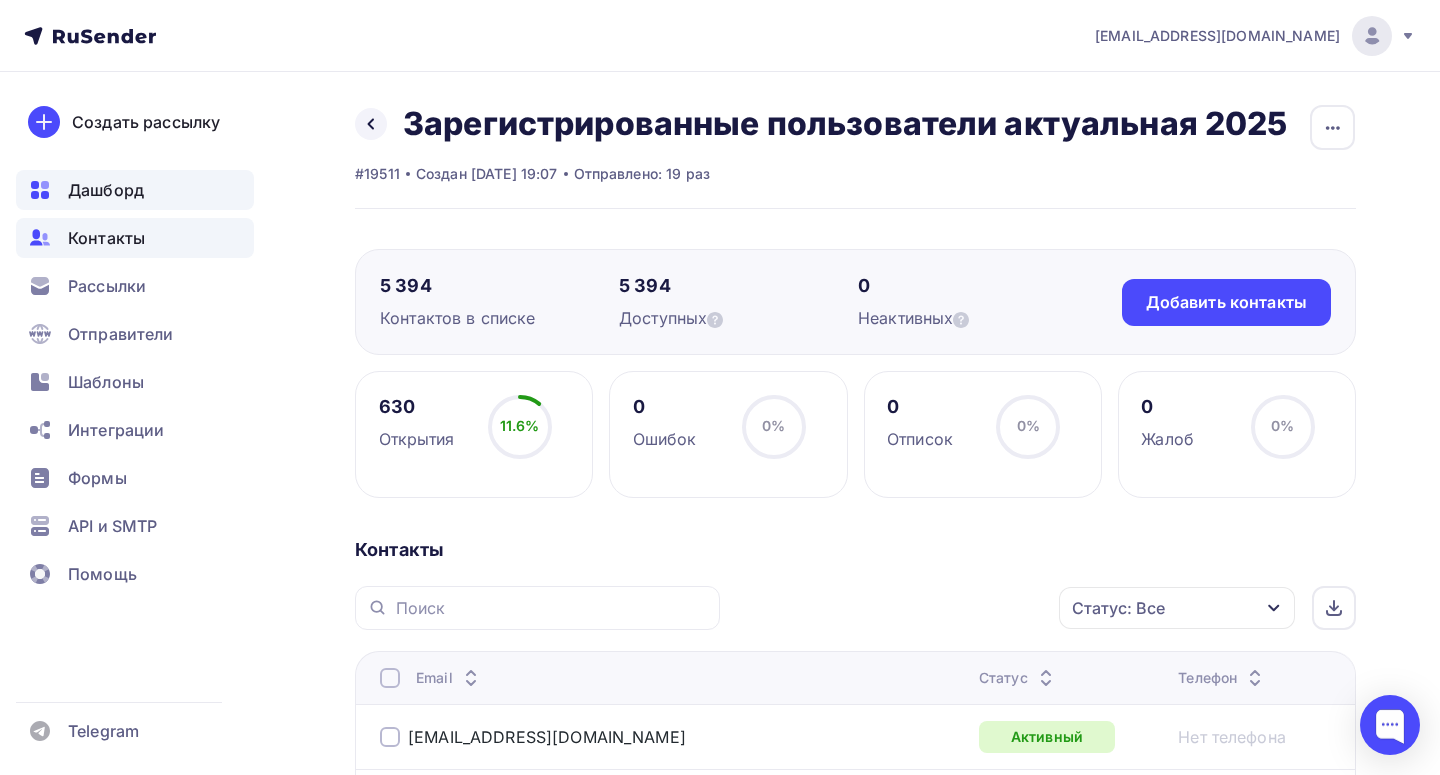 click on "Дашборд" at bounding box center [106, 190] 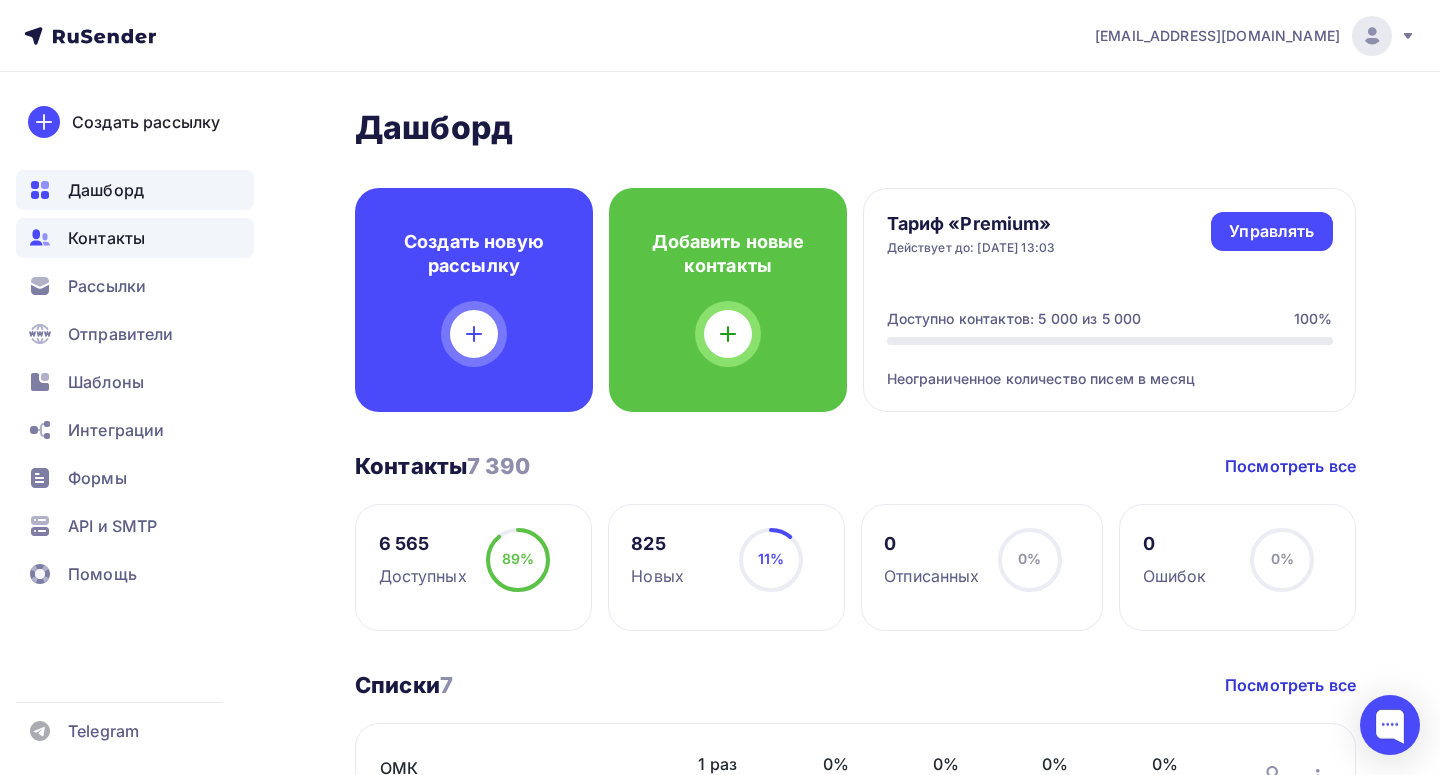 click on "Контакты" at bounding box center (106, 238) 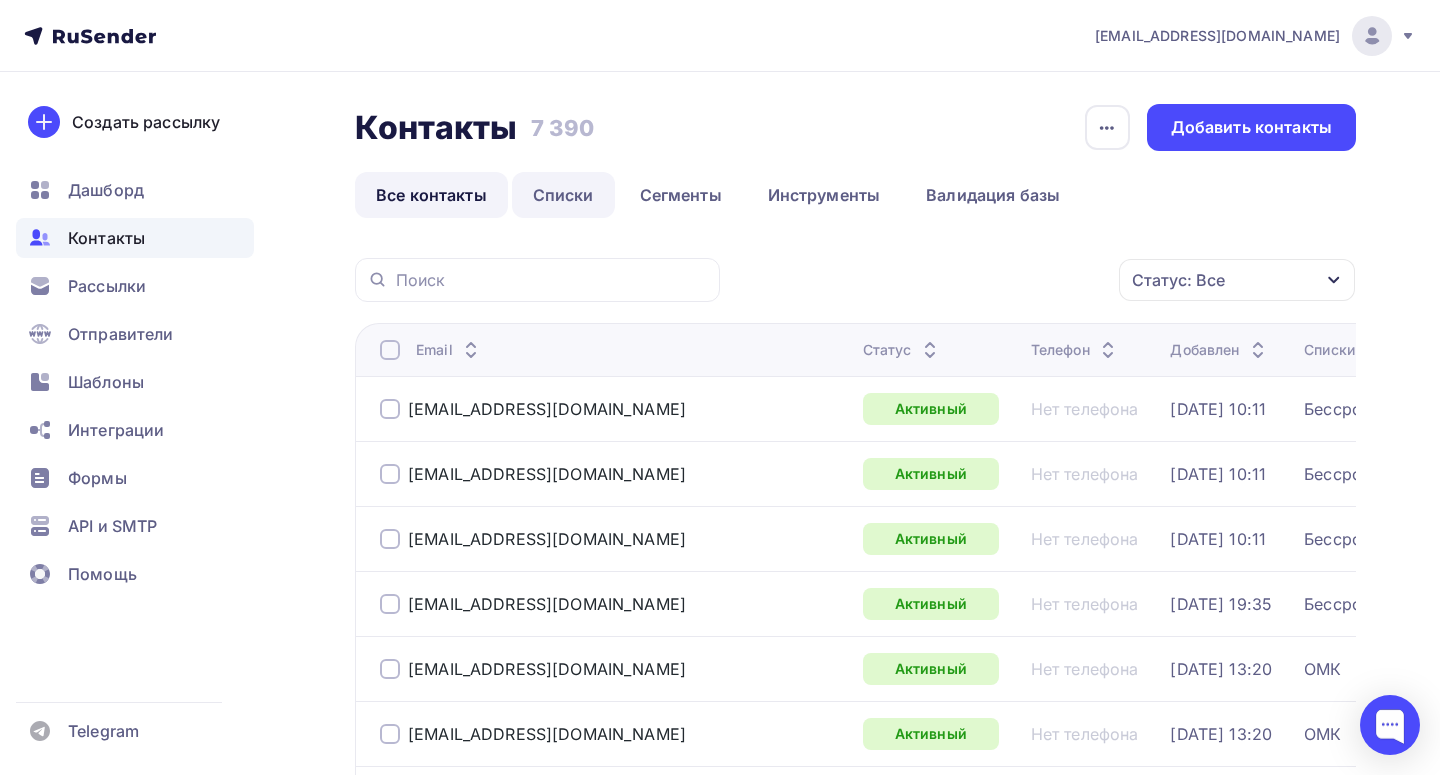 click on "Списки" at bounding box center [563, 195] 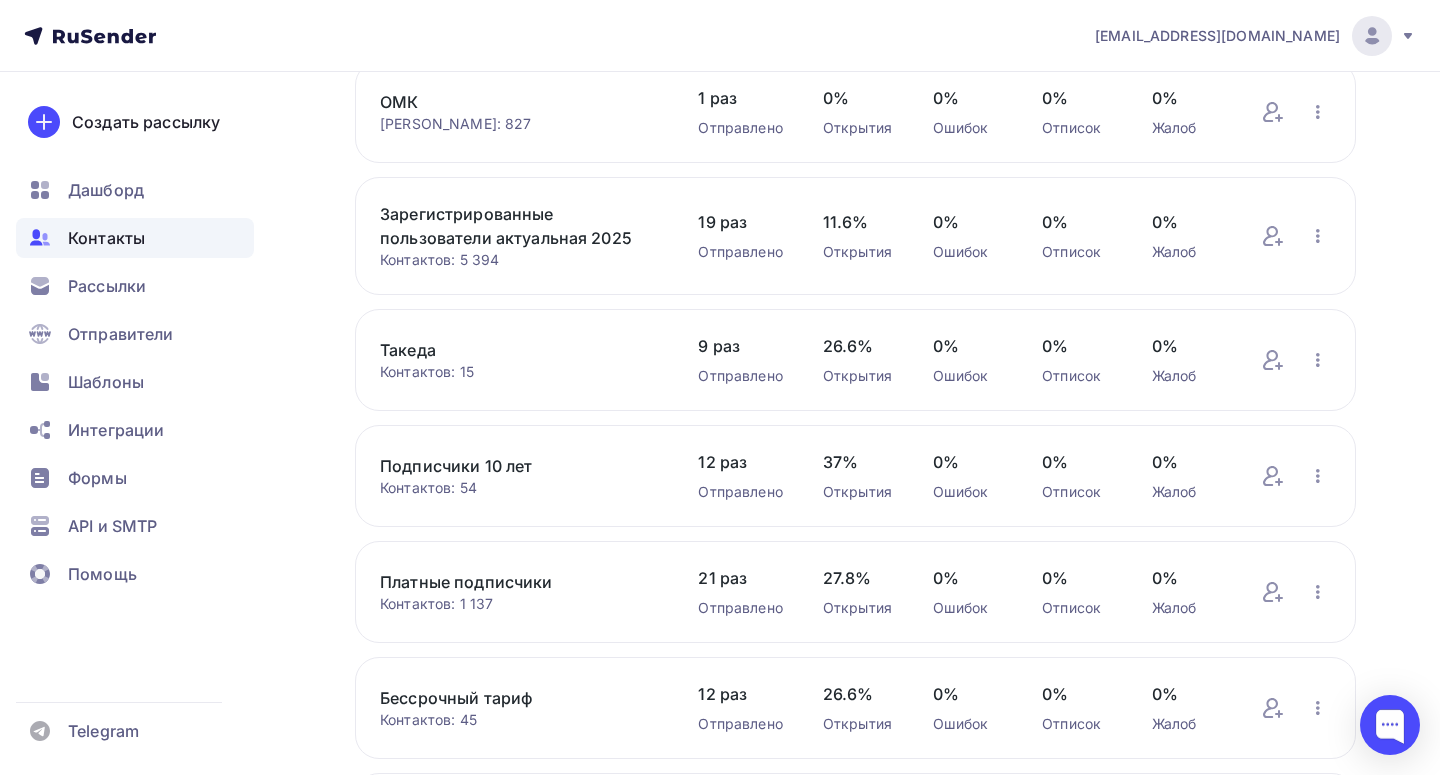 scroll, scrollTop: 186, scrollLeft: 0, axis: vertical 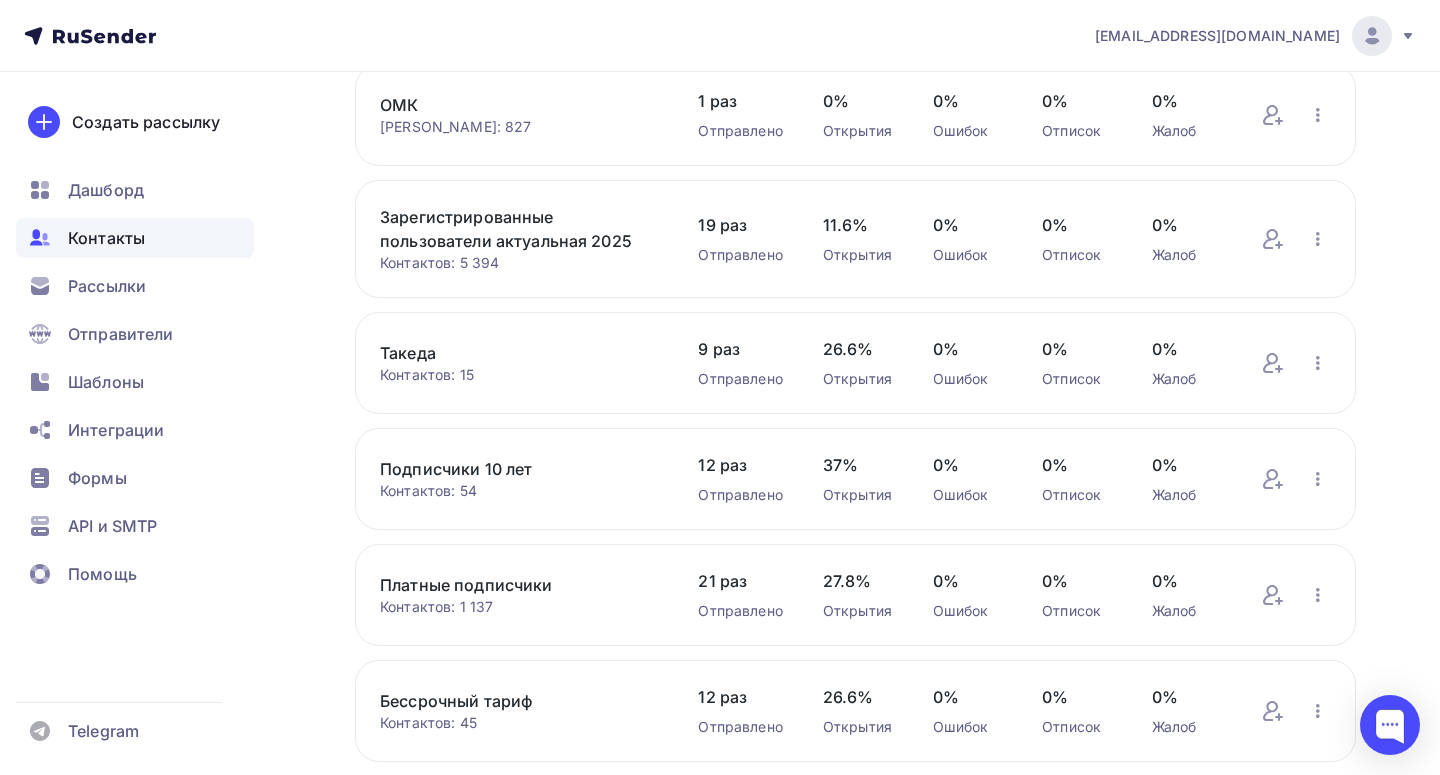 click on "Зарегистрированные пользователи актуальная 2025" at bounding box center (519, 229) 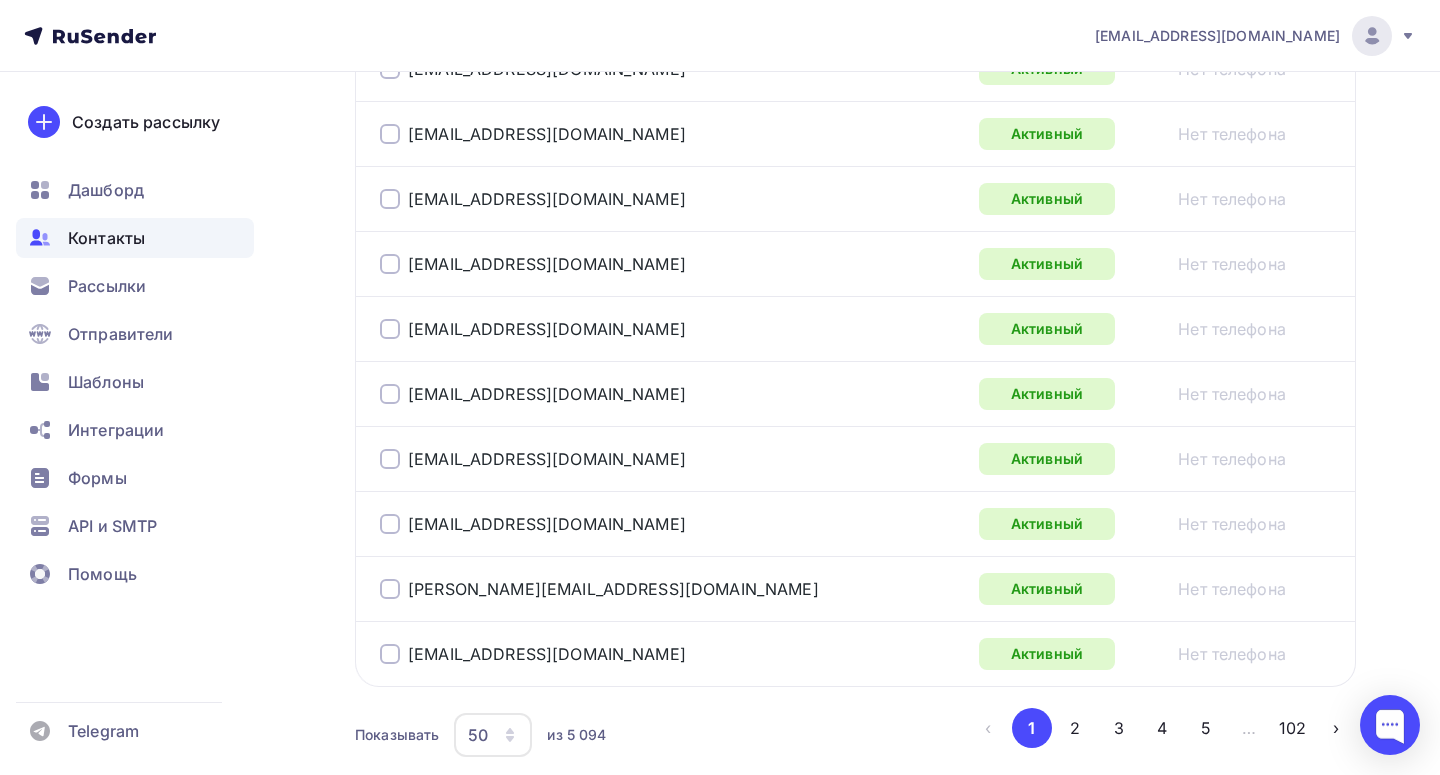 scroll, scrollTop: 3386, scrollLeft: 0, axis: vertical 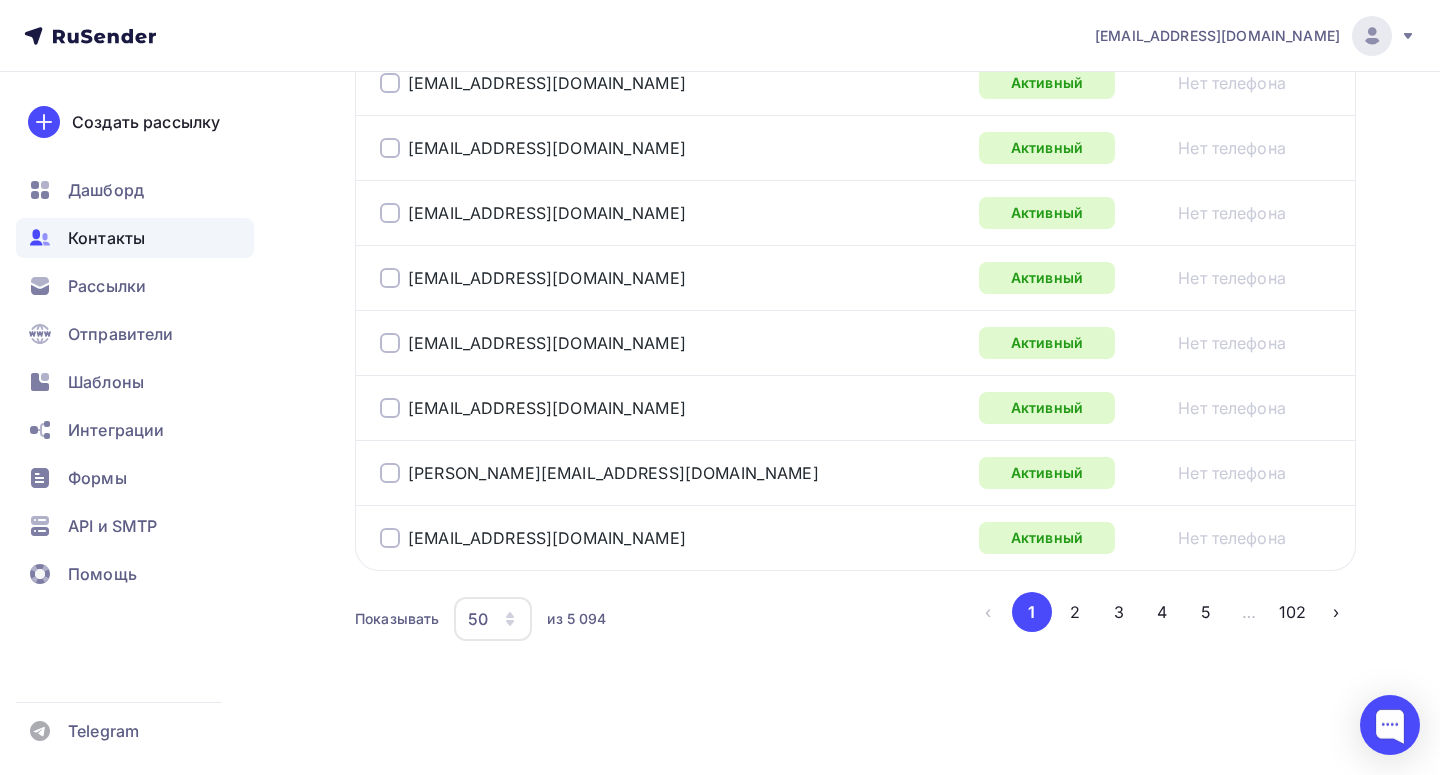 click on "50" at bounding box center (493, 619) 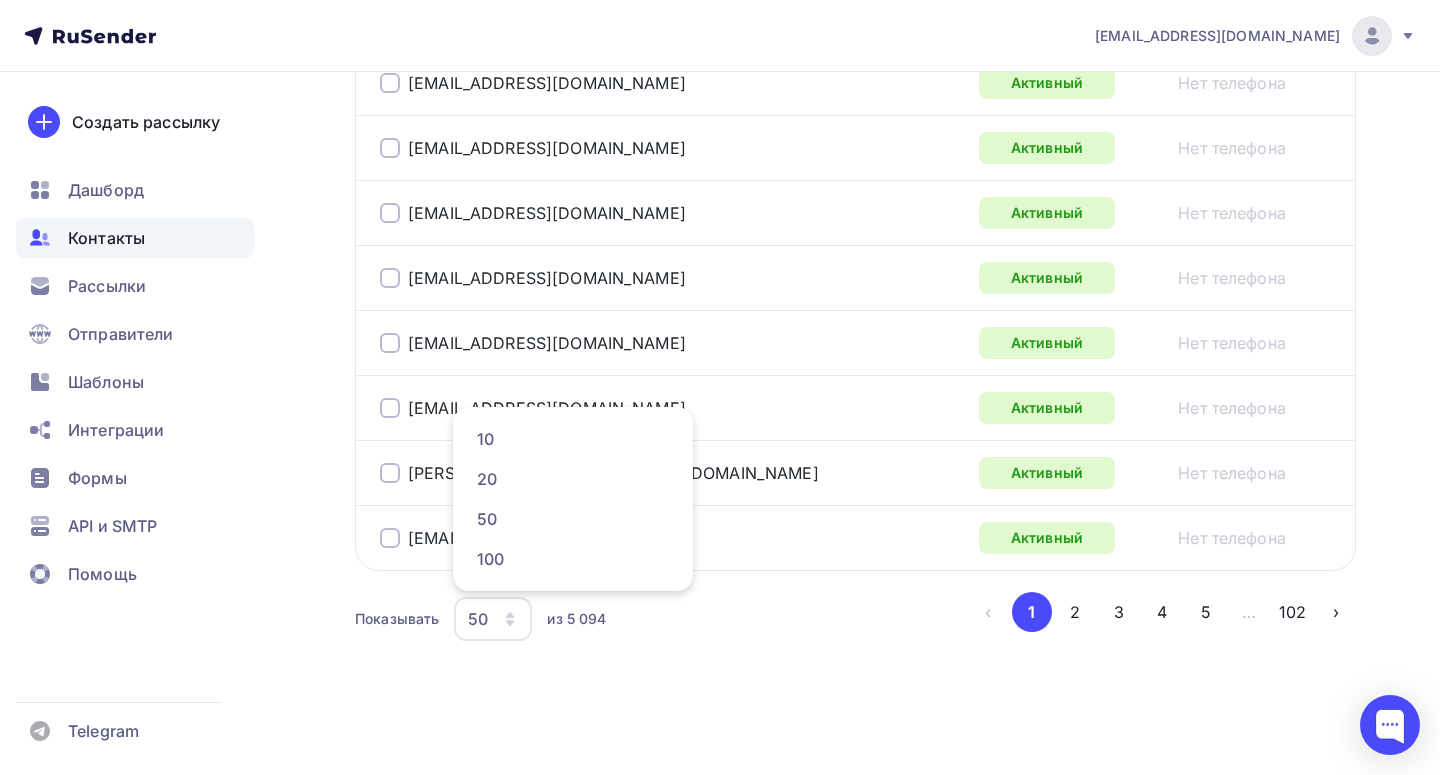 click on "50" at bounding box center [493, 619] 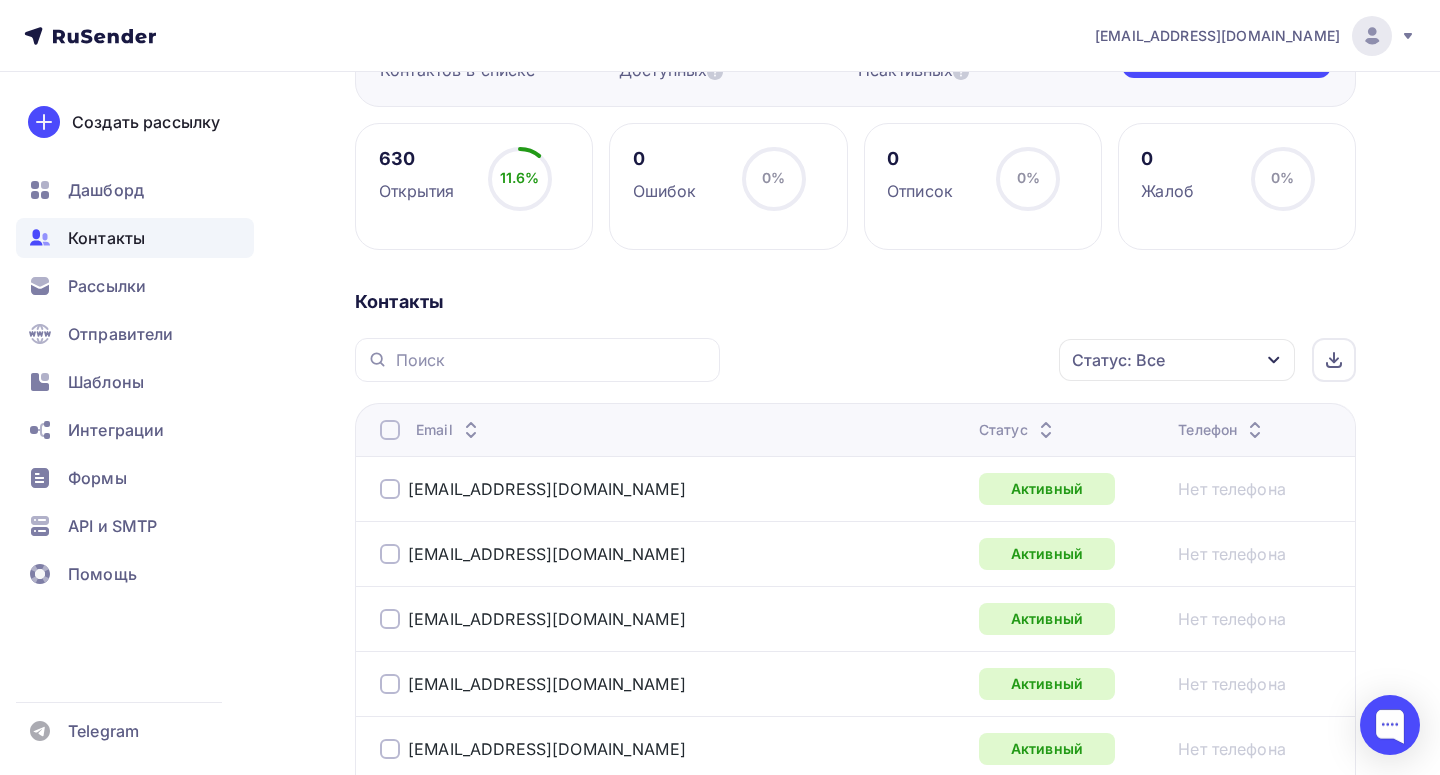 scroll, scrollTop: 0, scrollLeft: 0, axis: both 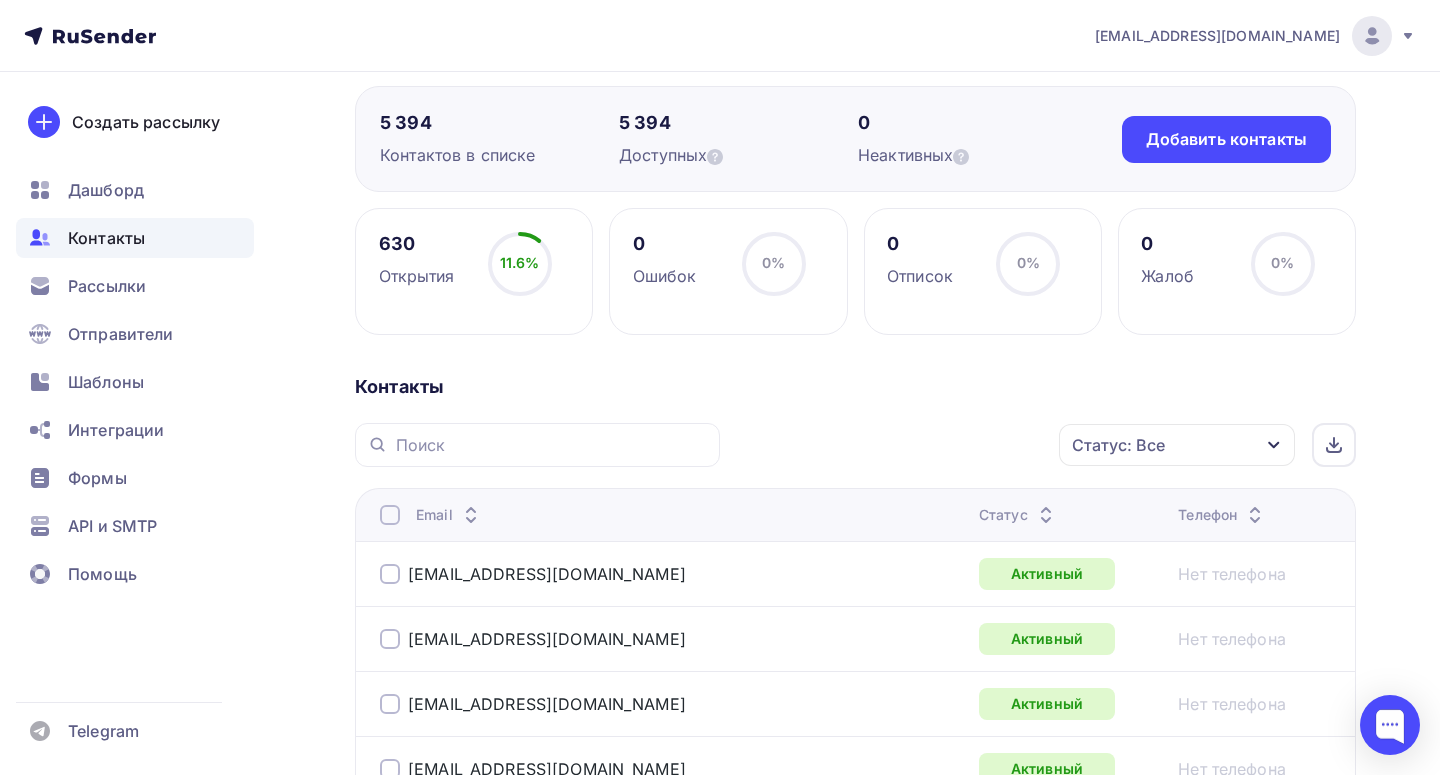 click at bounding box center [390, 515] 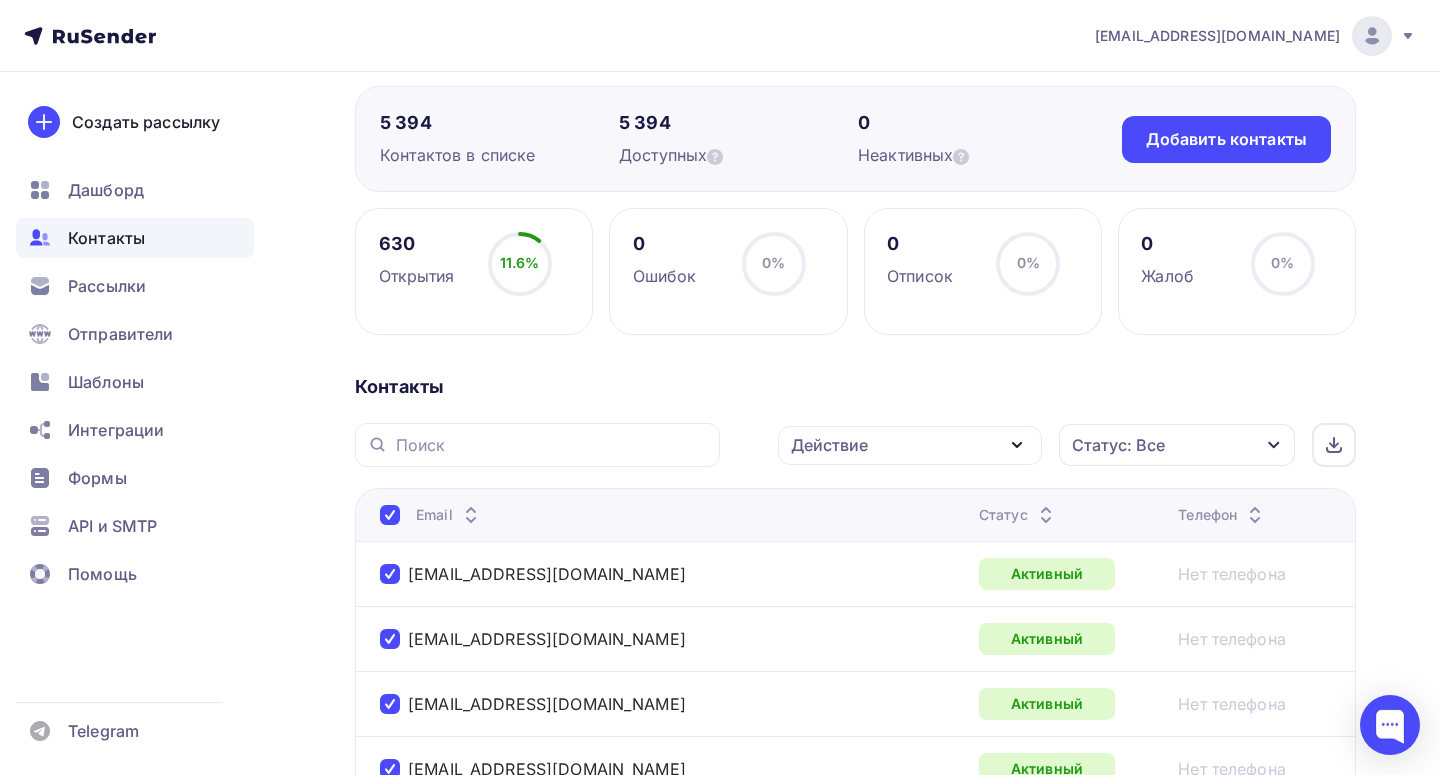 click on "Действие" at bounding box center (910, 445) 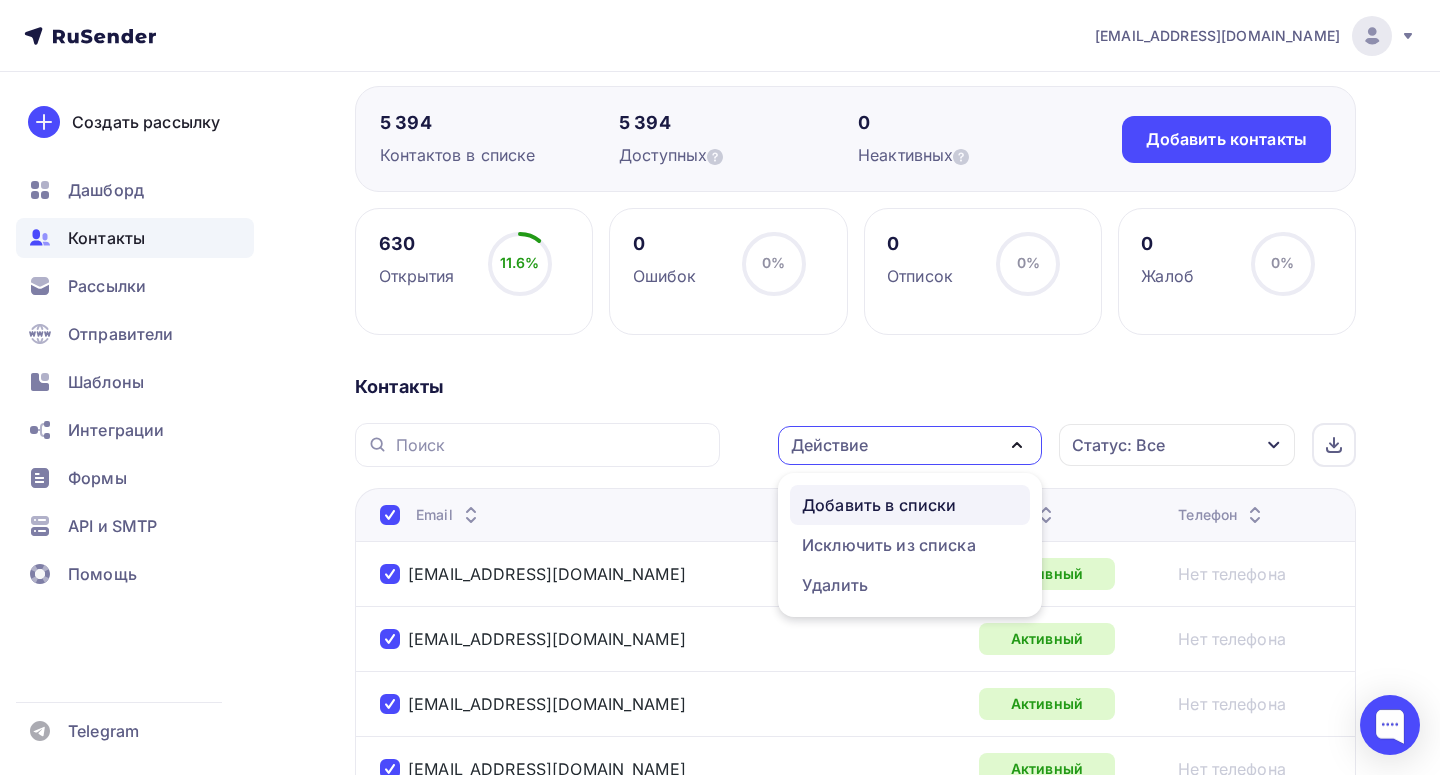 click on "Добавить в списки" at bounding box center (879, 505) 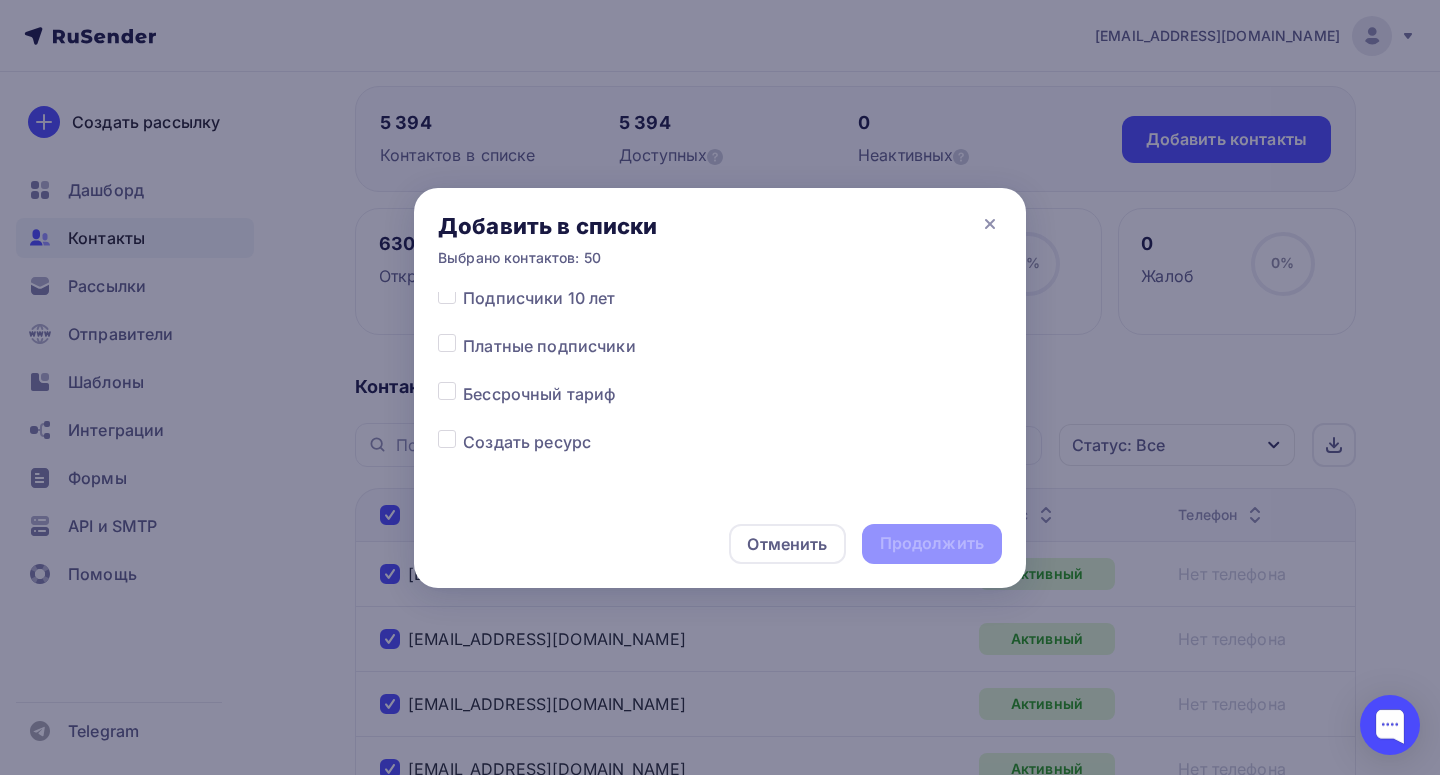 scroll, scrollTop: 205, scrollLeft: 0, axis: vertical 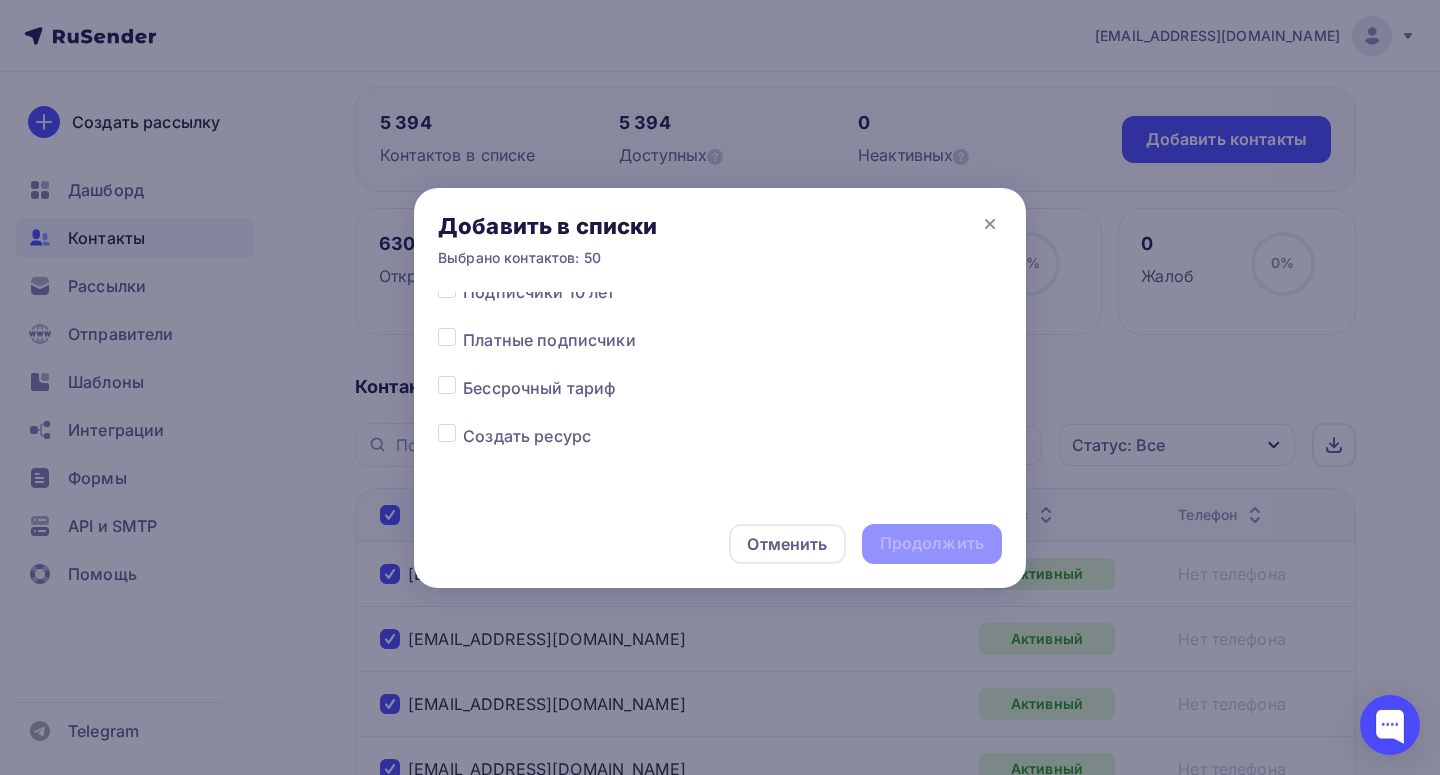 click at bounding box center [463, 424] 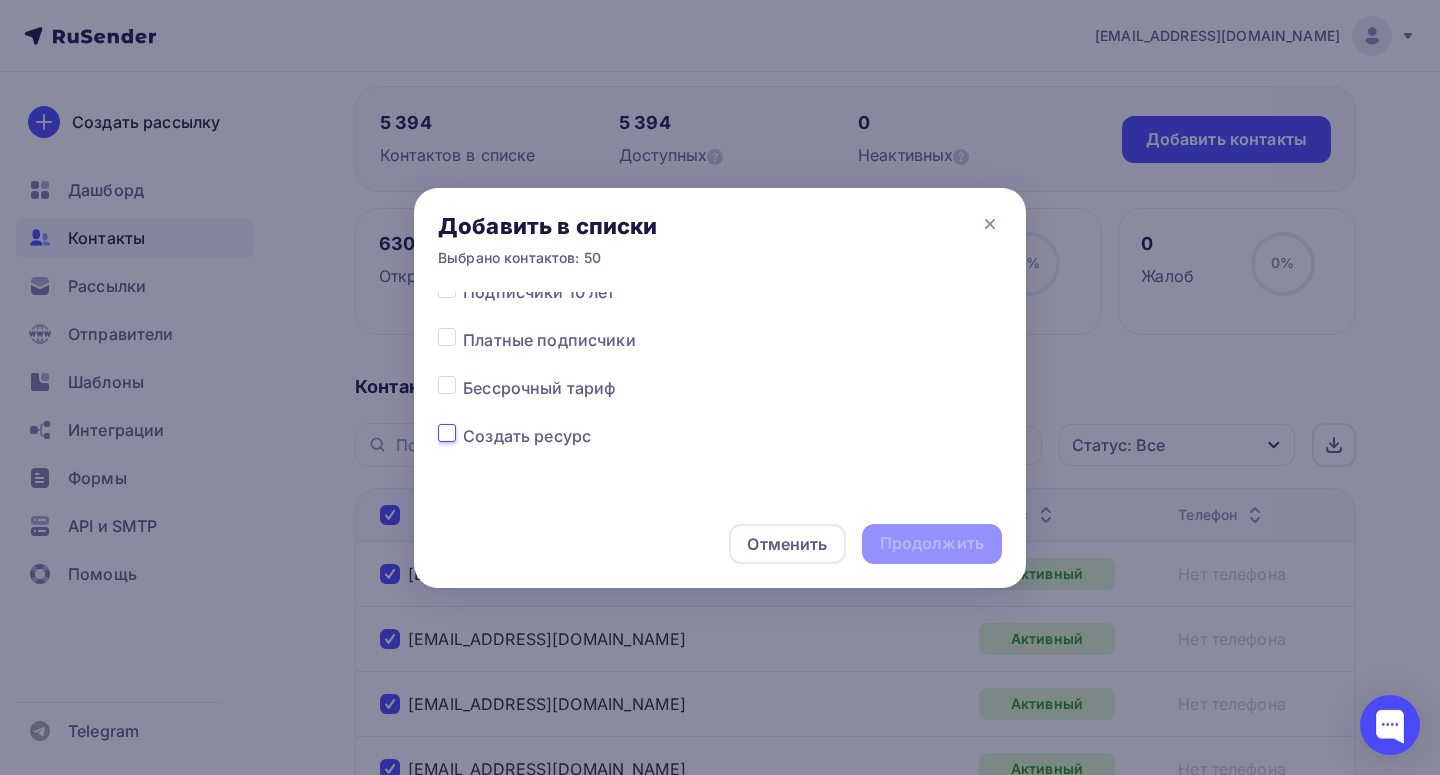 click at bounding box center [447, 433] 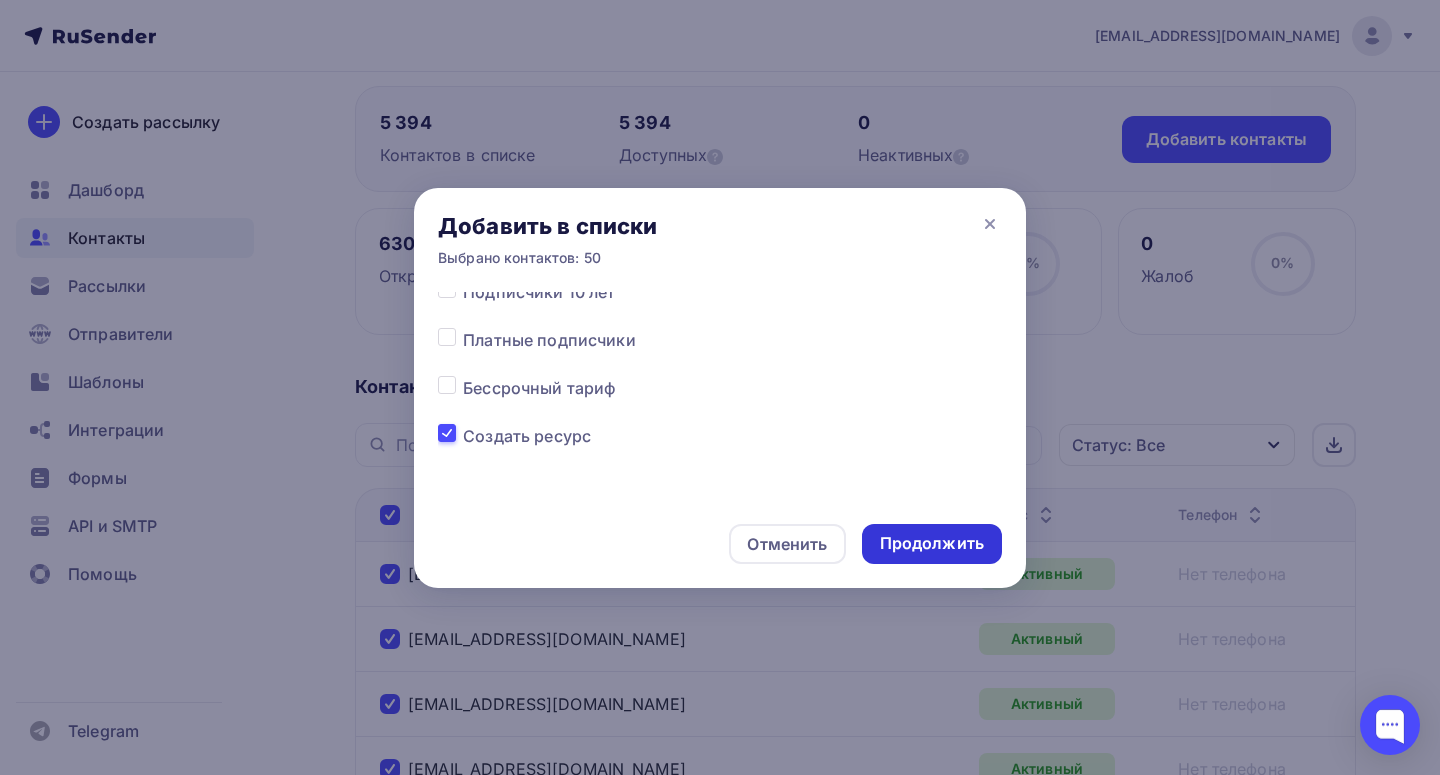 click on "Продолжить" at bounding box center [932, 543] 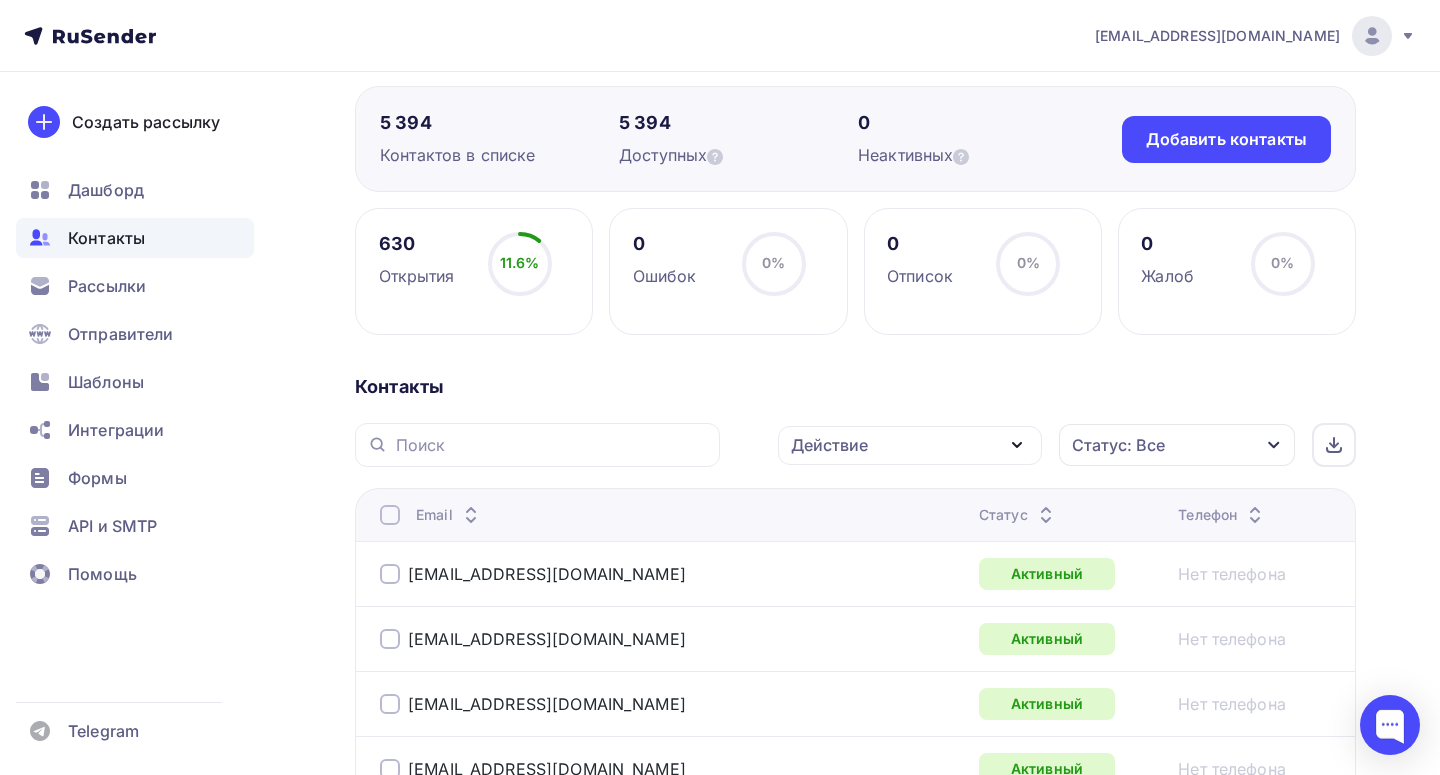 click at bounding box center (390, 515) 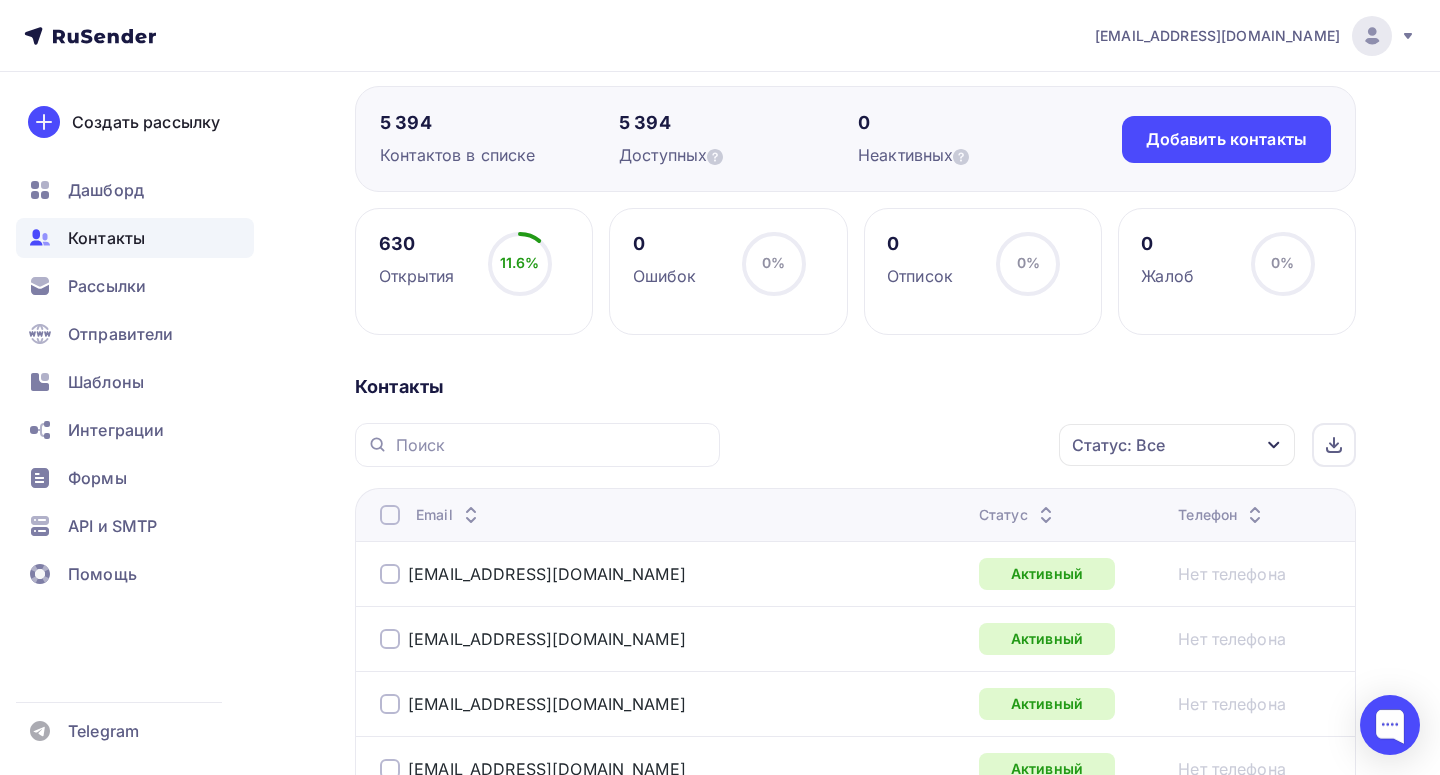 click at bounding box center [390, 515] 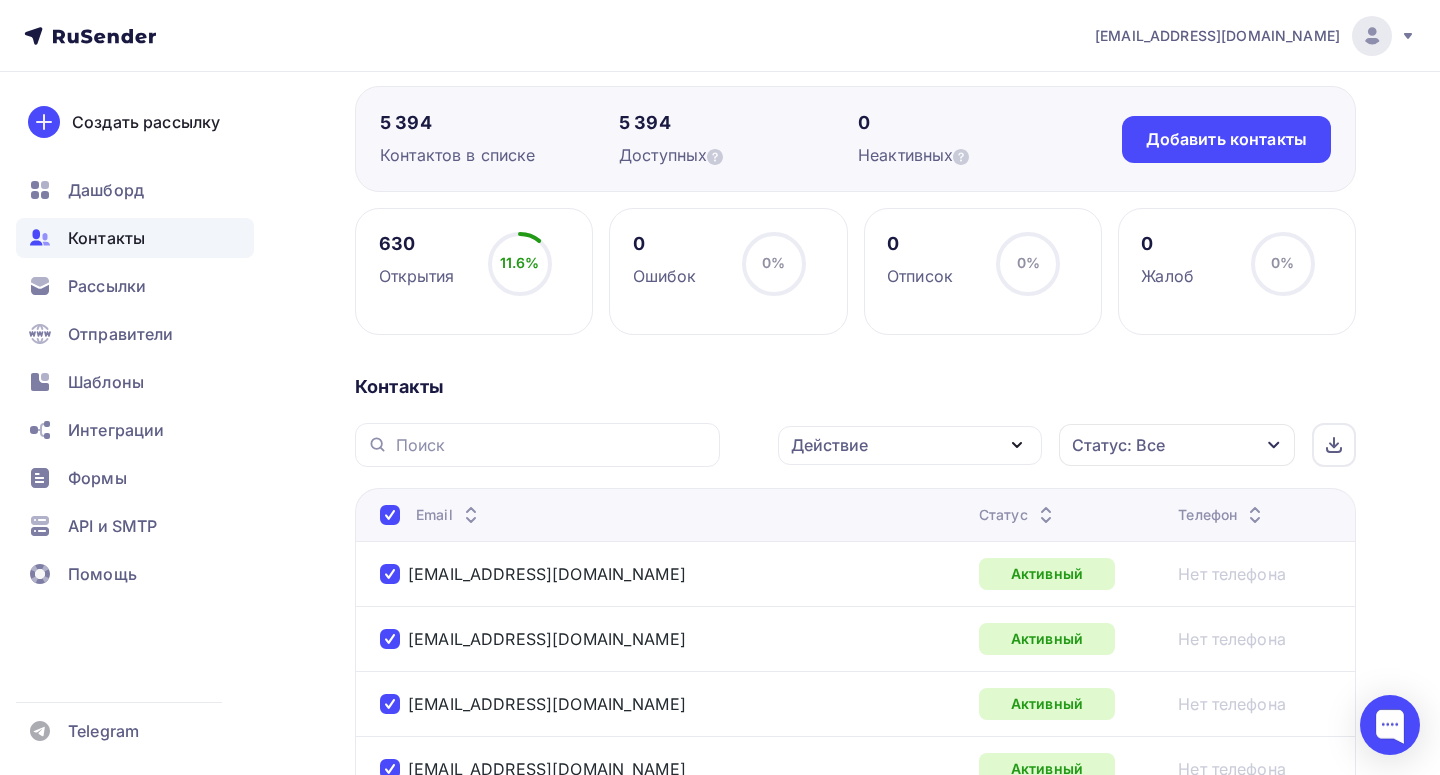 click on "Действие" at bounding box center [829, 445] 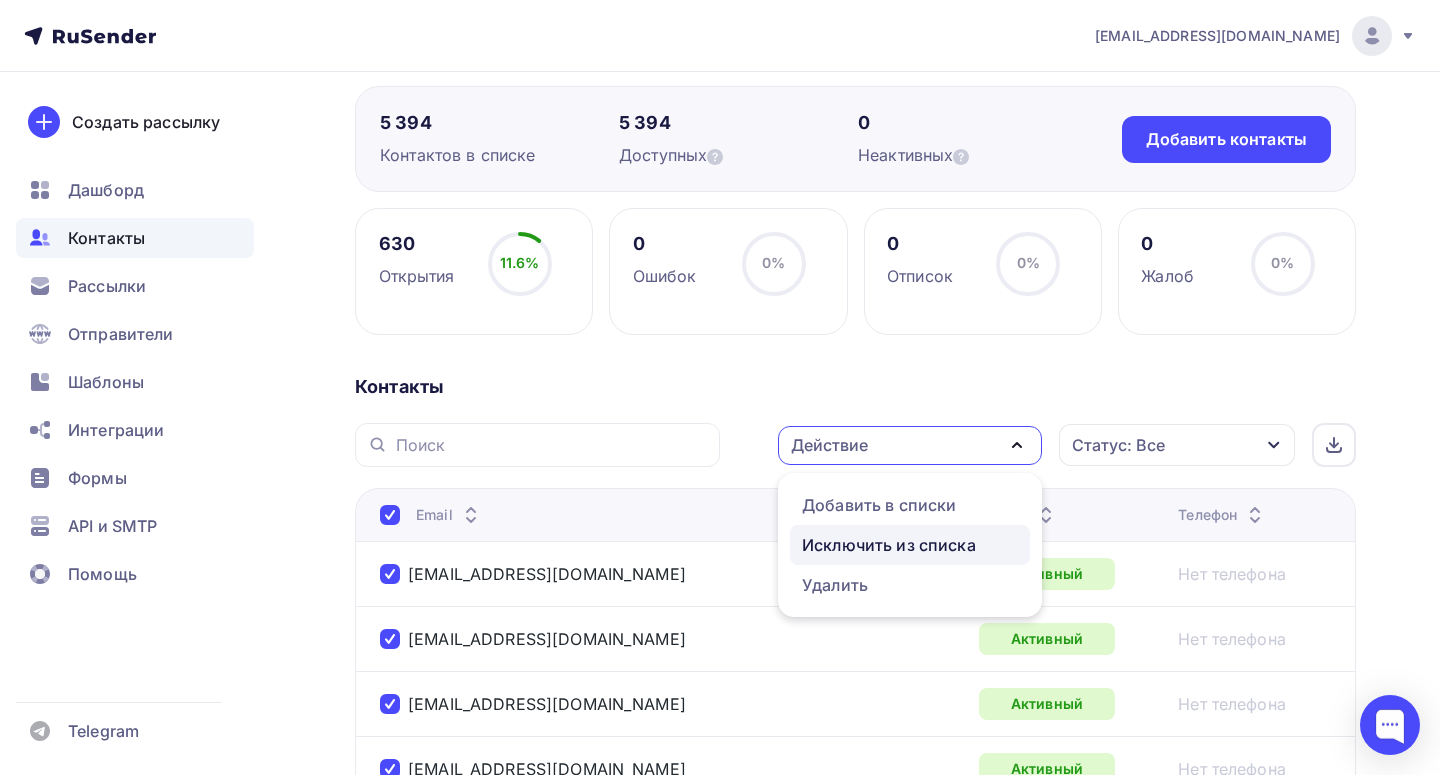 click on "Исключить из списка" at bounding box center (889, 545) 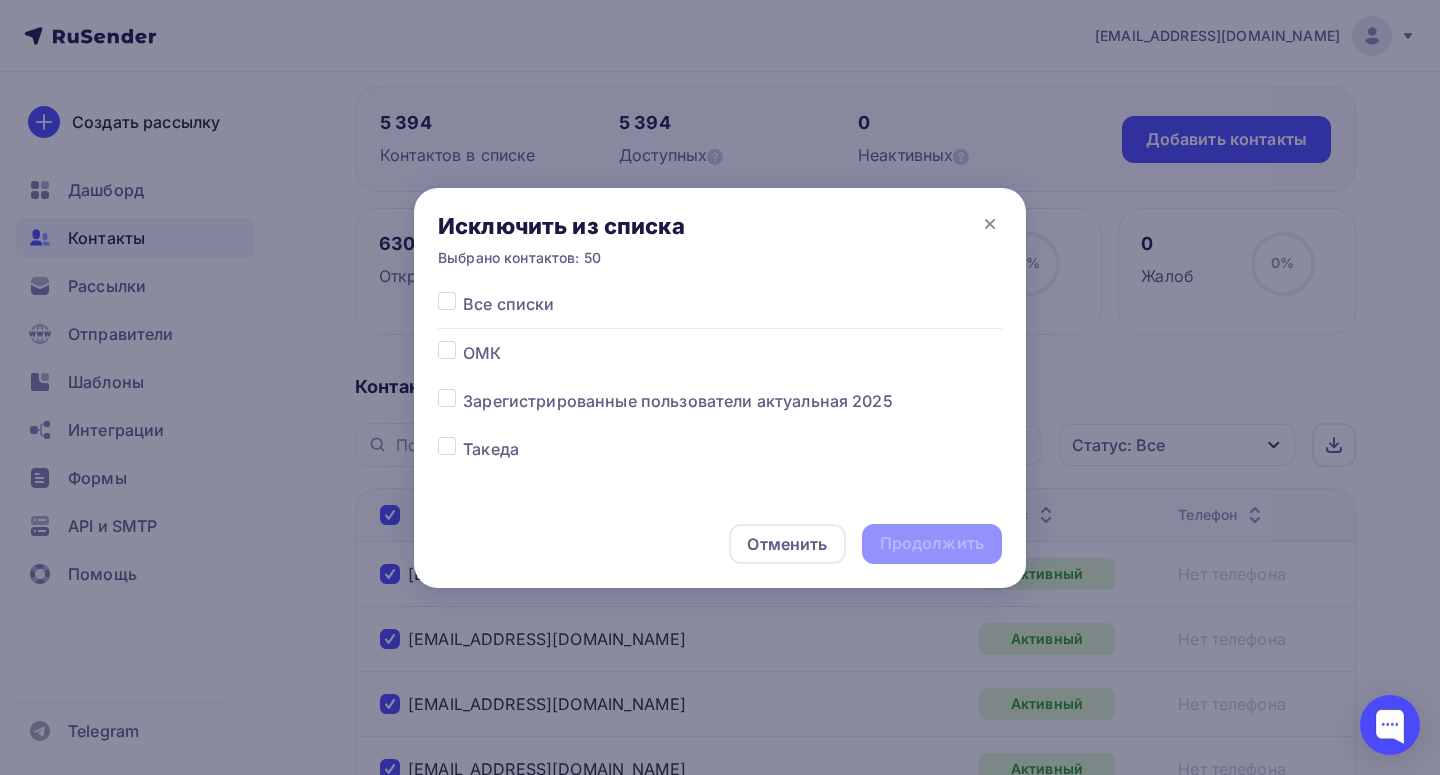 click at bounding box center (463, 389) 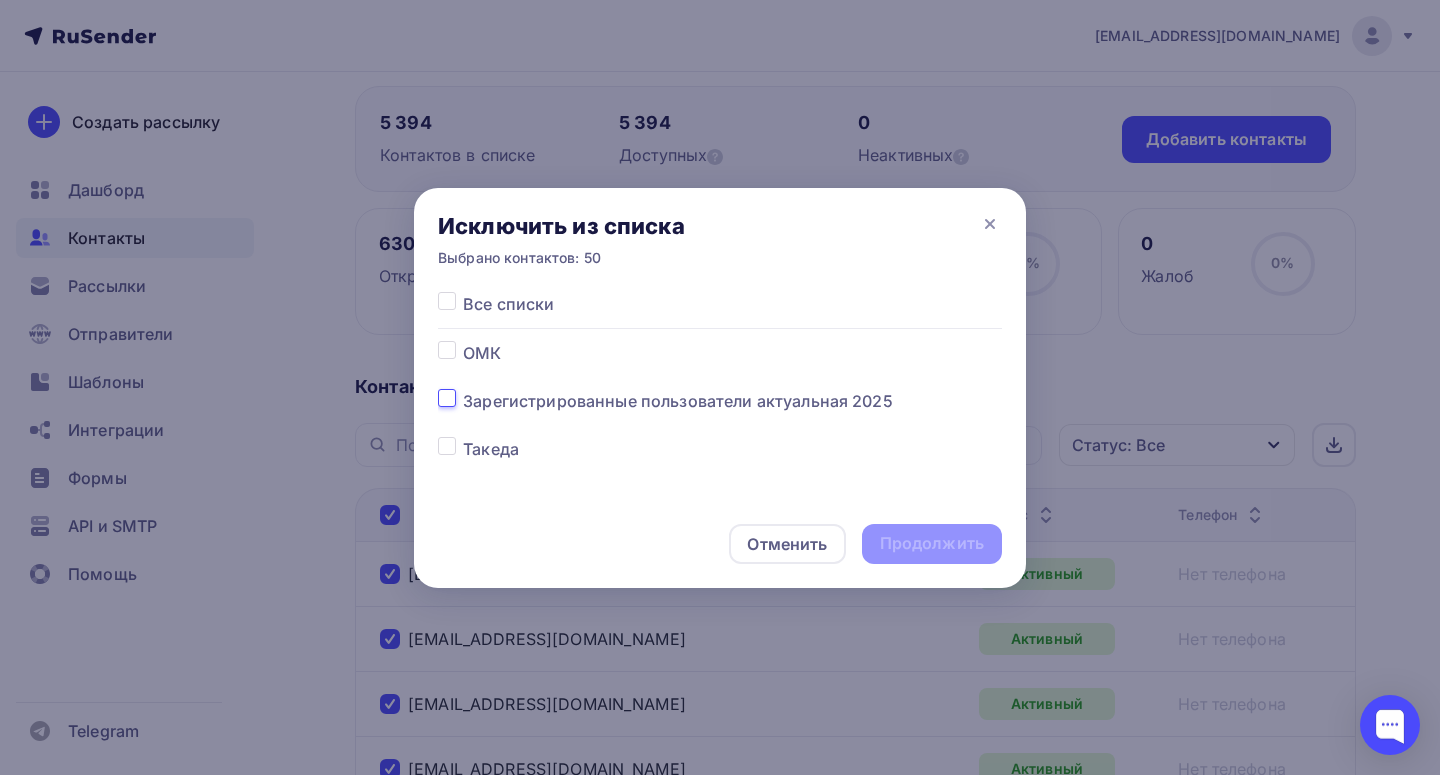 click at bounding box center [447, 398] 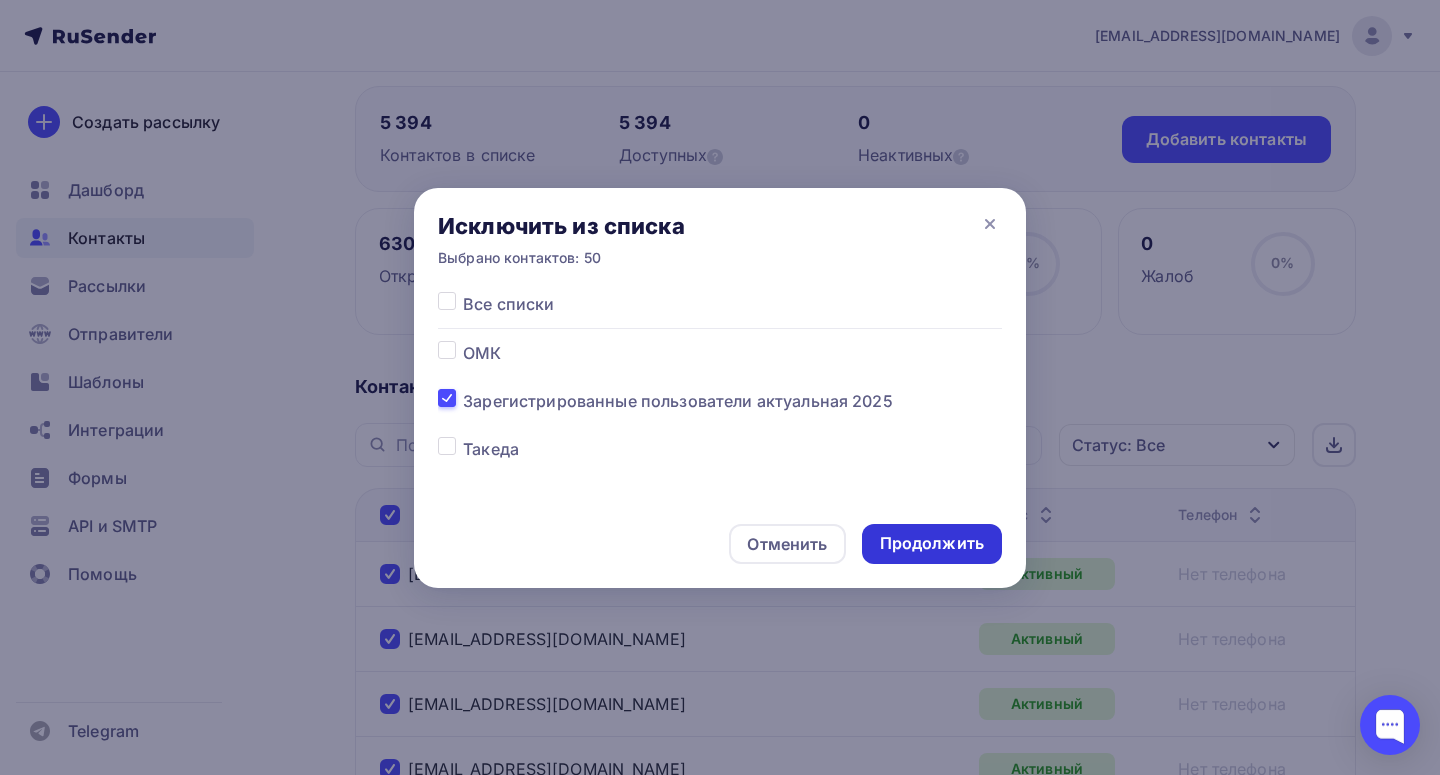 click on "Продолжить" at bounding box center [932, 544] 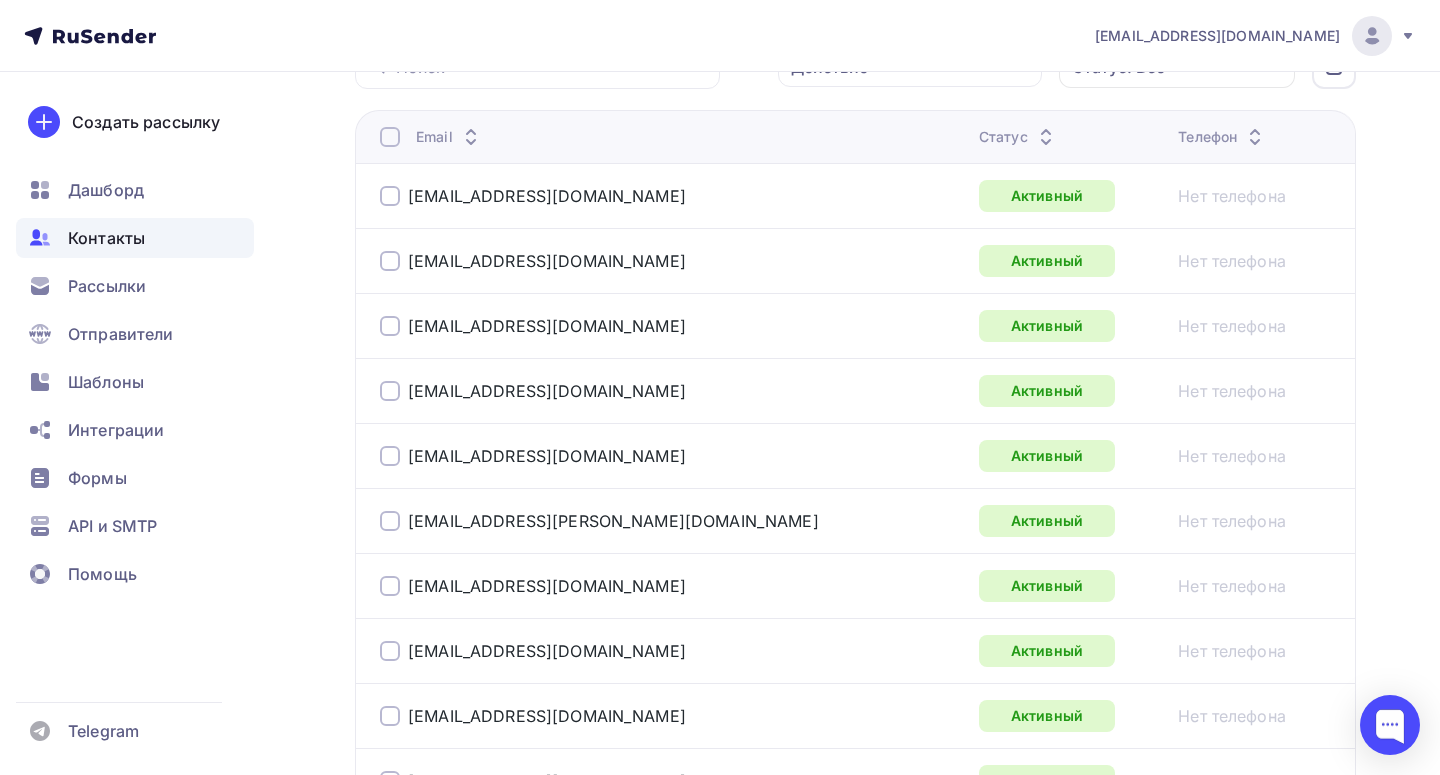 scroll, scrollTop: 0, scrollLeft: 0, axis: both 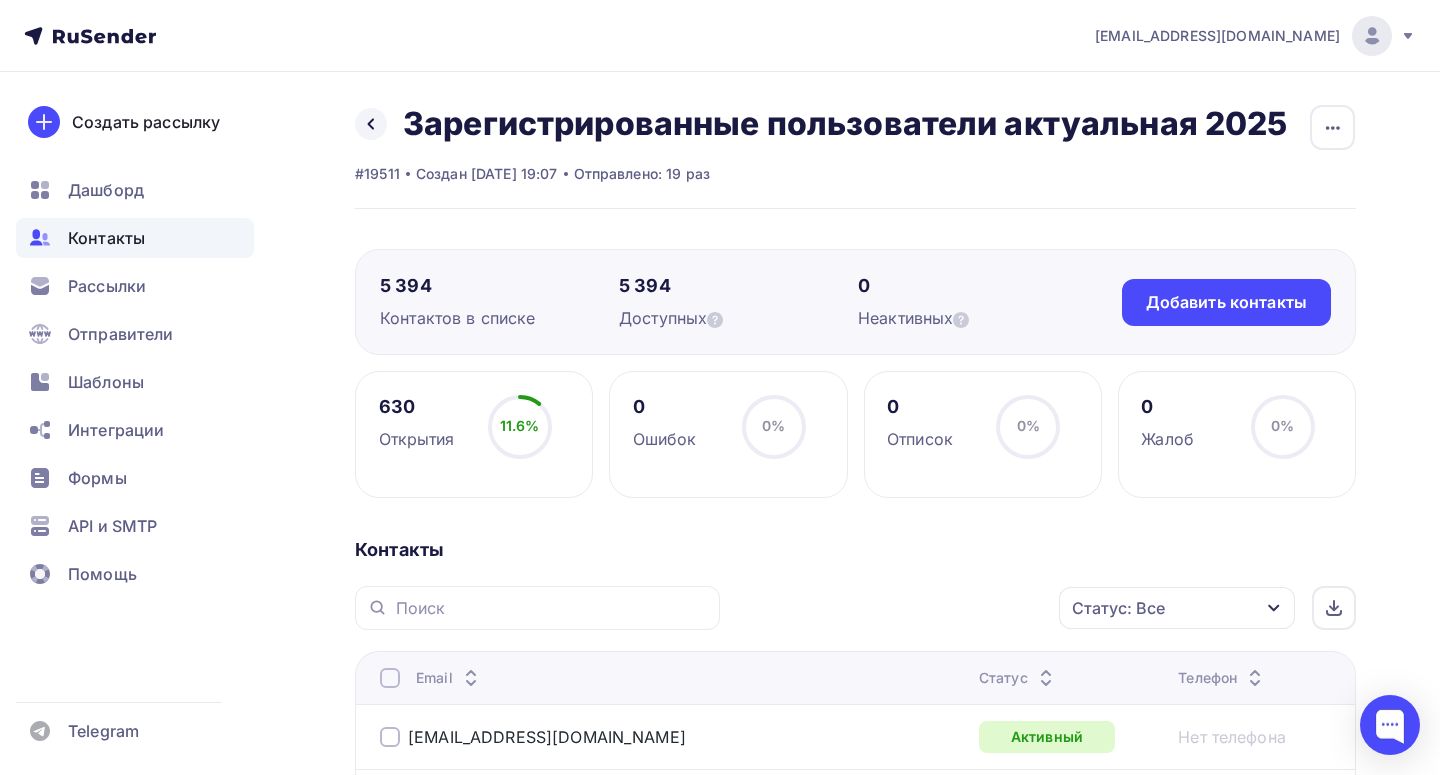 click on "Контакты" at bounding box center (106, 238) 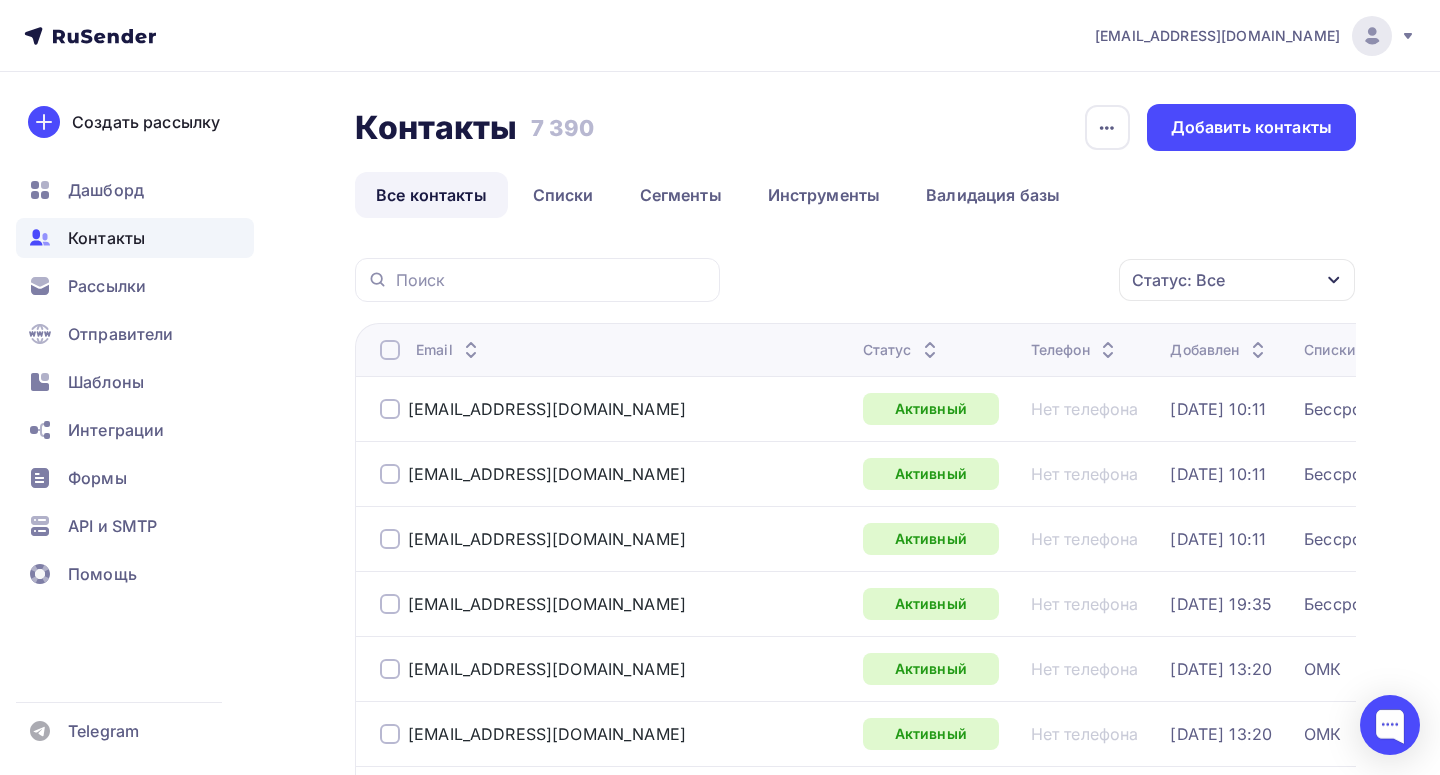 click on "Контакты" at bounding box center [106, 238] 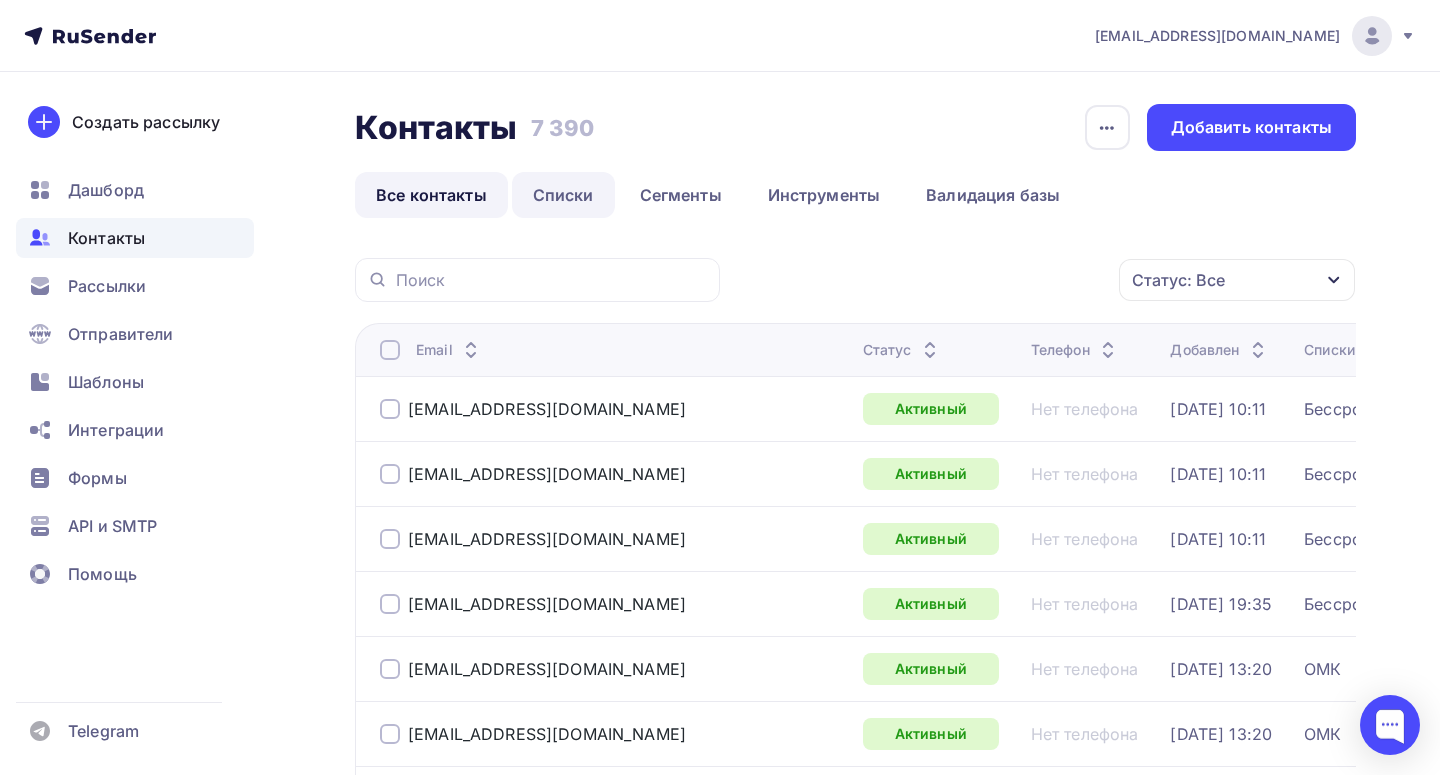 click on "Списки" at bounding box center [563, 195] 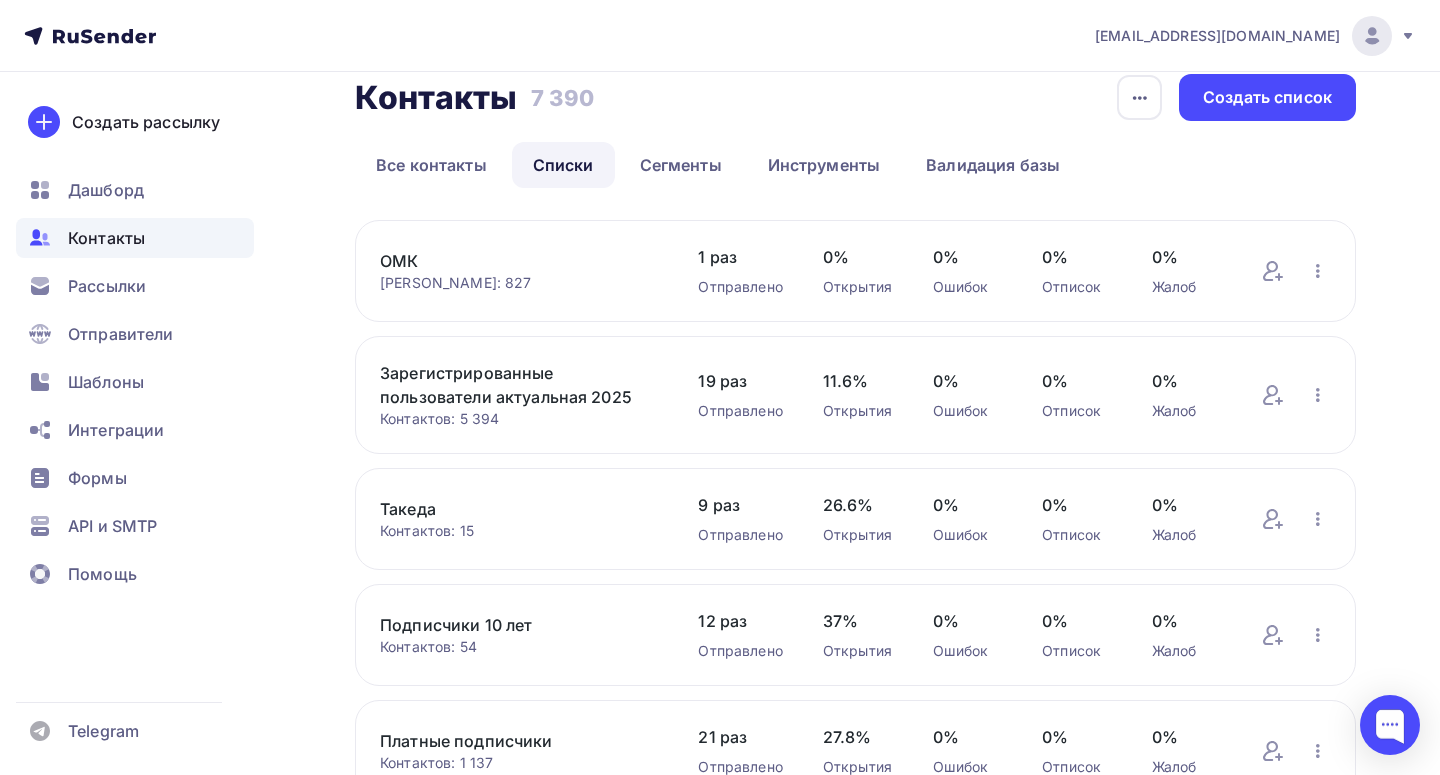 scroll, scrollTop: 0, scrollLeft: 0, axis: both 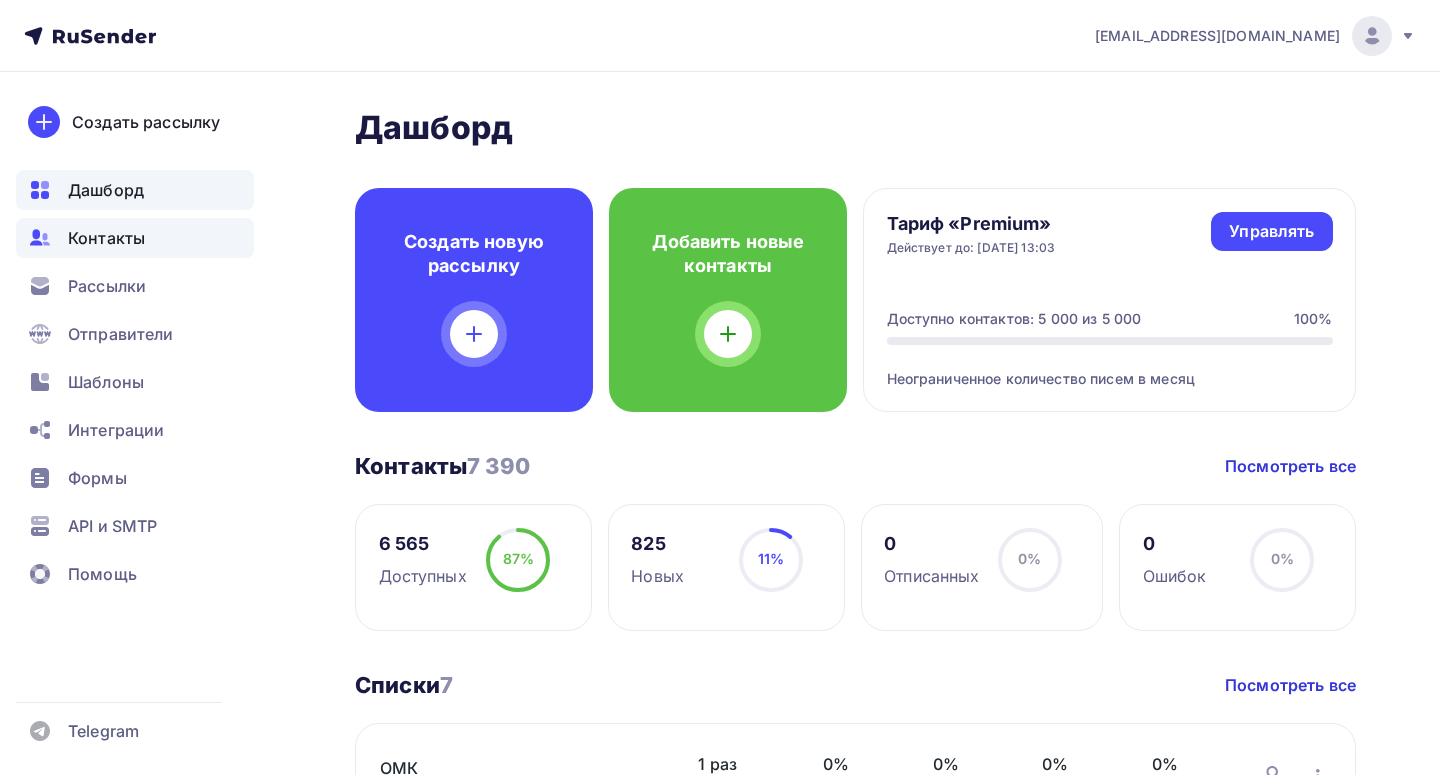 click on "Контакты" at bounding box center (106, 238) 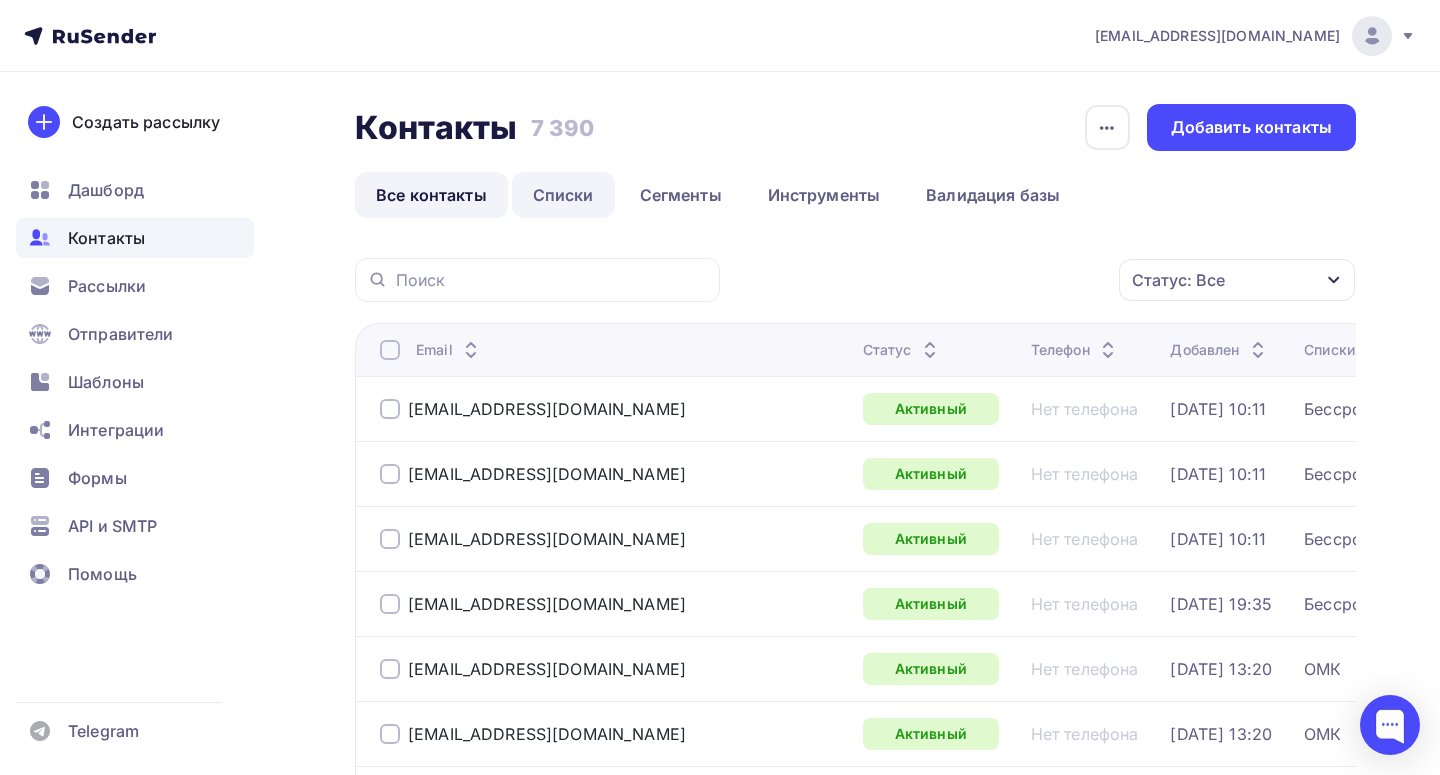 click on "Списки" at bounding box center (563, 195) 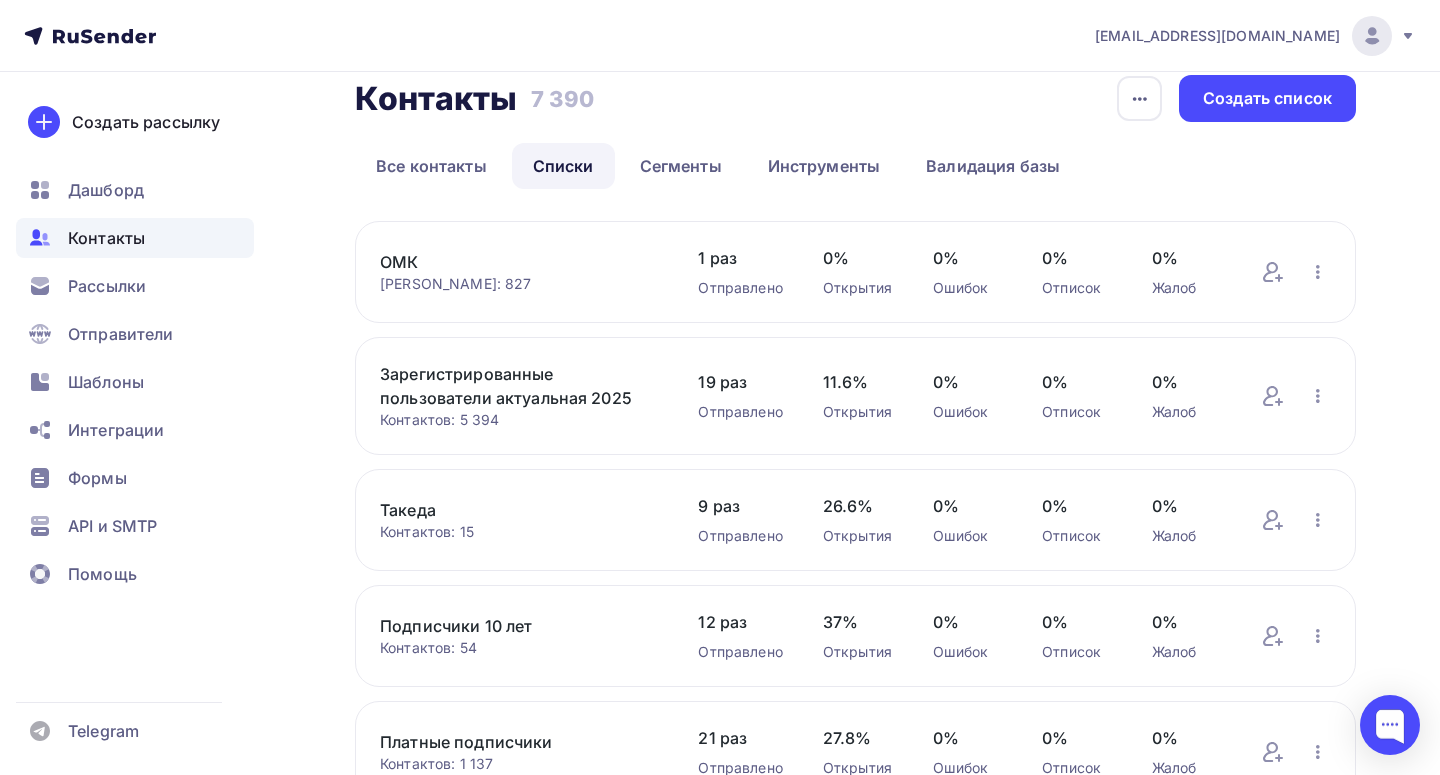 scroll, scrollTop: 42, scrollLeft: 0, axis: vertical 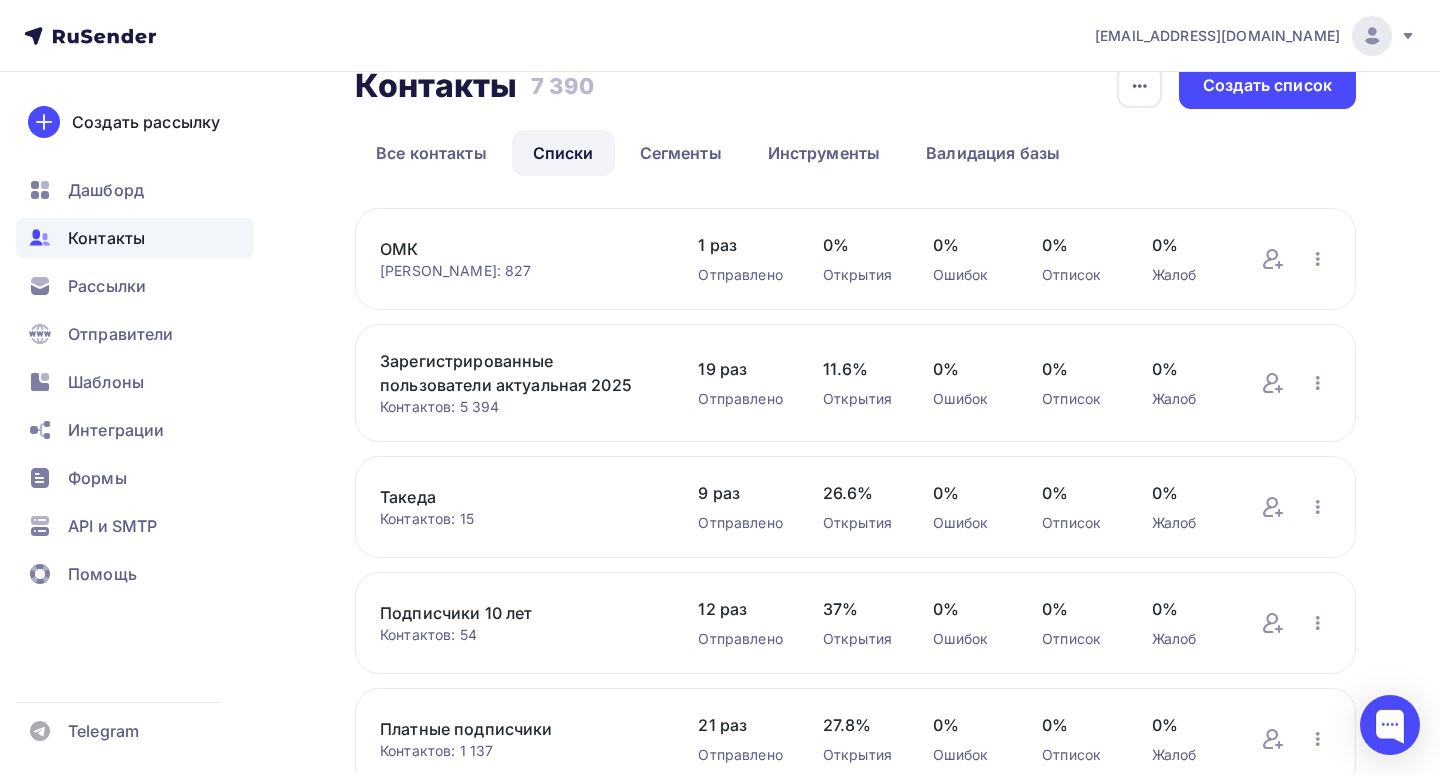 click on "Зарегистрированные пользователи актуальная 2025" at bounding box center [519, 373] 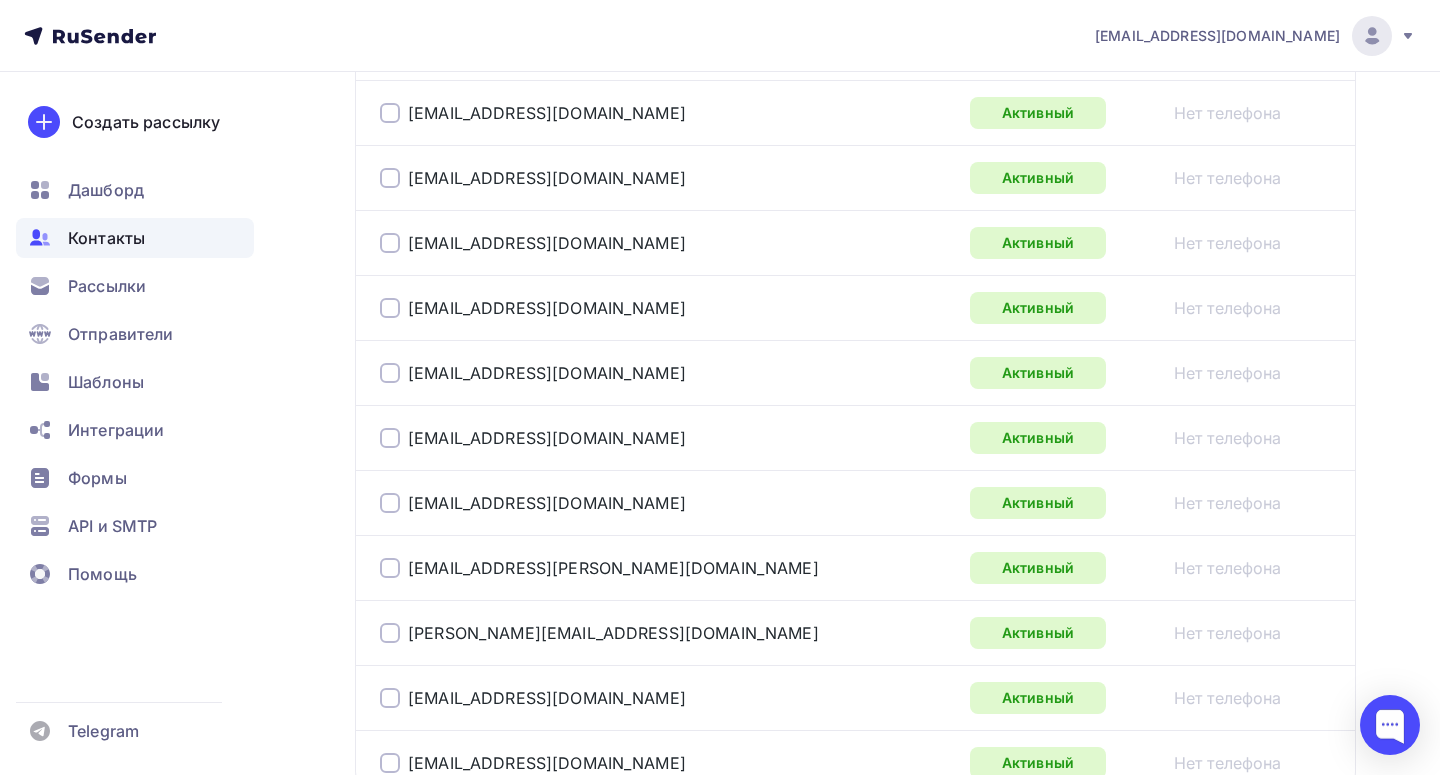 scroll, scrollTop: 3386, scrollLeft: 0, axis: vertical 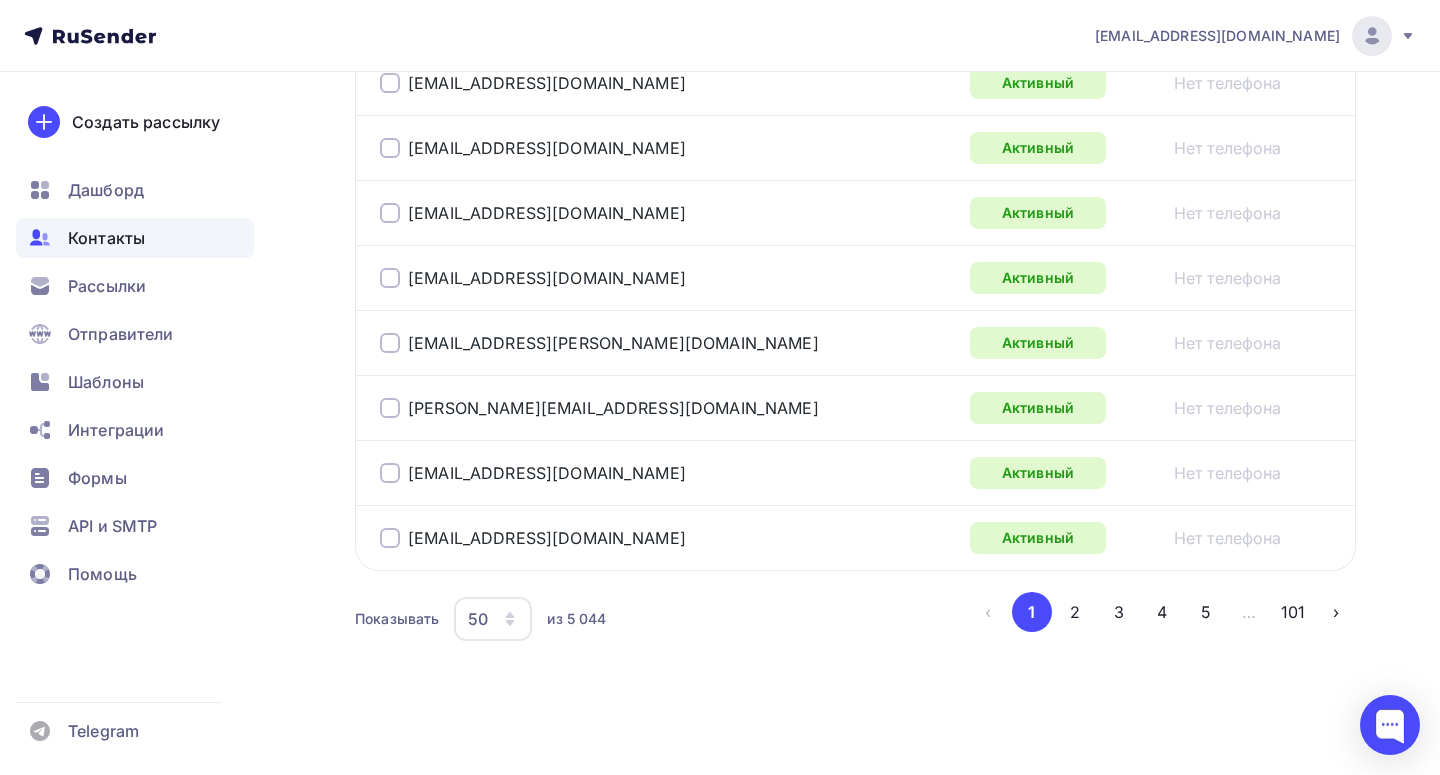 click on "из 5 044" at bounding box center [576, 619] 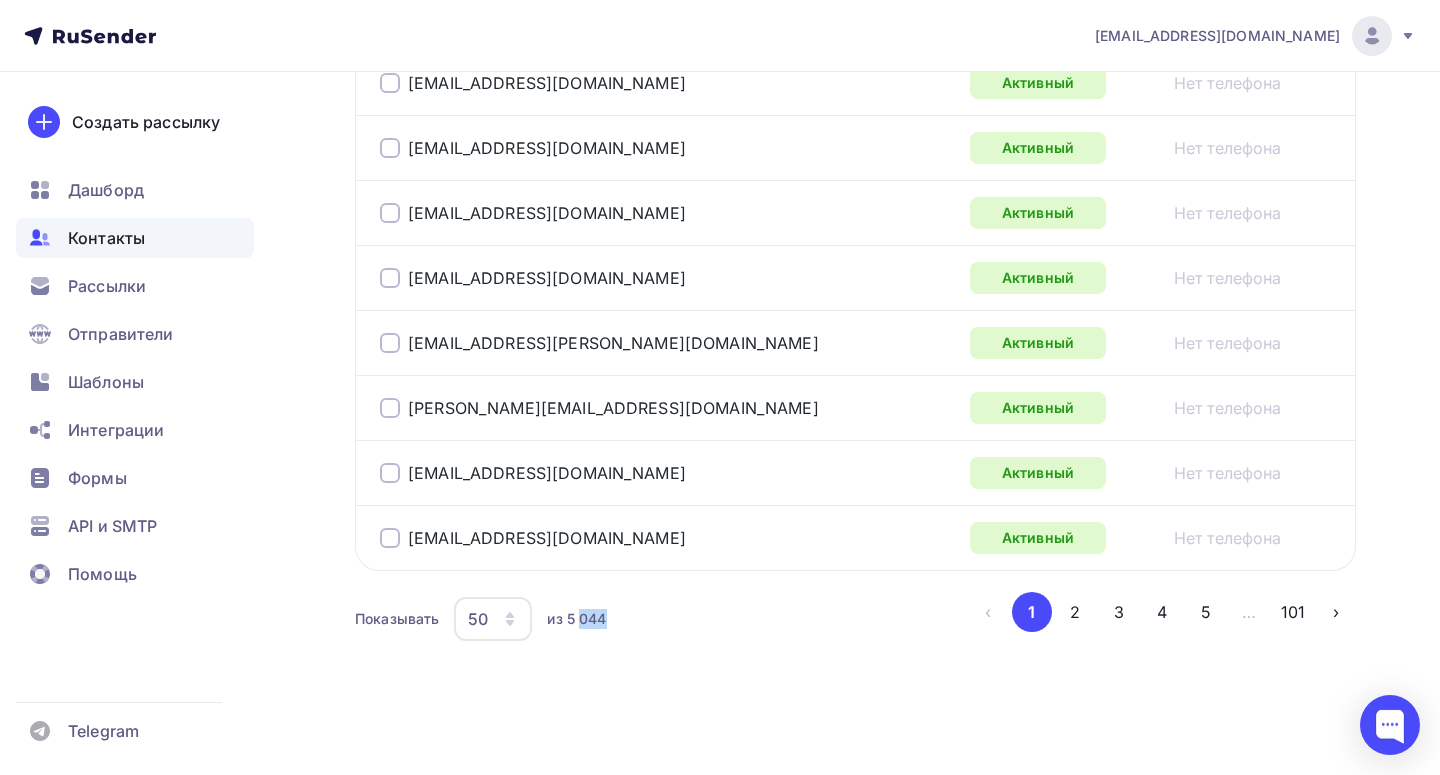 click on "из 5 044" at bounding box center [576, 619] 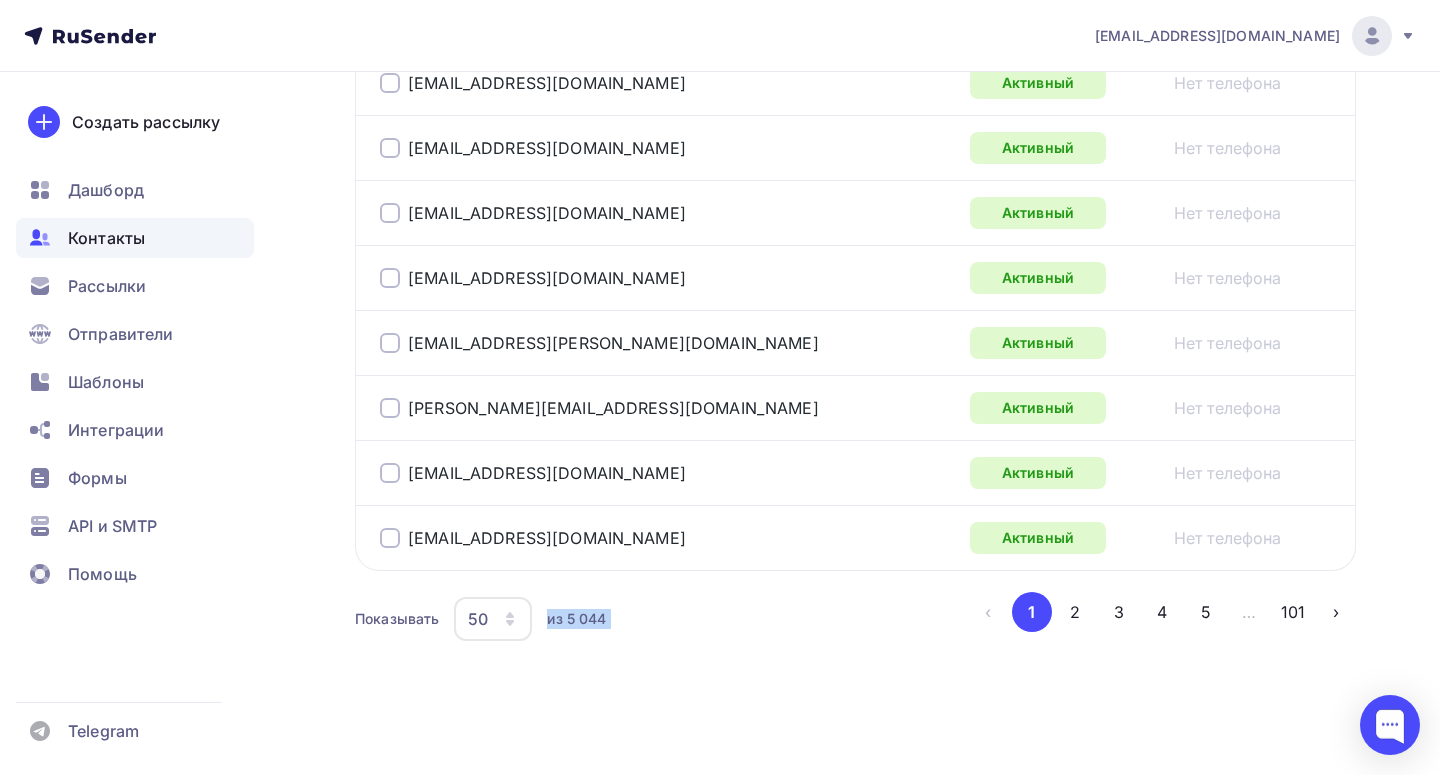 click on "из 5 044" at bounding box center (576, 619) 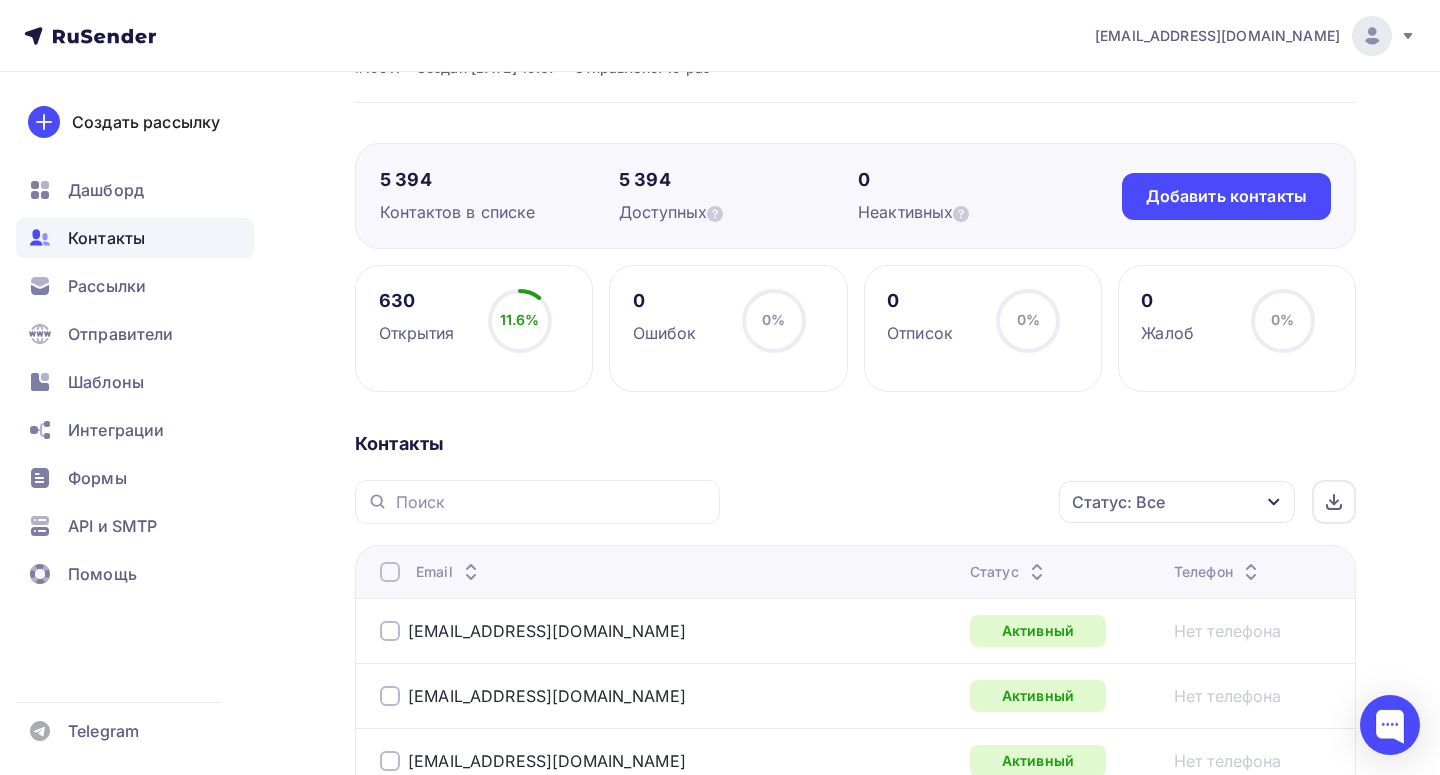 scroll, scrollTop: 140, scrollLeft: 0, axis: vertical 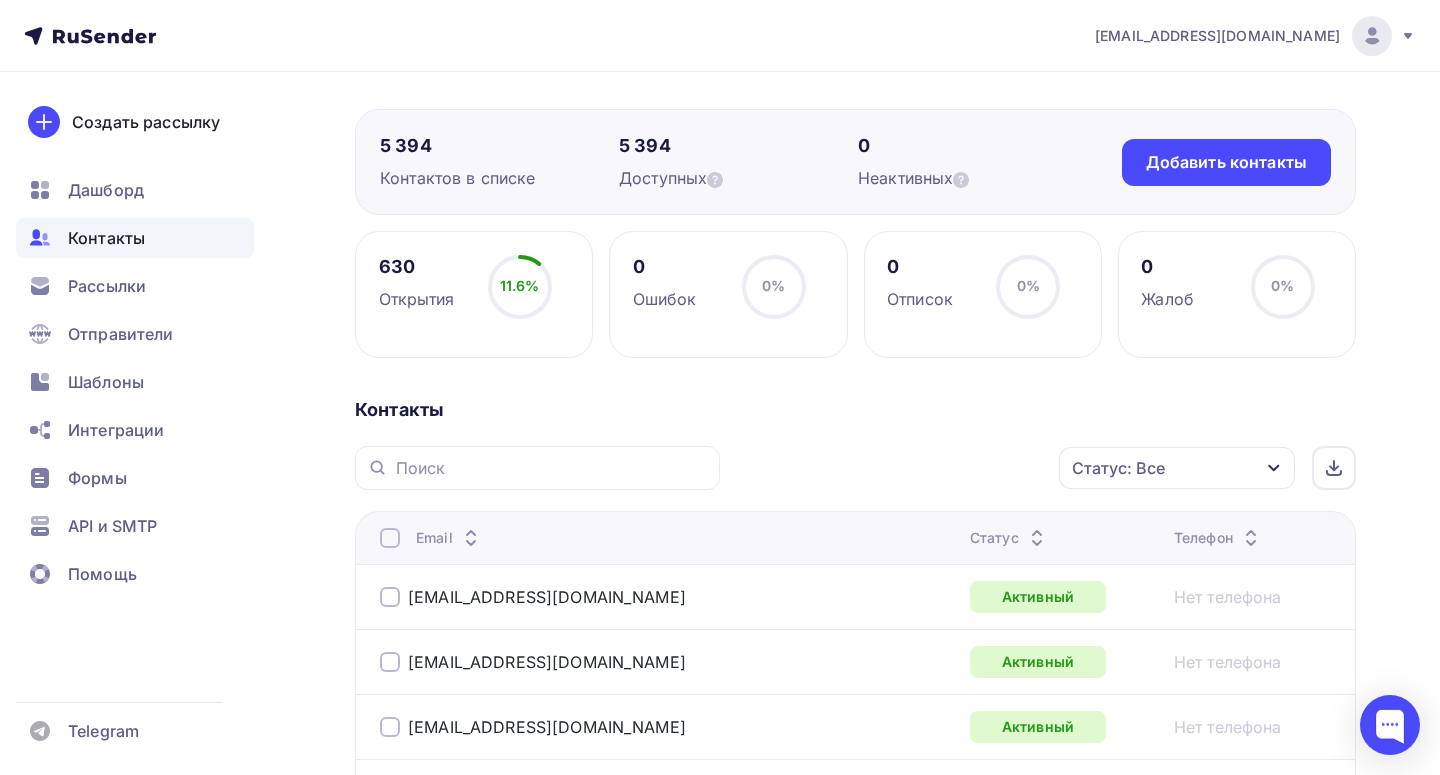 click at bounding box center (390, 538) 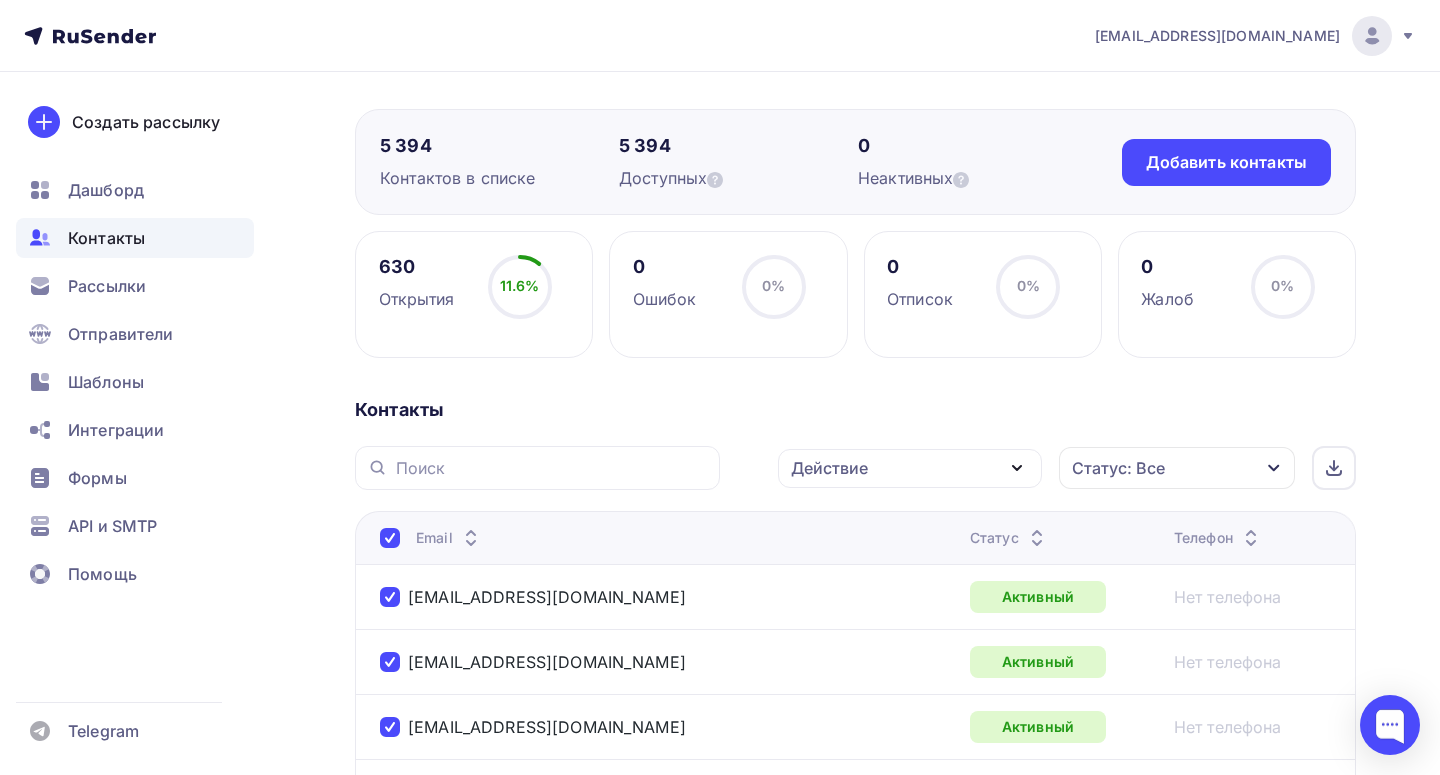 click on "Действие" at bounding box center (910, 468) 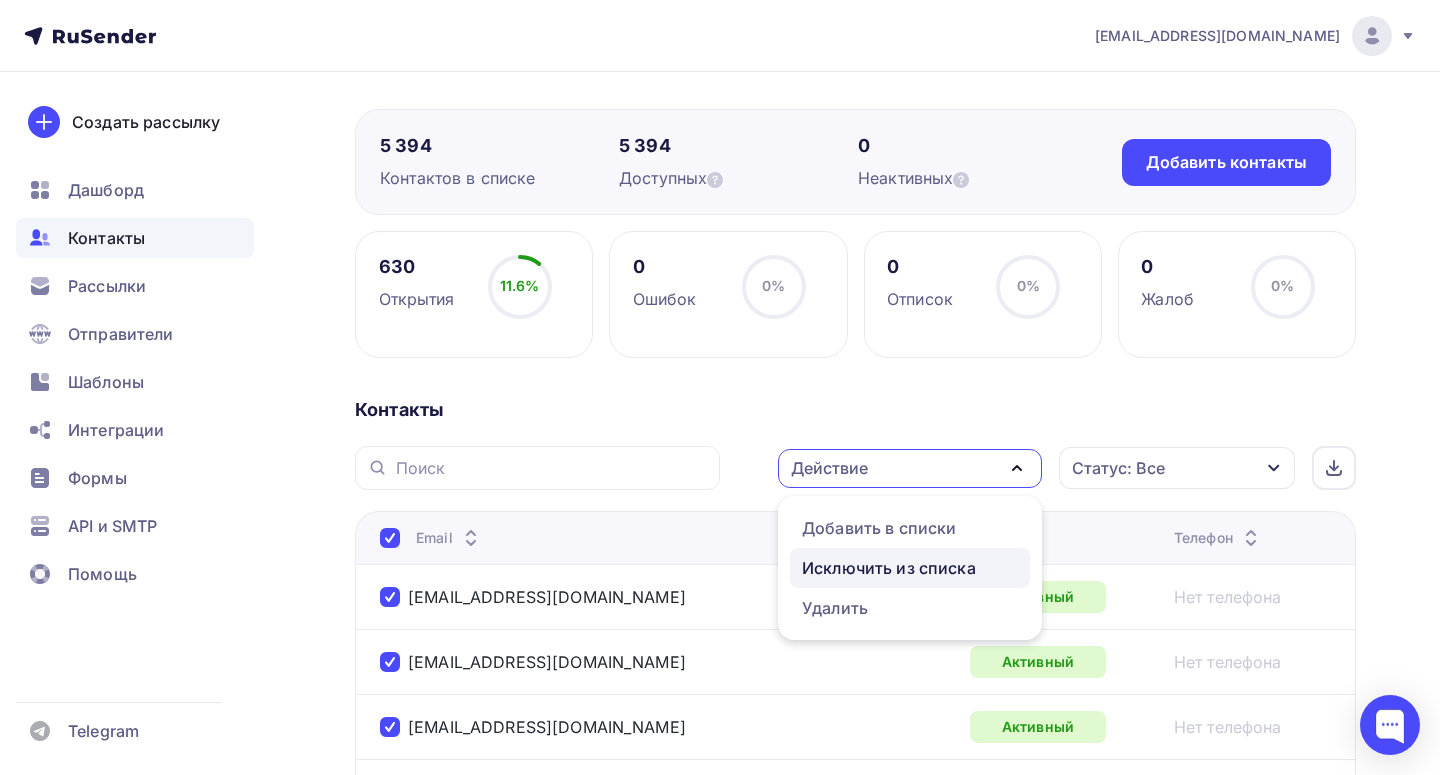 scroll, scrollTop: 165, scrollLeft: 0, axis: vertical 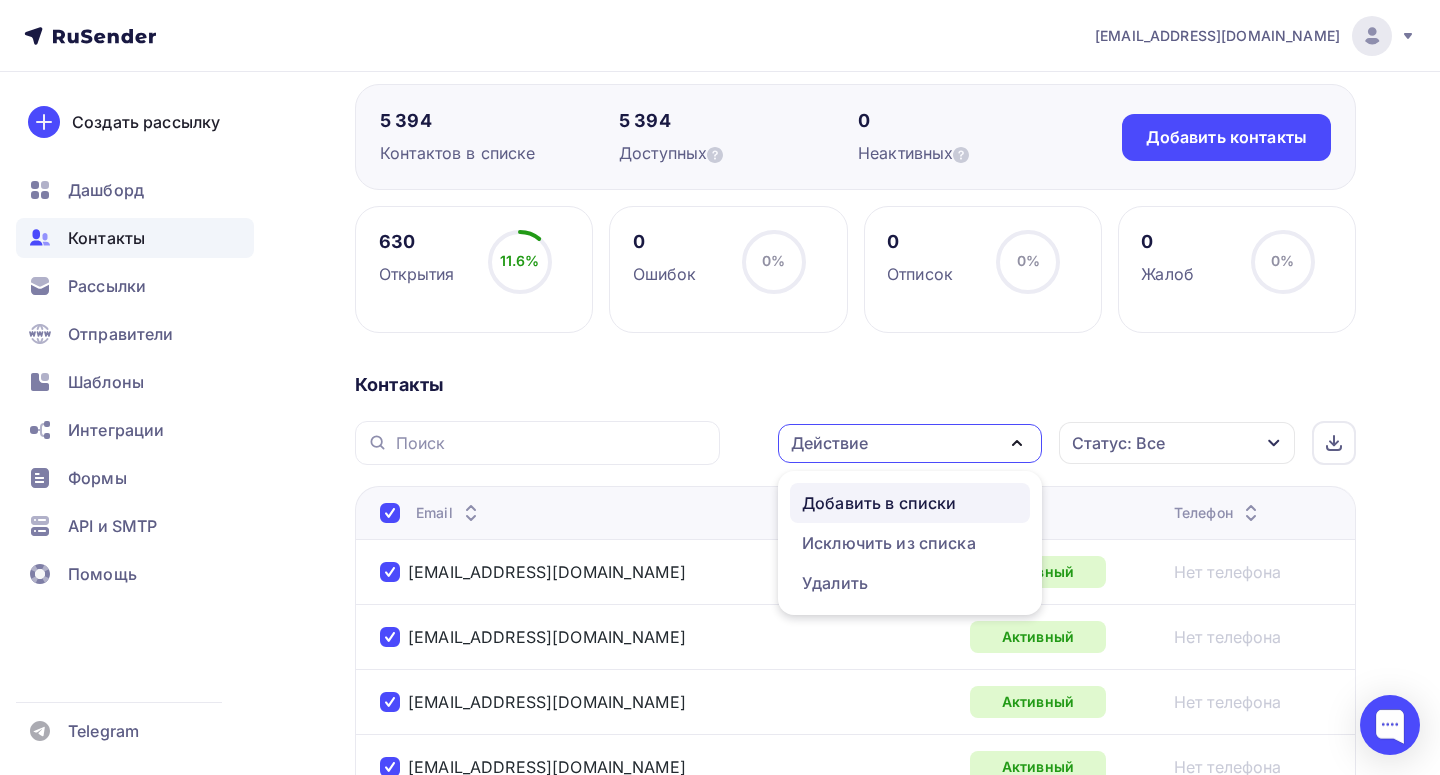 click on "Добавить в списки" at bounding box center (879, 503) 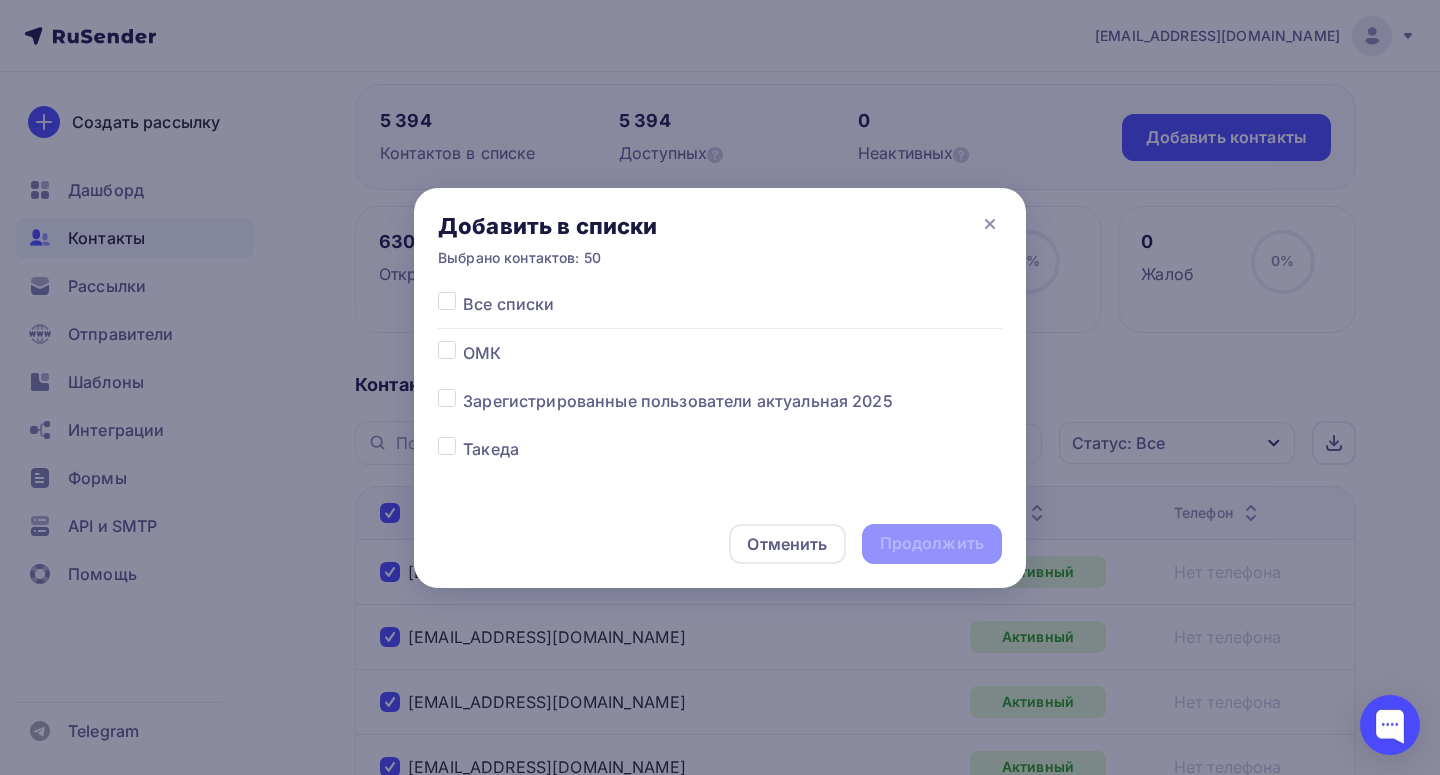 scroll, scrollTop: 205, scrollLeft: 0, axis: vertical 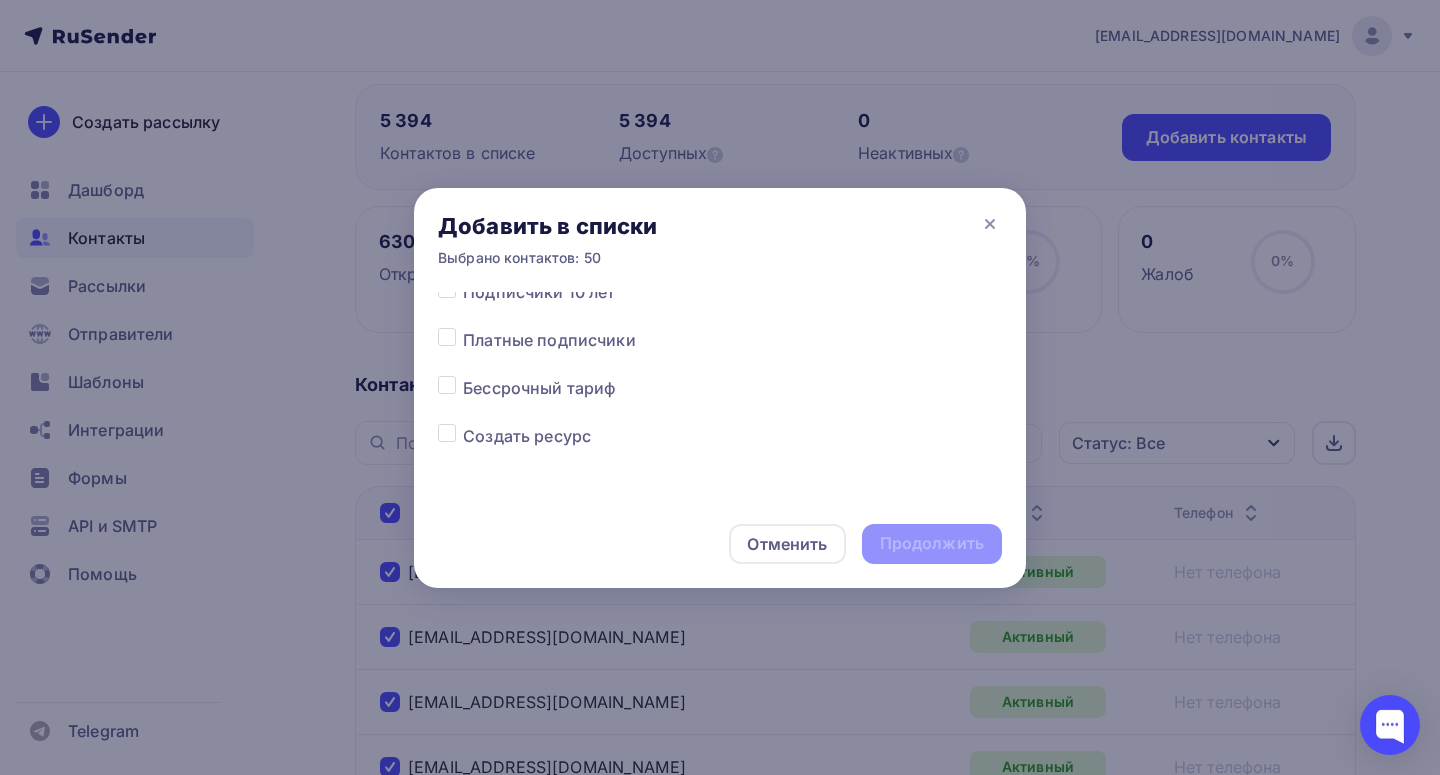 click at bounding box center (463, 424) 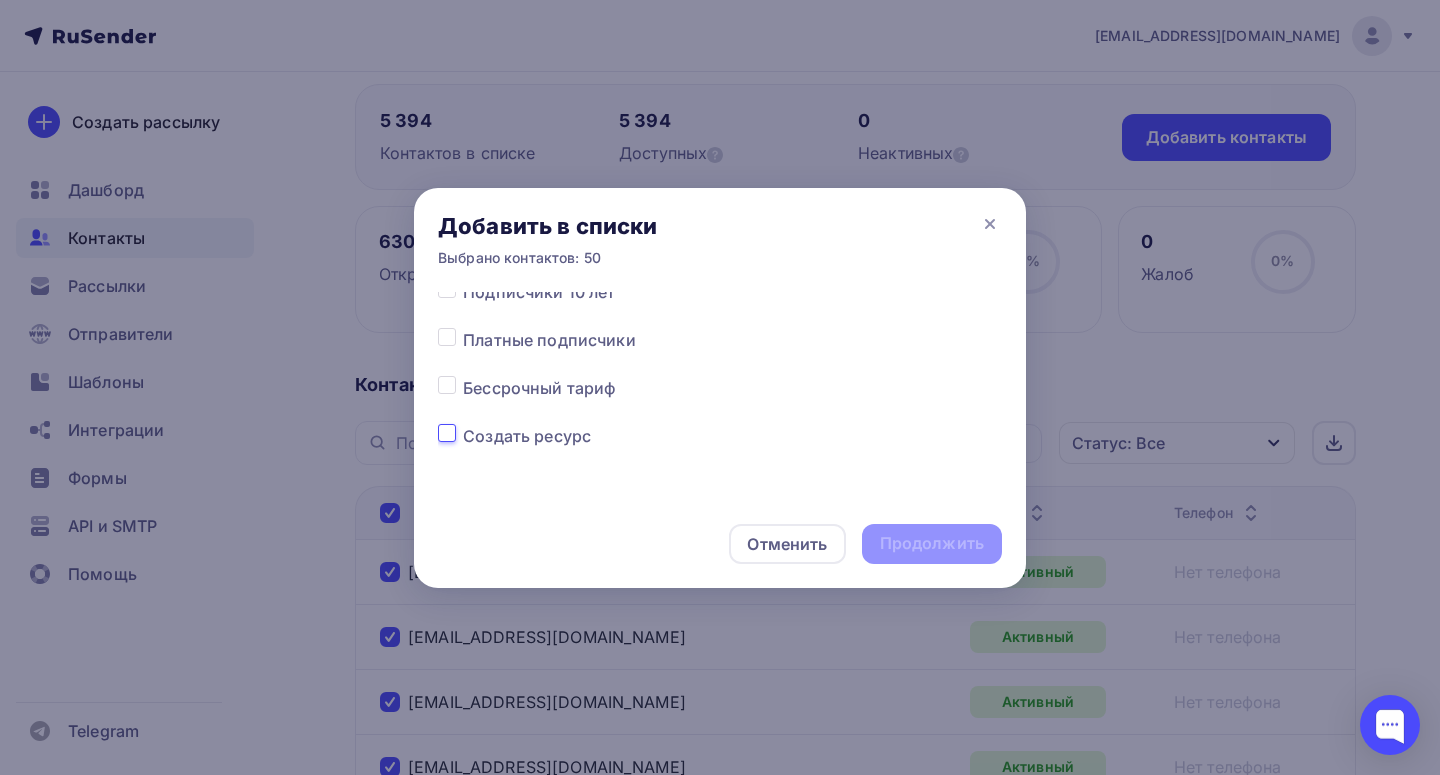 click at bounding box center (447, 433) 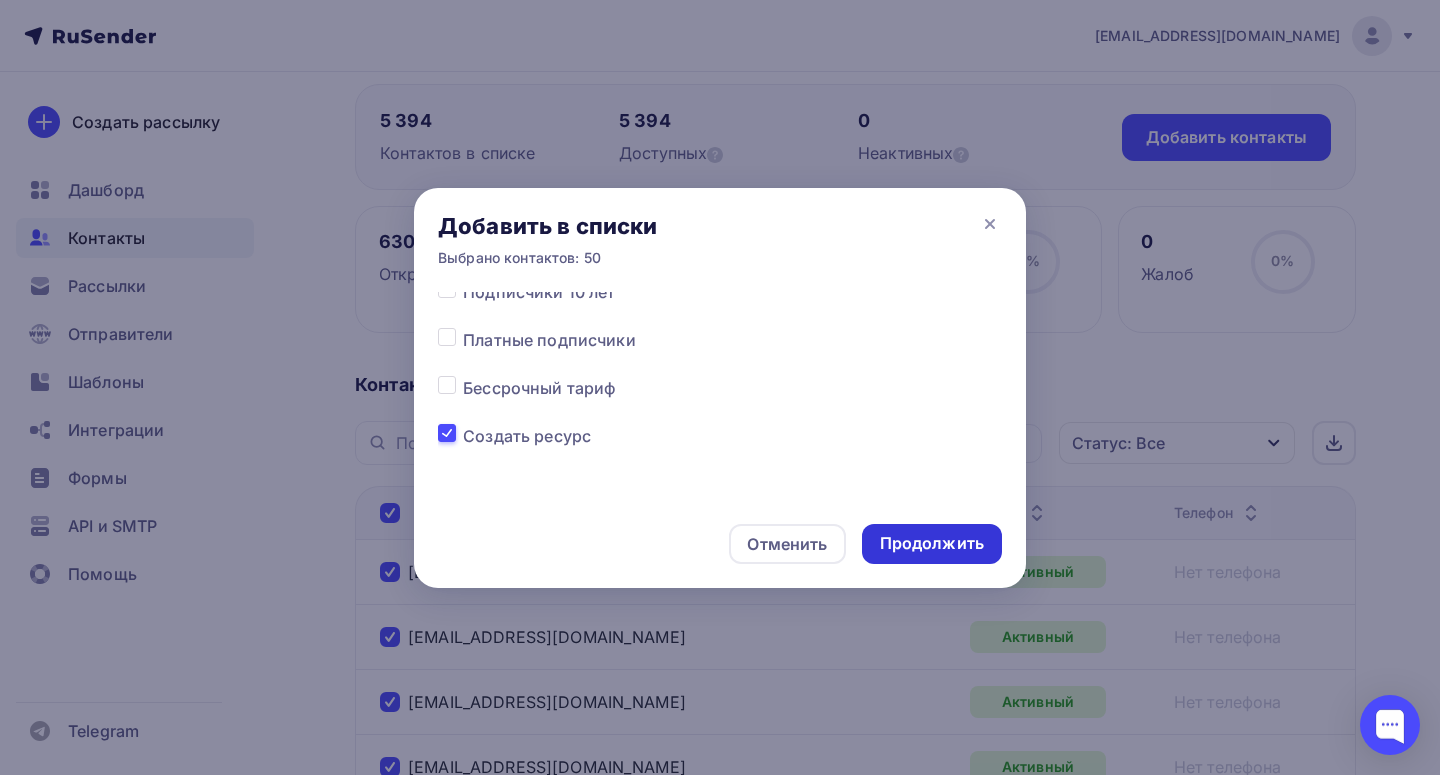 click on "Продолжить" at bounding box center [932, 543] 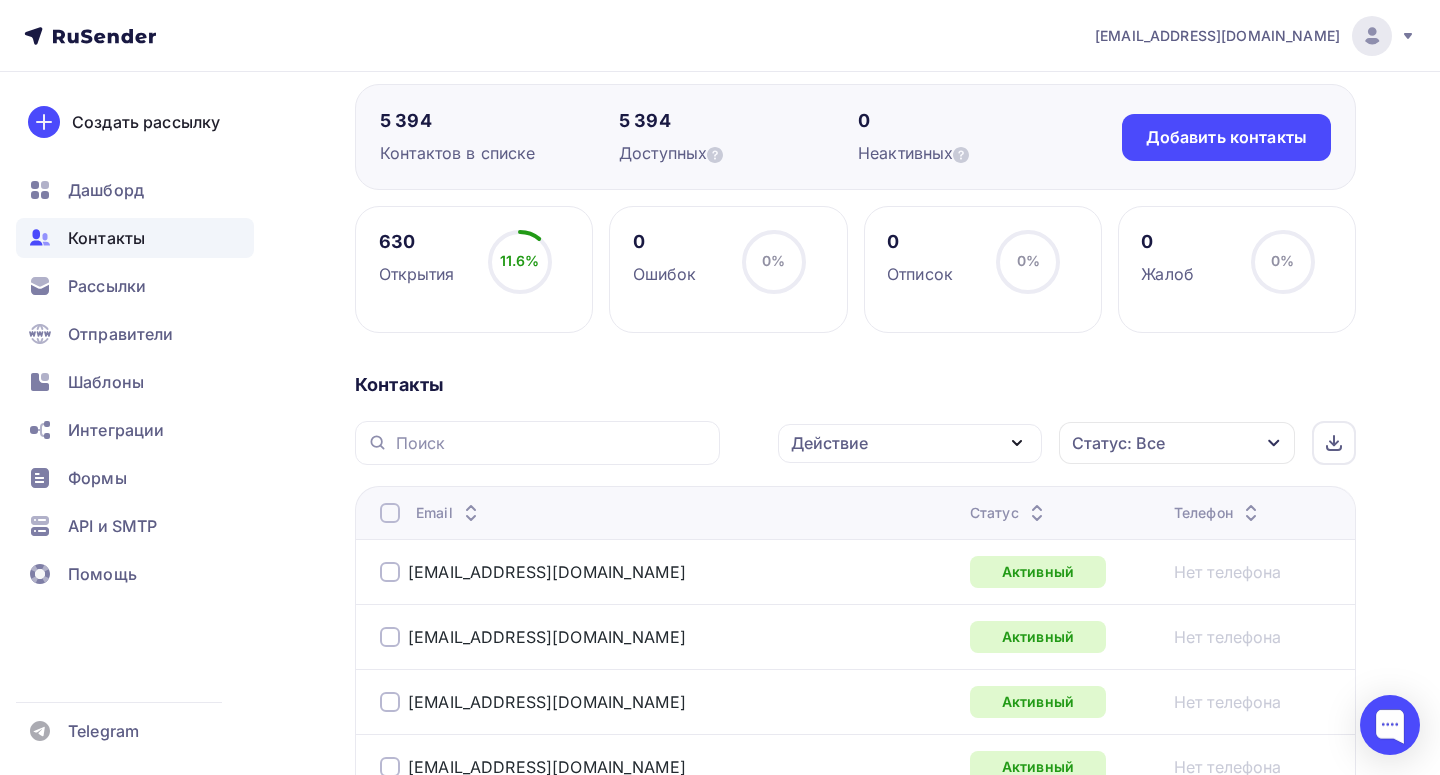 click on "Действие" at bounding box center (910, 443) 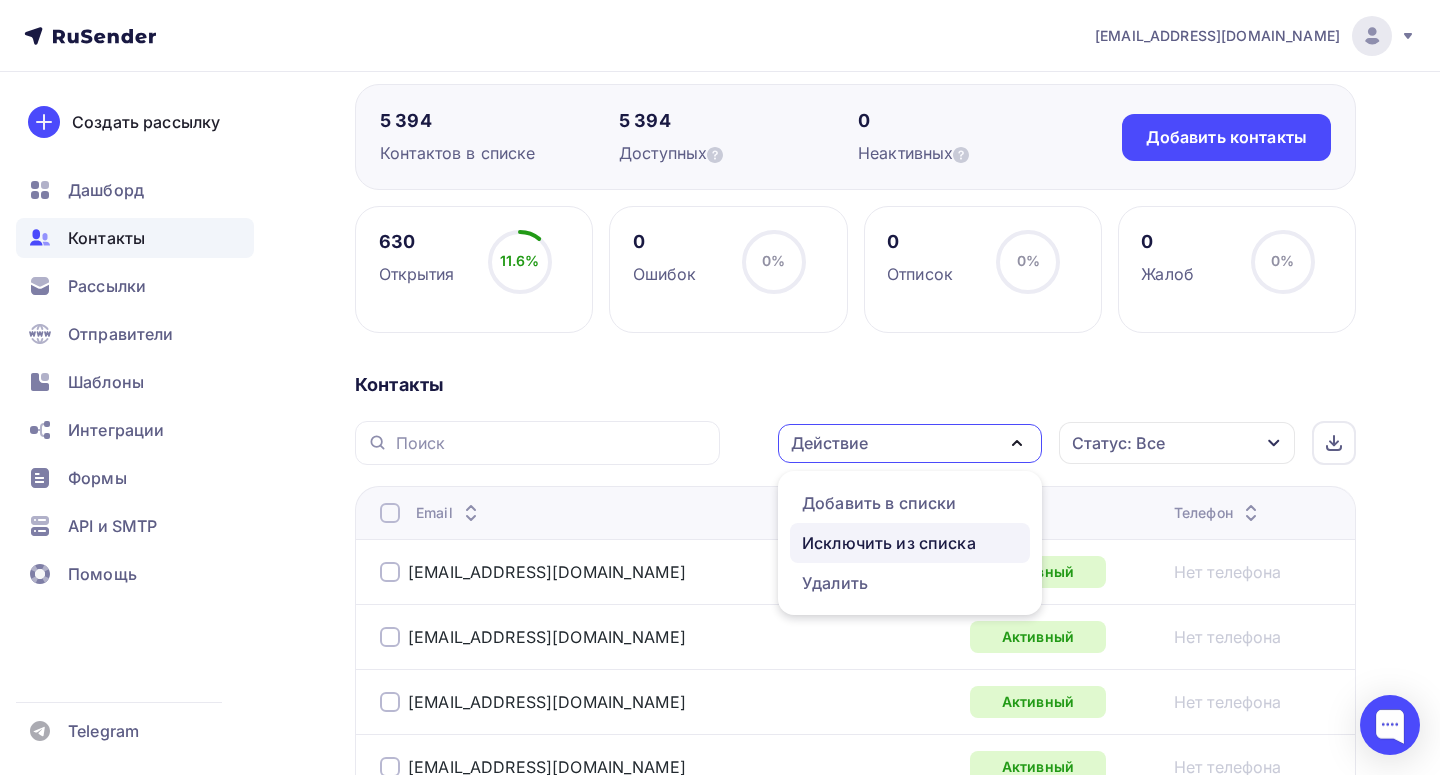 click on "Исключить из списка" at bounding box center [889, 543] 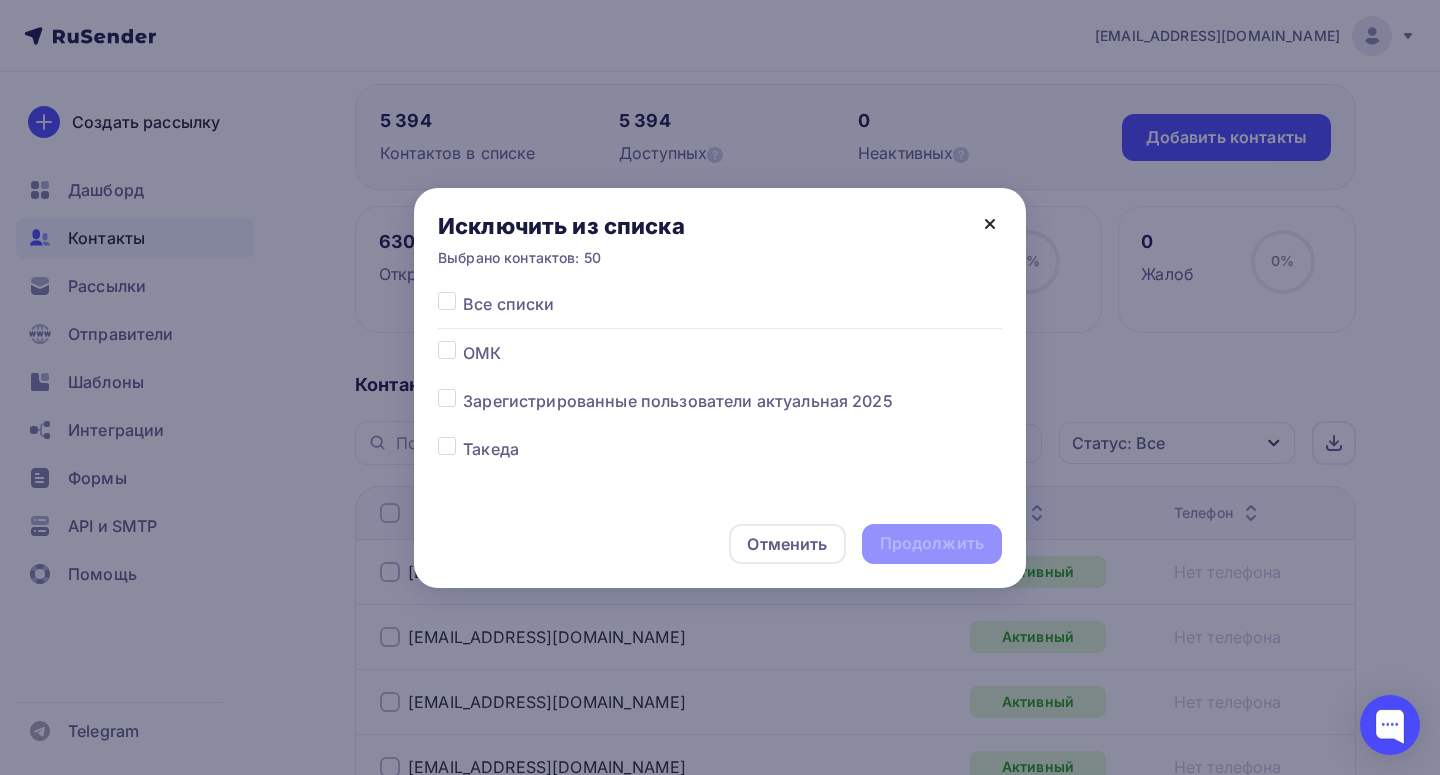 click 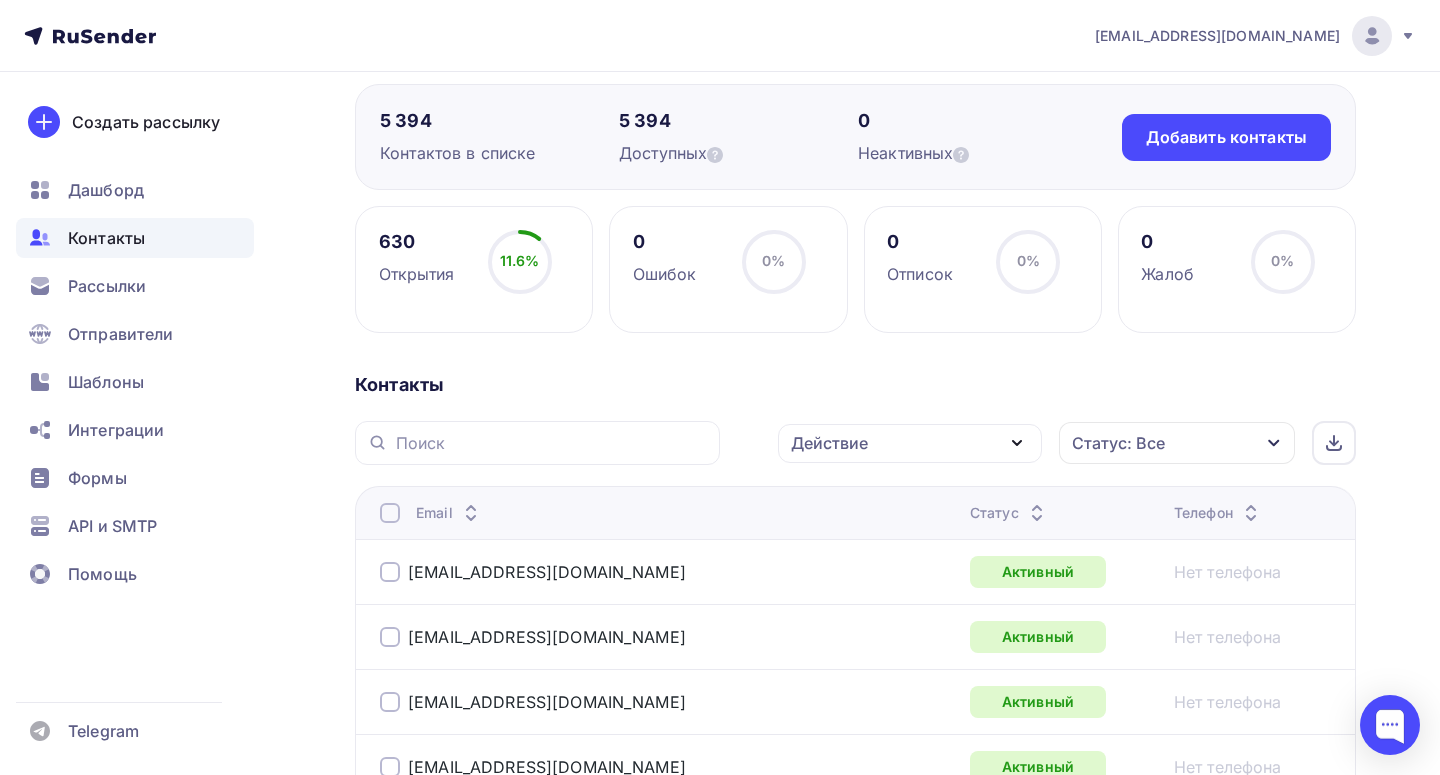 click at bounding box center [390, 513] 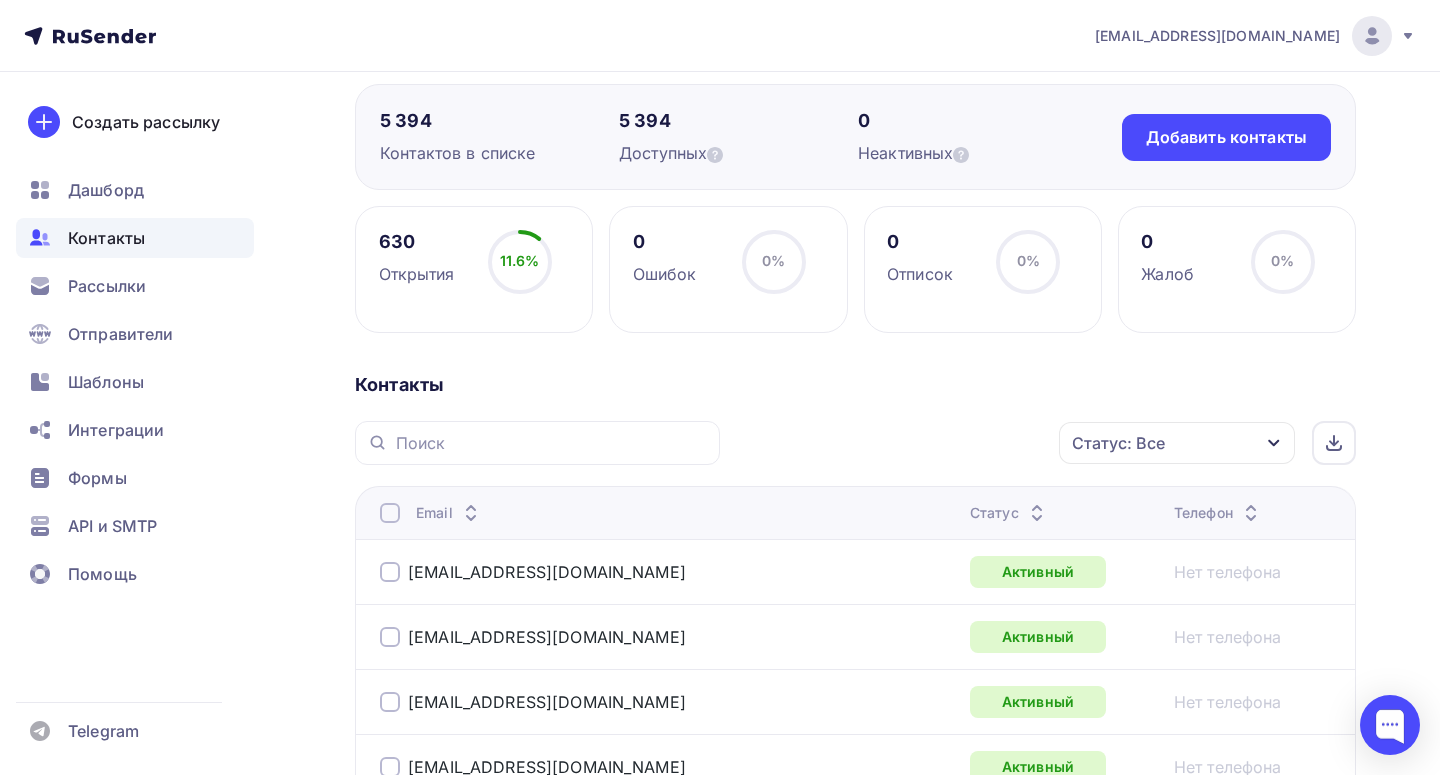 click at bounding box center (390, 513) 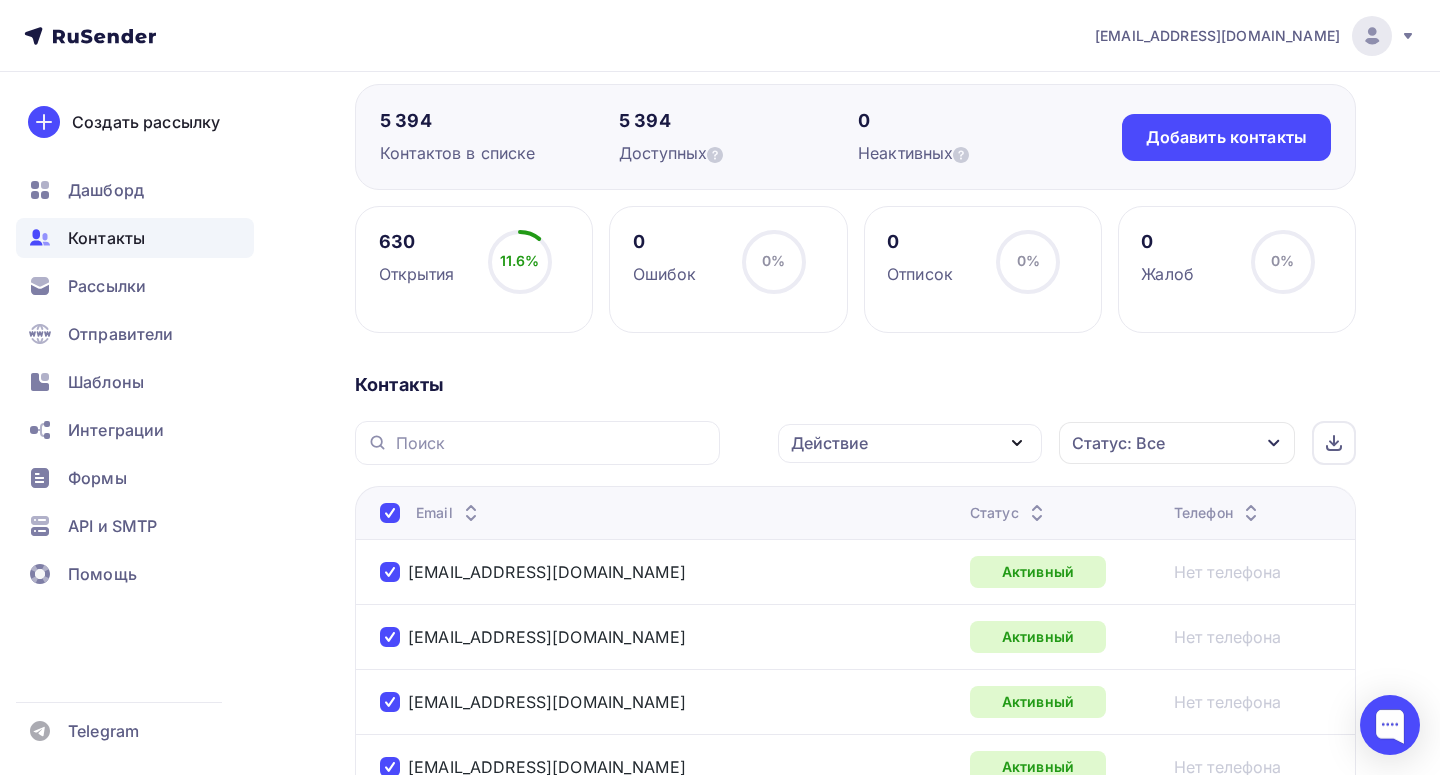 click on "Действие" at bounding box center (910, 443) 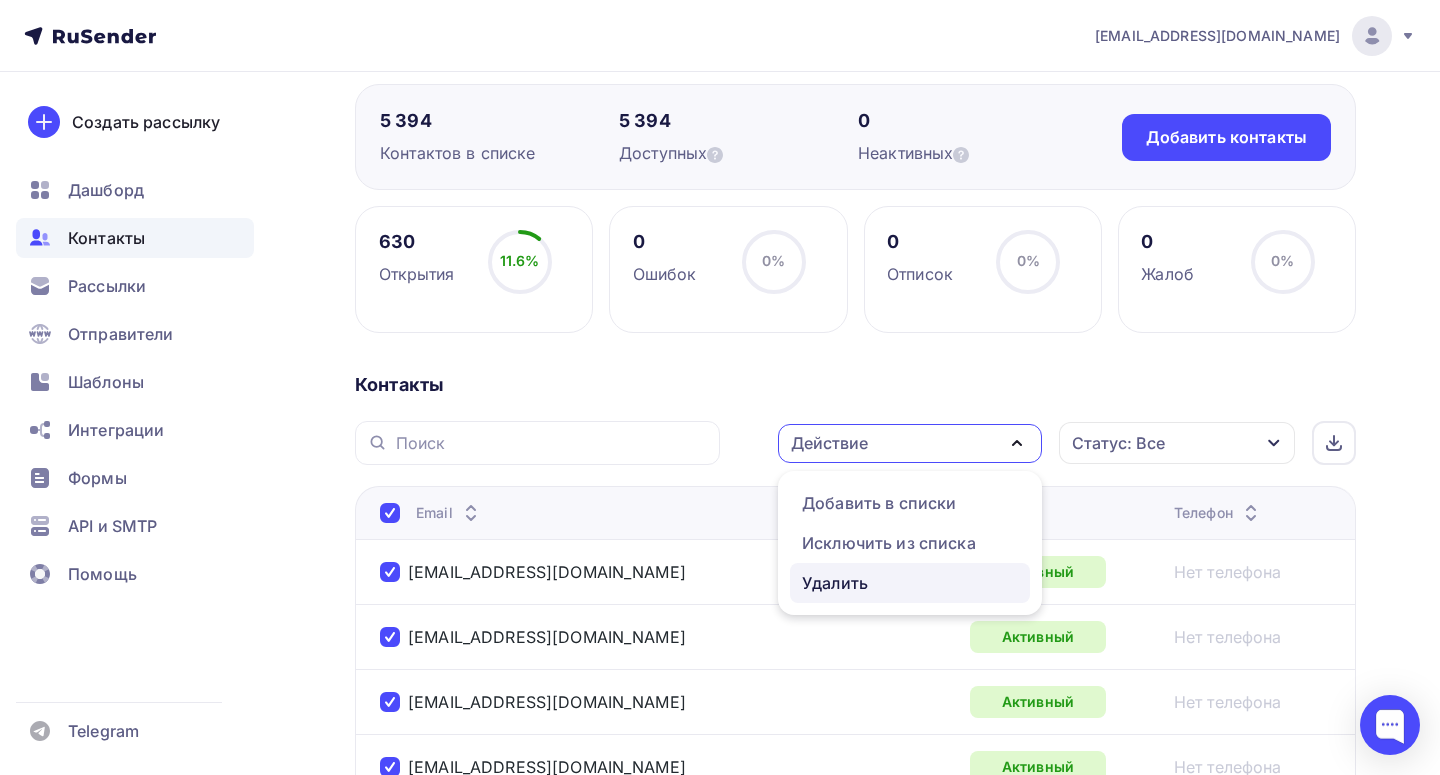 click on "Удалить" at bounding box center (910, 583) 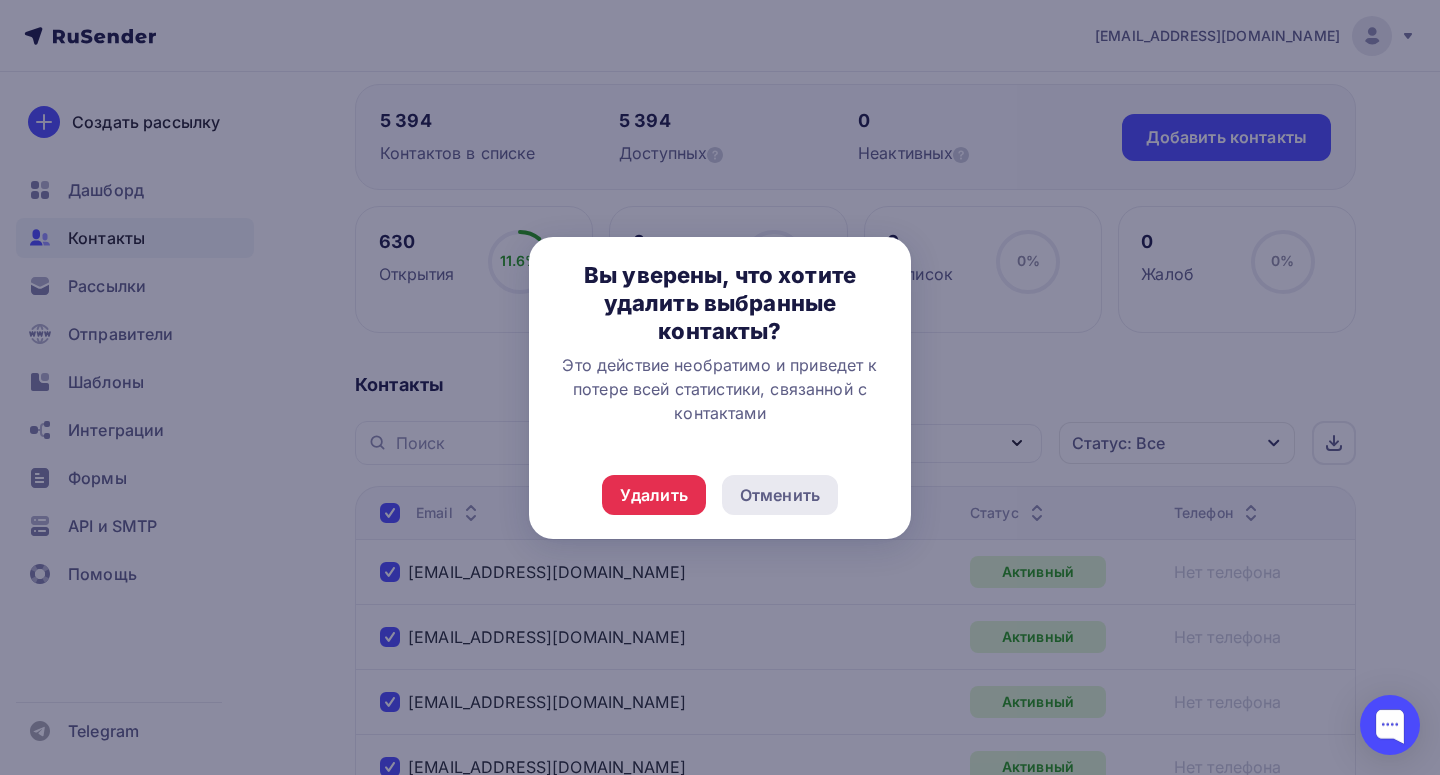 click on "Отменить" at bounding box center [780, 495] 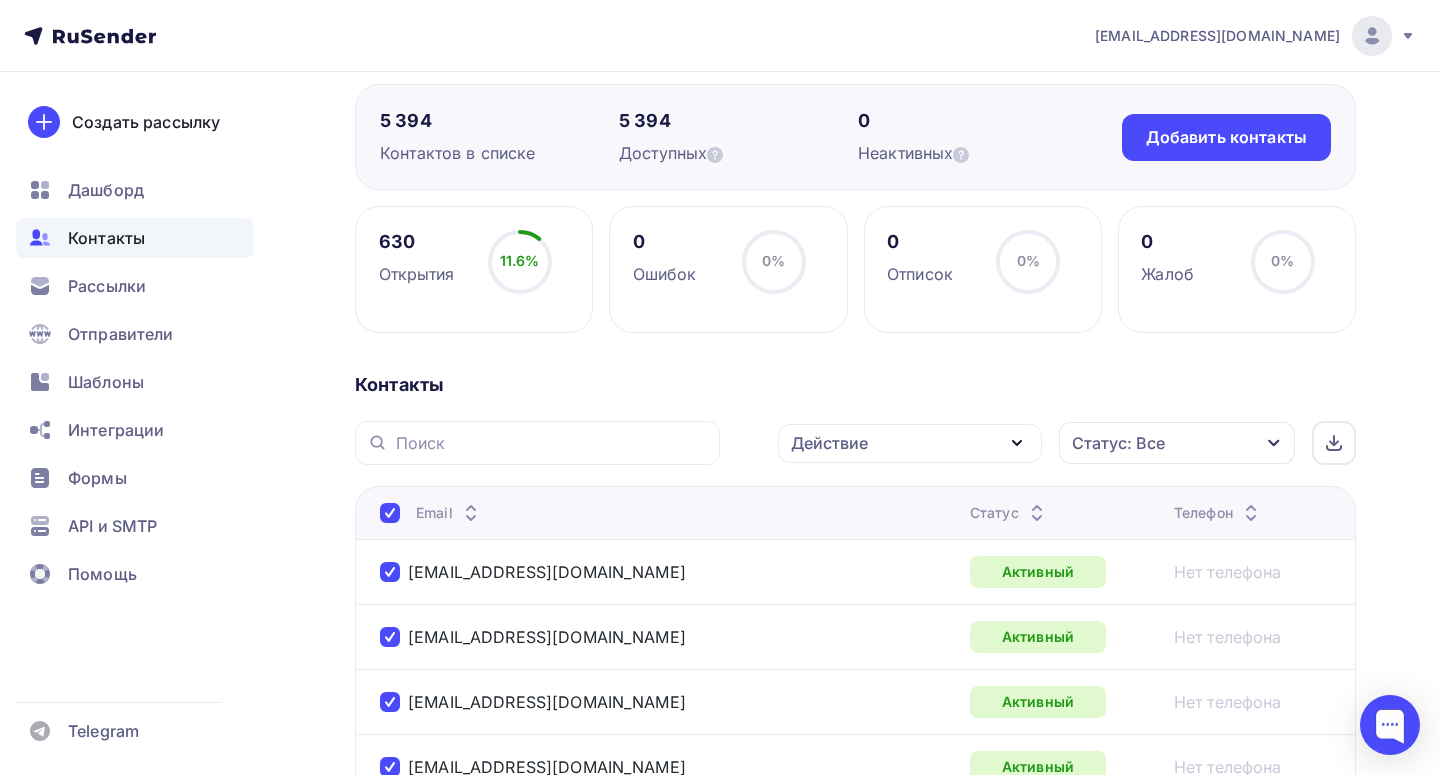 click on "Действие" at bounding box center [910, 443] 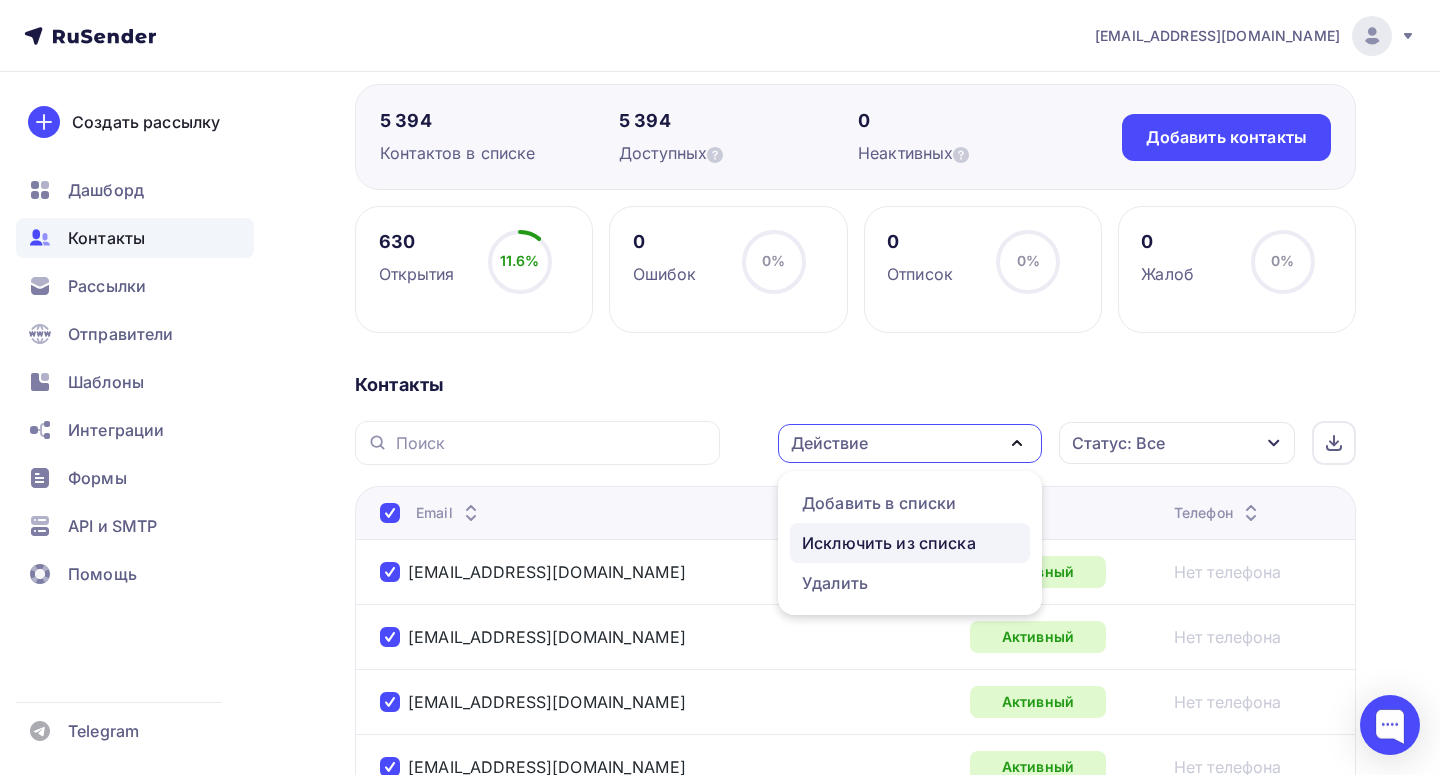 click on "Исключить из списка" at bounding box center (889, 543) 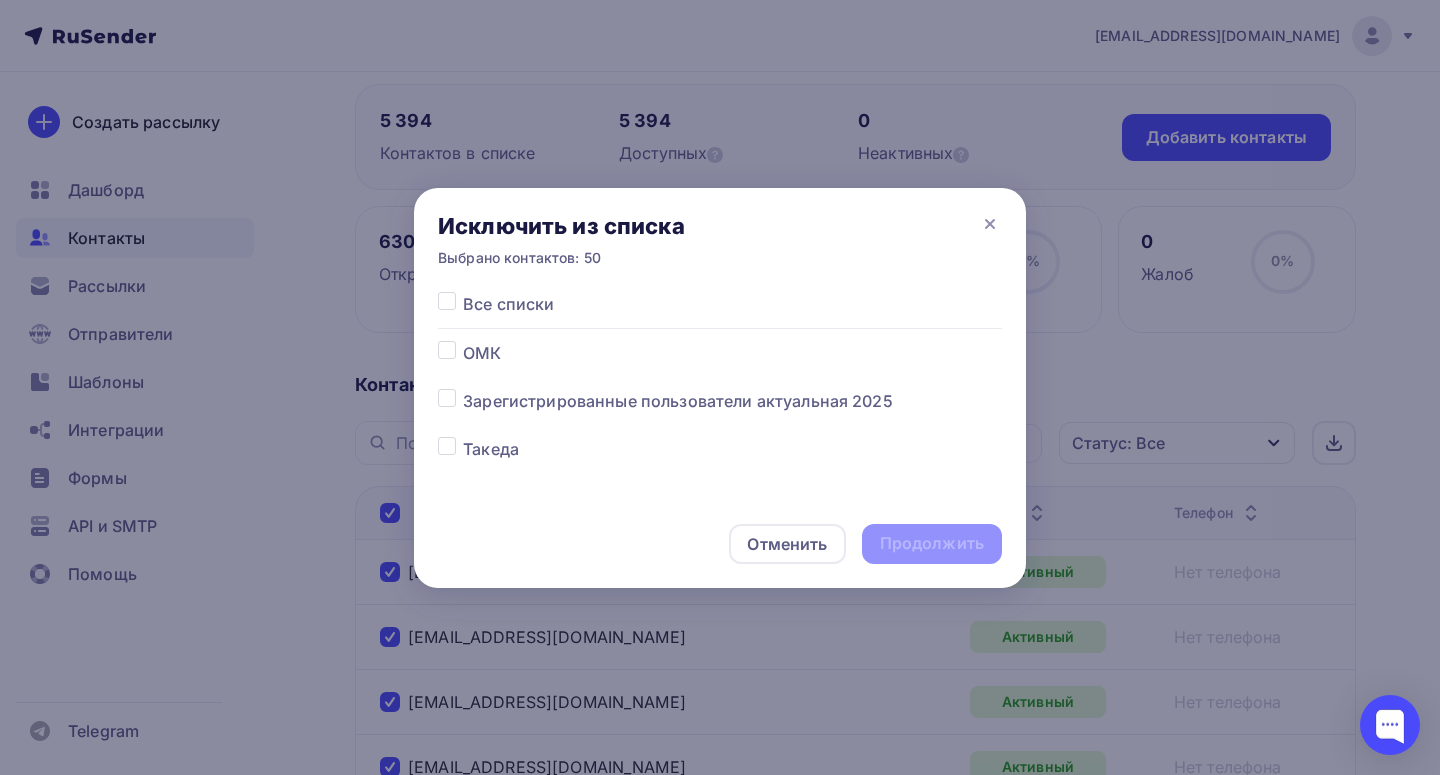 click at bounding box center (463, 389) 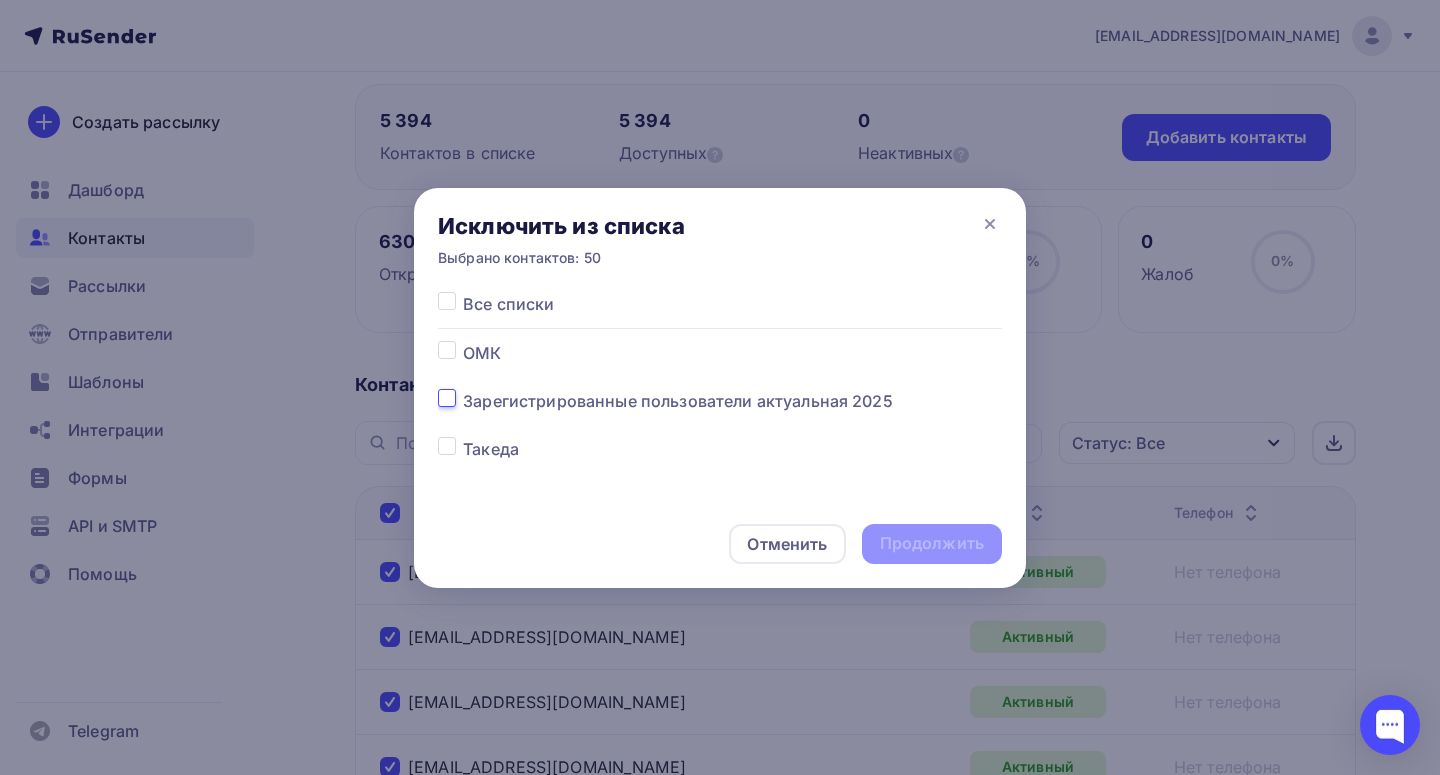 click at bounding box center (447, 398) 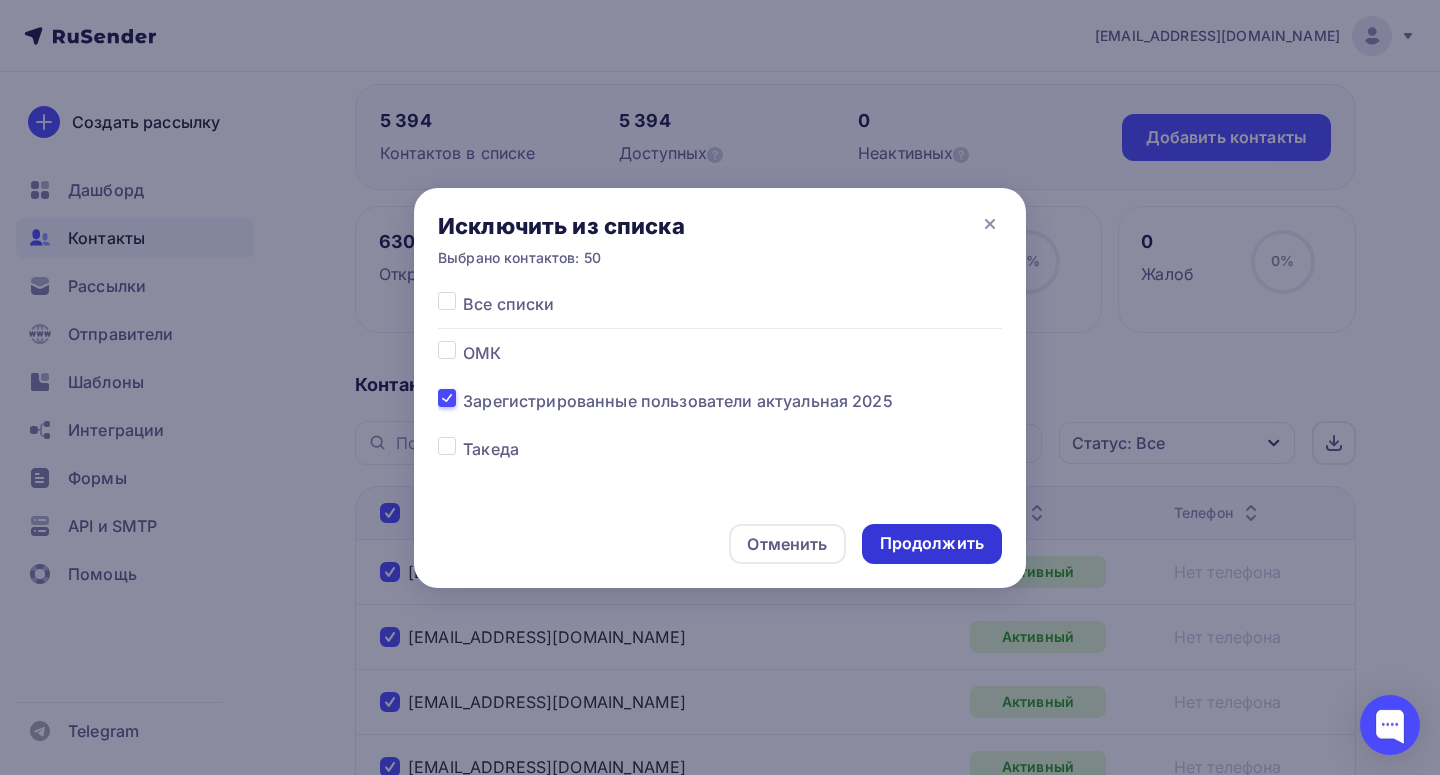 click on "Продолжить" at bounding box center [932, 543] 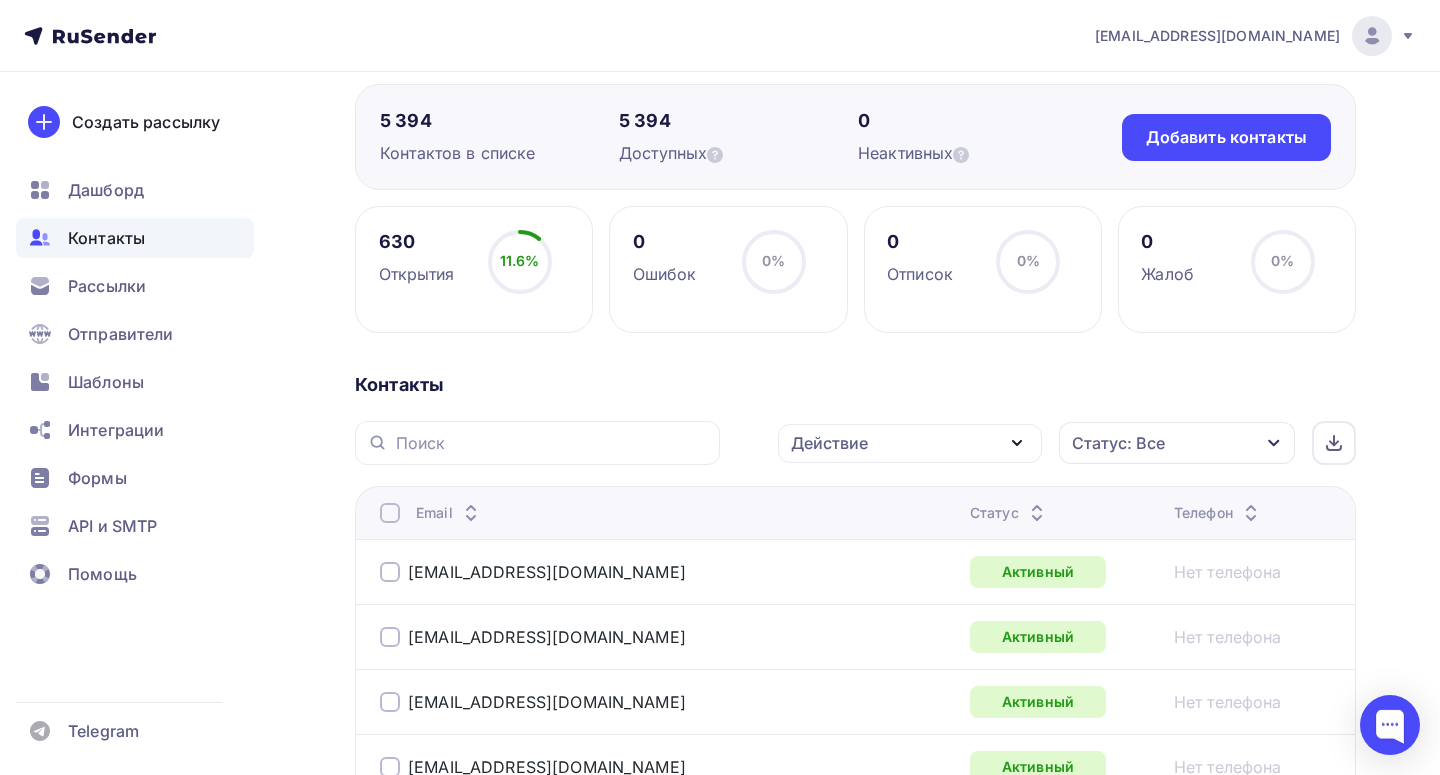 click on "Контакты" at bounding box center (106, 238) 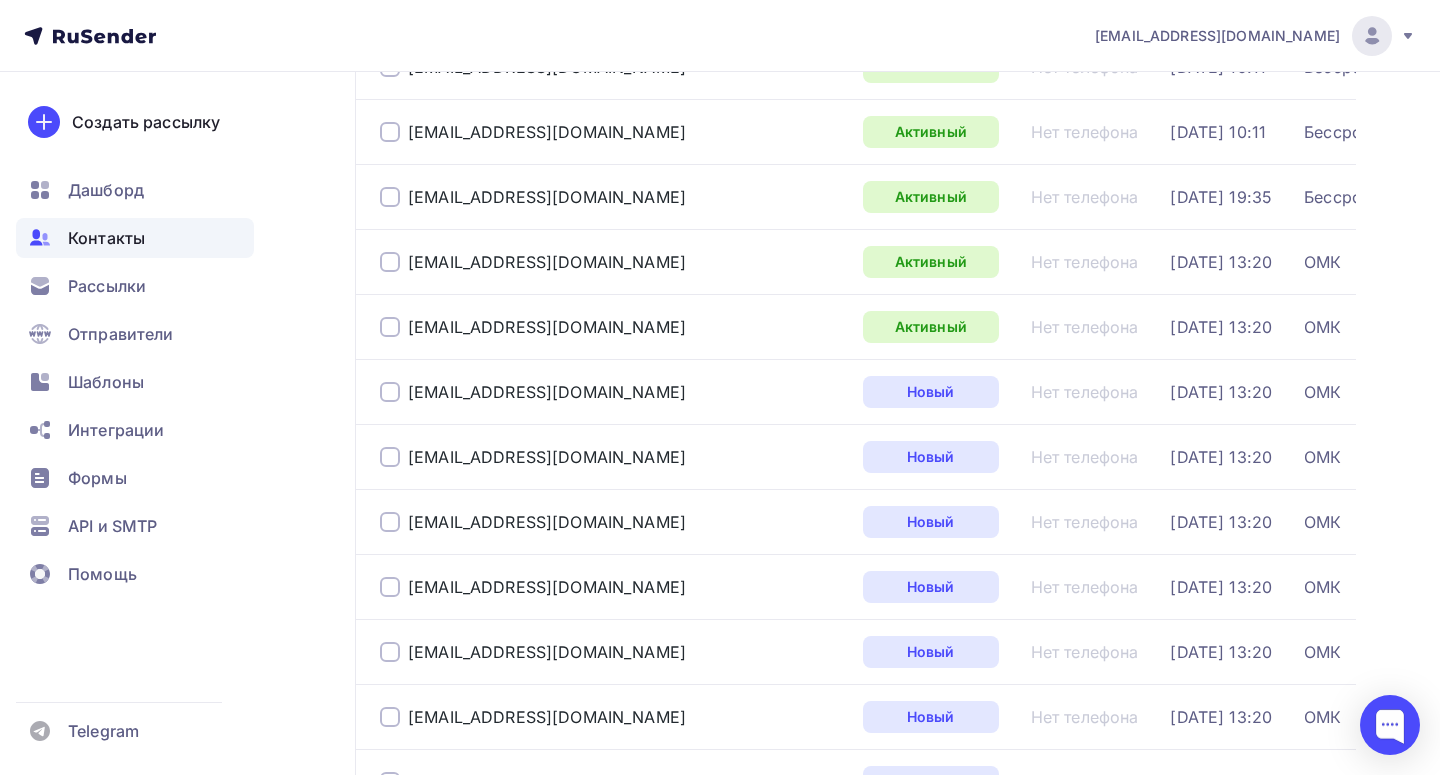 scroll, scrollTop: 0, scrollLeft: 0, axis: both 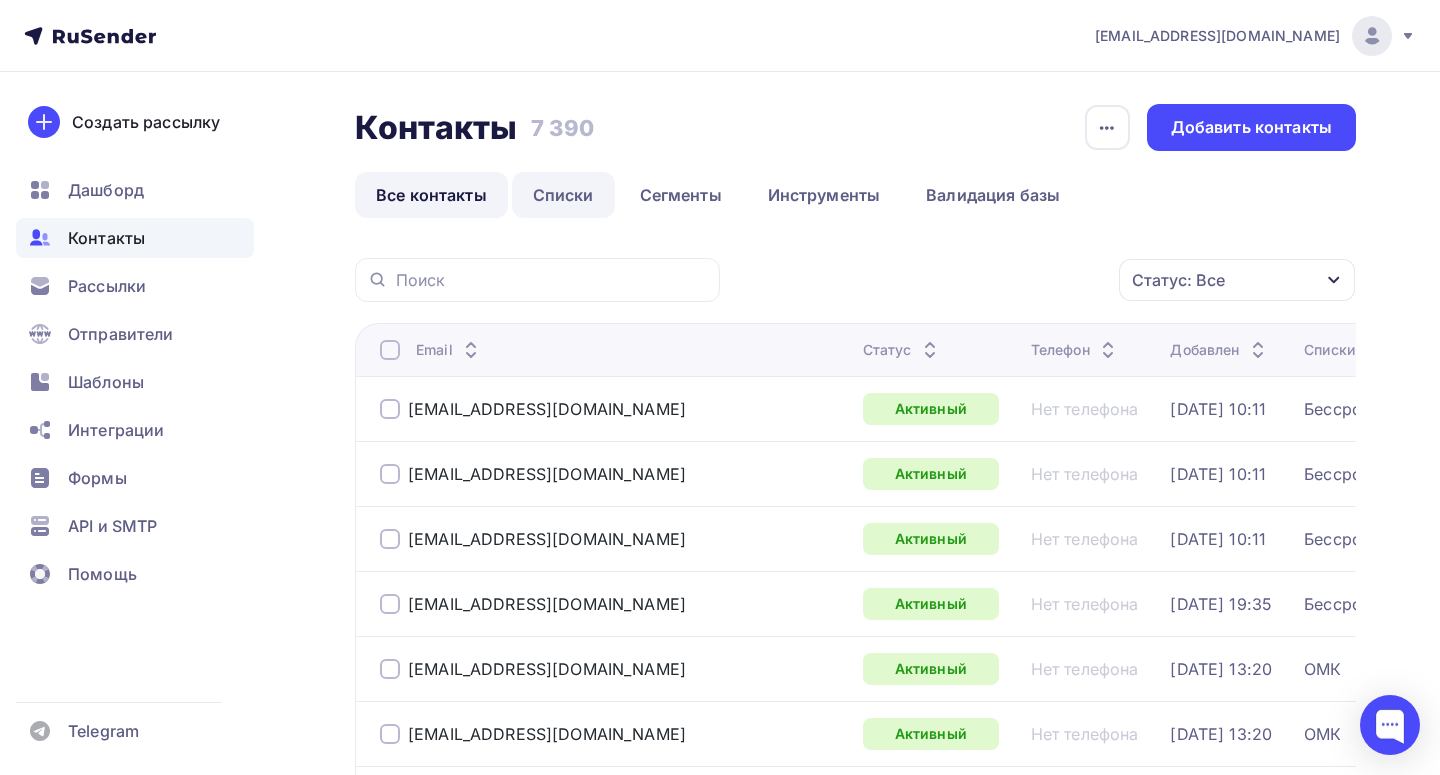 click on "Списки" at bounding box center [563, 195] 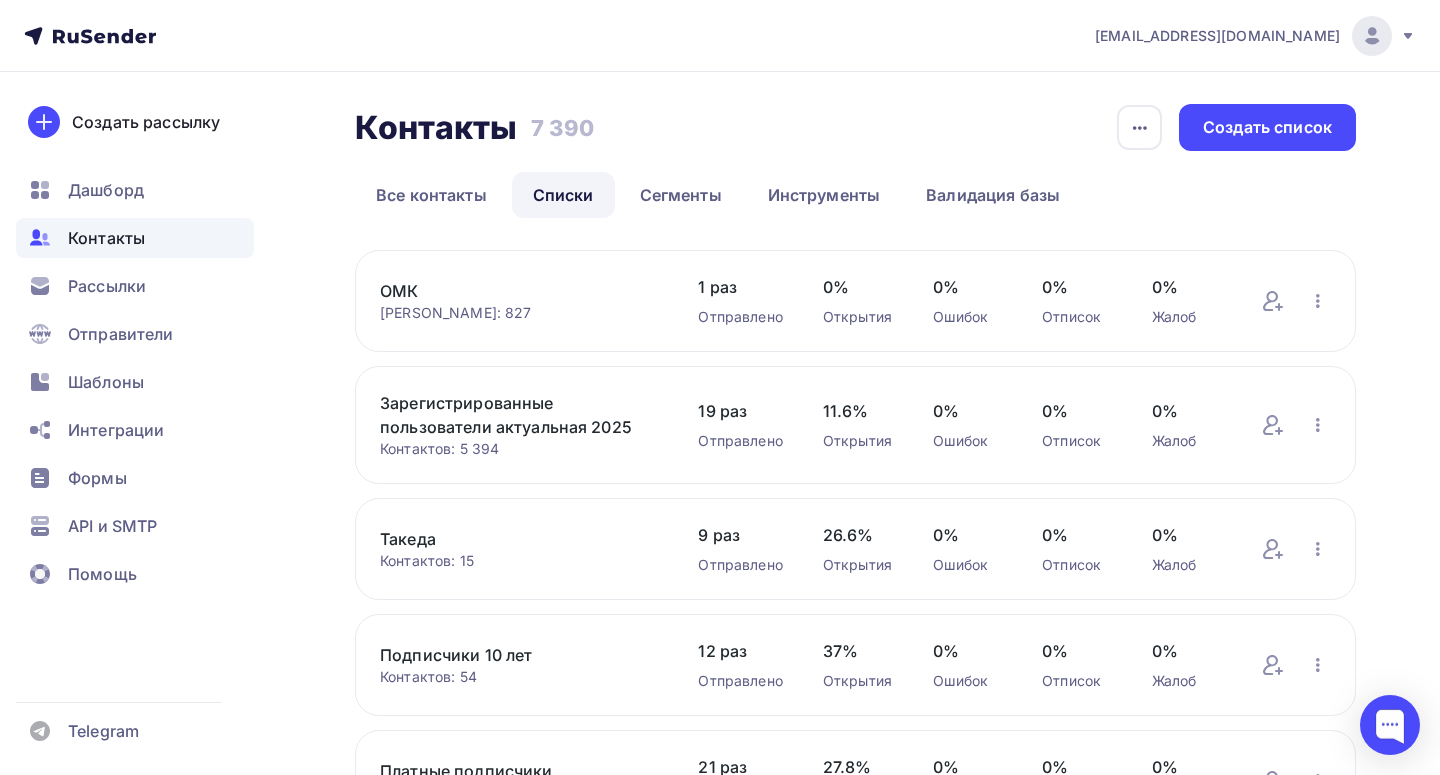 scroll, scrollTop: 451, scrollLeft: 0, axis: vertical 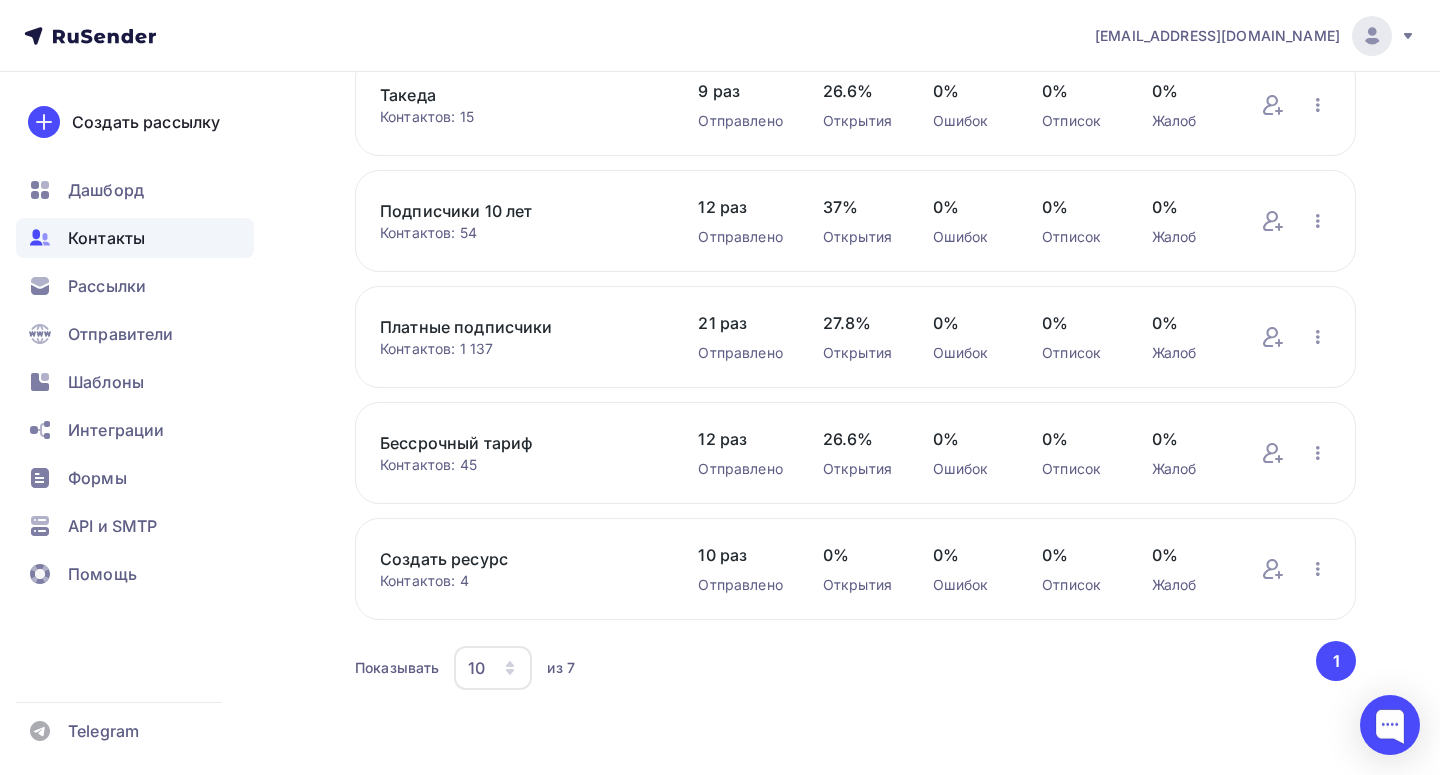 click on "Создать ресурс" at bounding box center [519, 559] 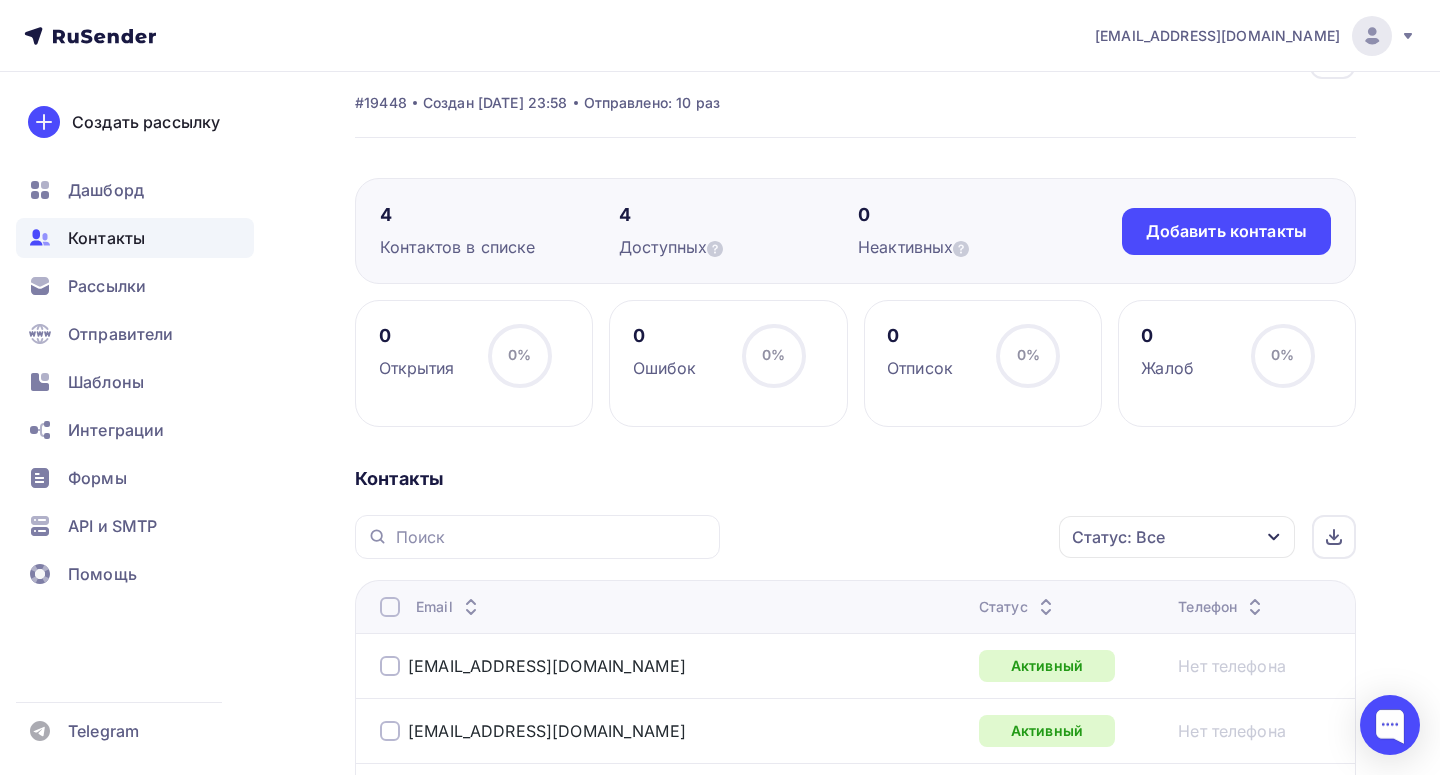 scroll, scrollTop: 0, scrollLeft: 0, axis: both 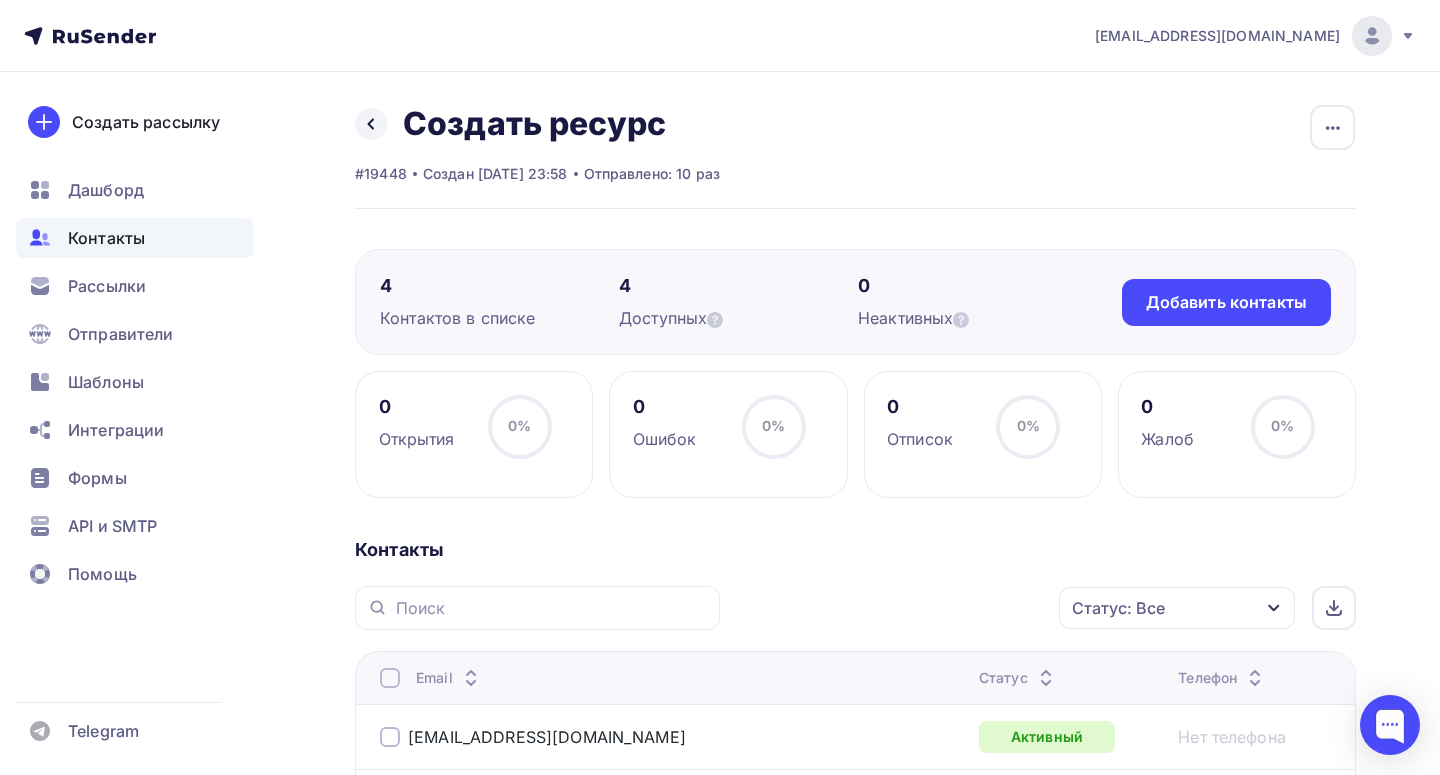 click on "Контакты" at bounding box center (106, 238) 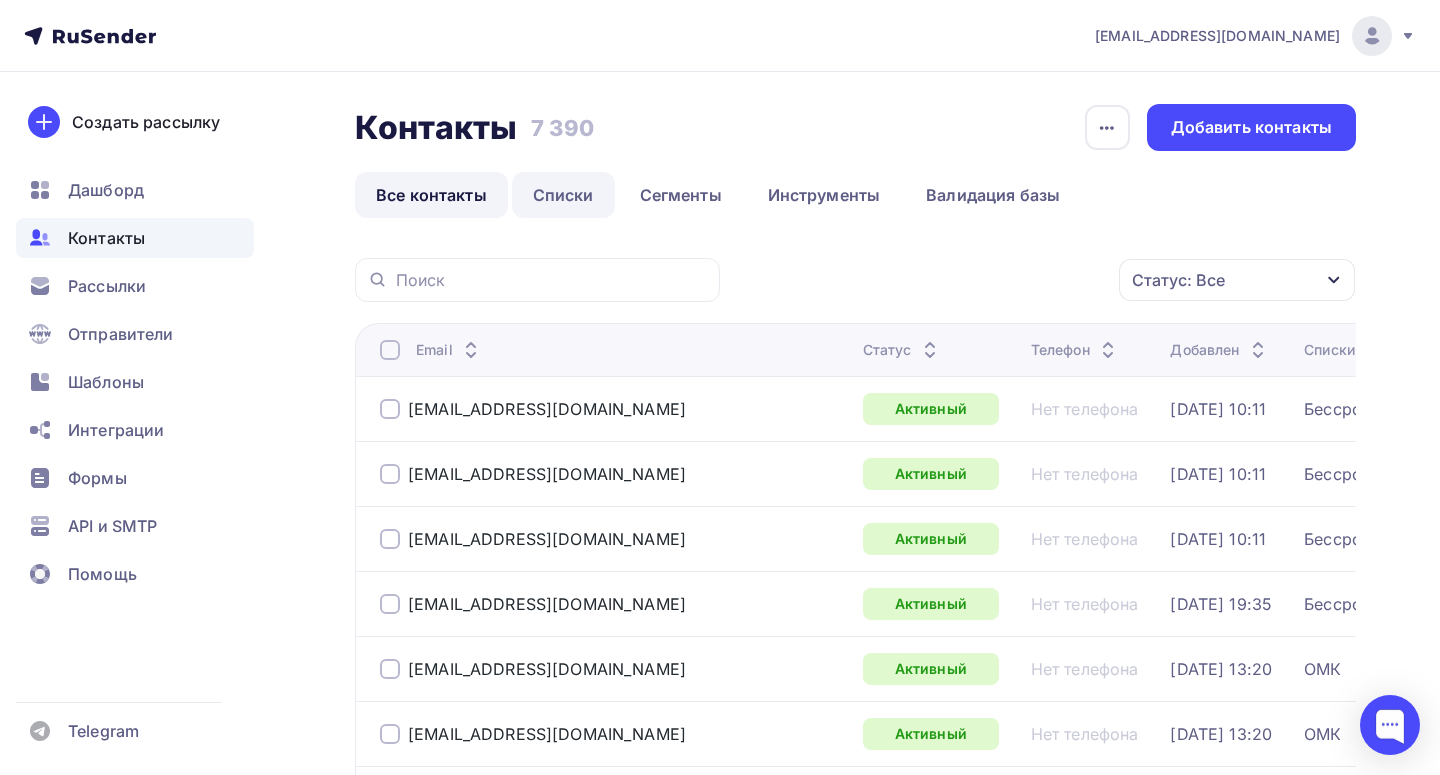 click on "Списки" at bounding box center [563, 195] 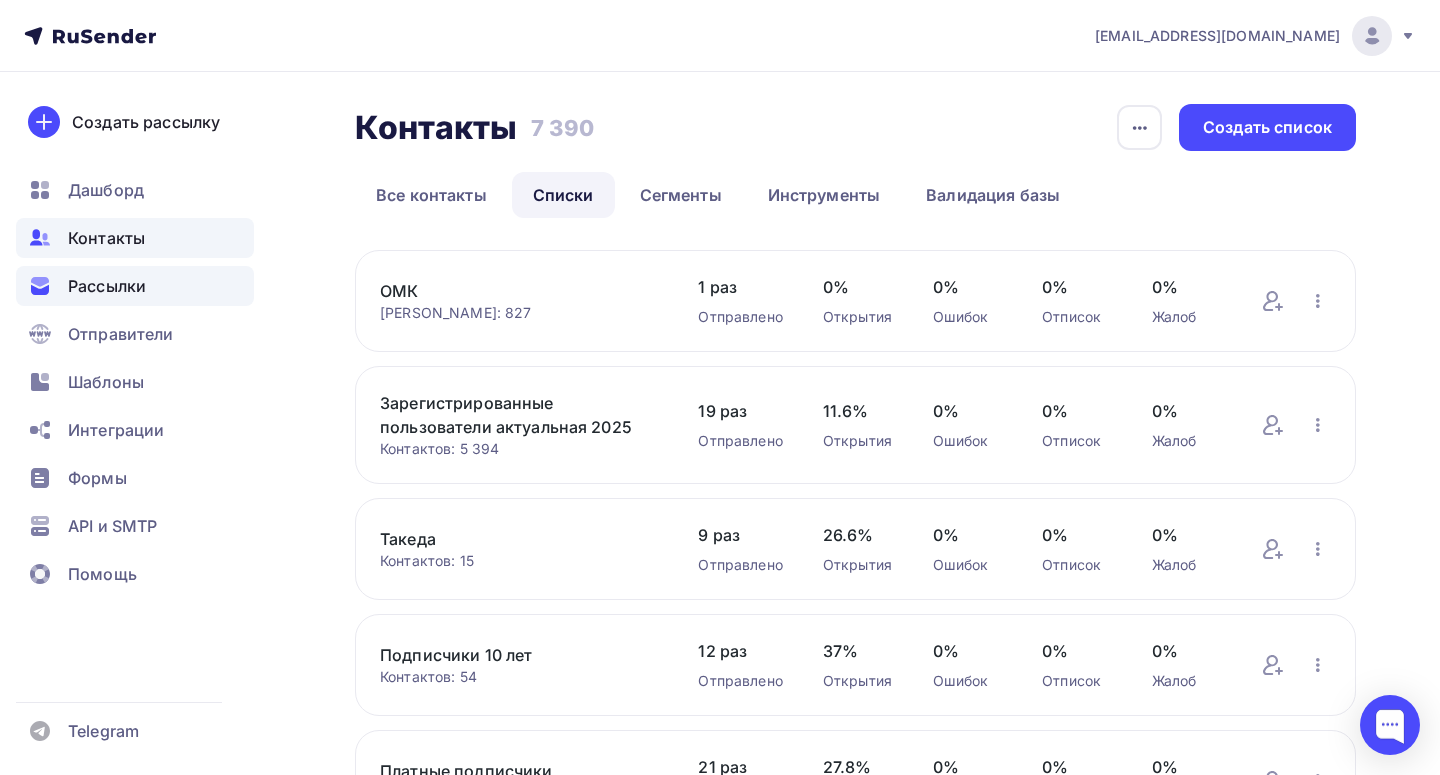 click on "Рассылки" at bounding box center [107, 286] 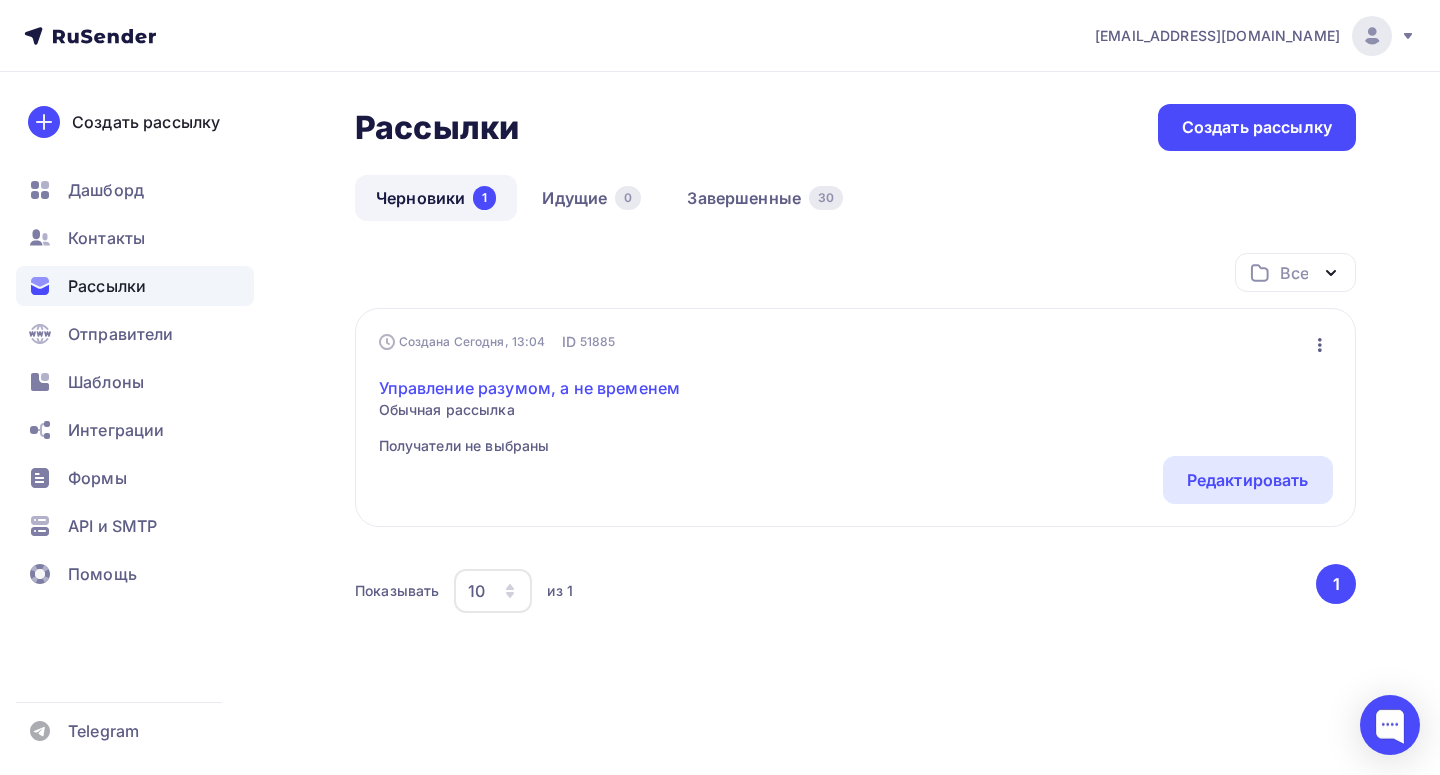 click on "Управление разумом, а не временем" at bounding box center [530, 388] 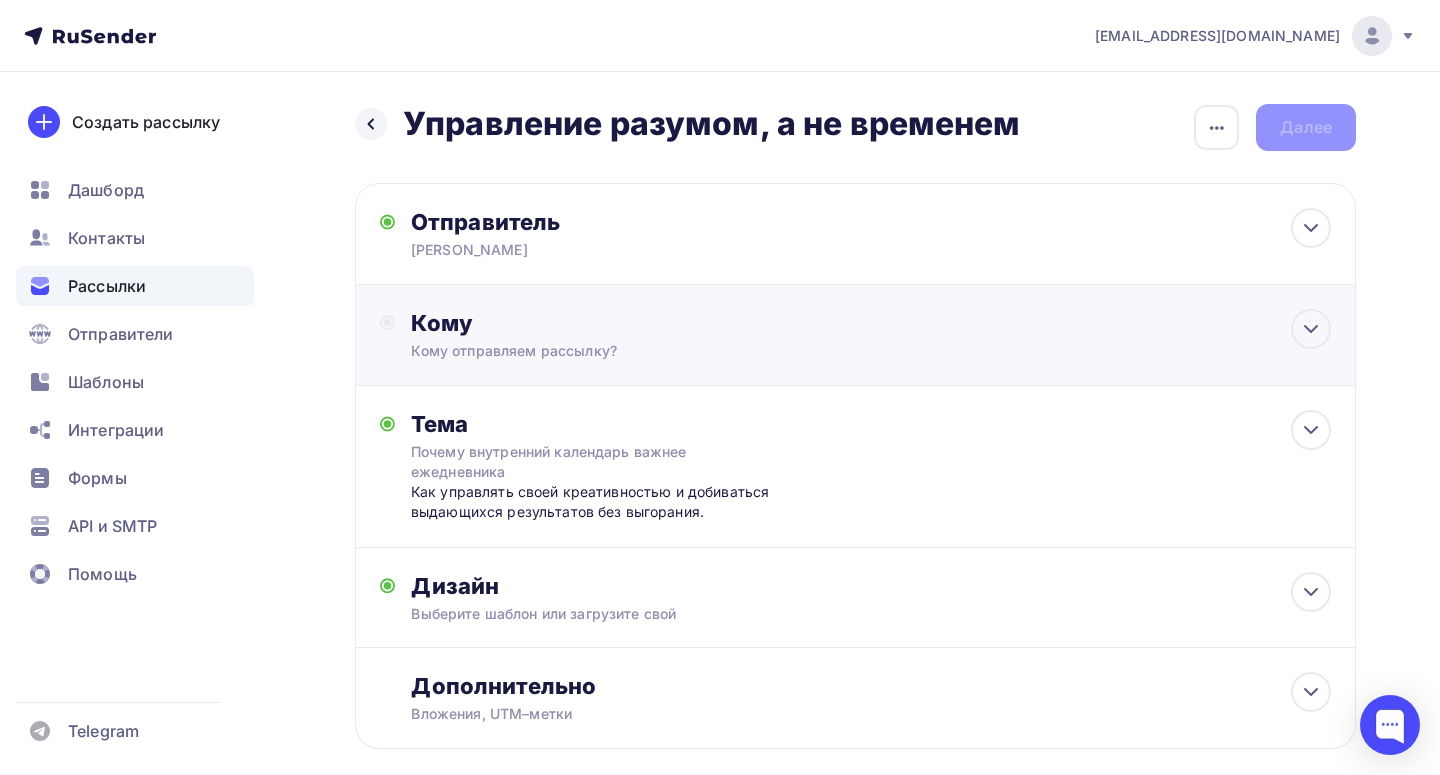 click on "Кому
Кому отправляем рассылку?
Списки получателей
Выберите список
Все списки
id
ОМК
(827)
#20022
Зарегистрированные пользователи актуальная 2025
(4 994)
#19511
Такеда
(15)
#19479
Подписчики 10 лет
(54)
#19478
Платные подписчики
(1 137)
#19476
Бессрочный тариф
(45)" at bounding box center (871, 335) 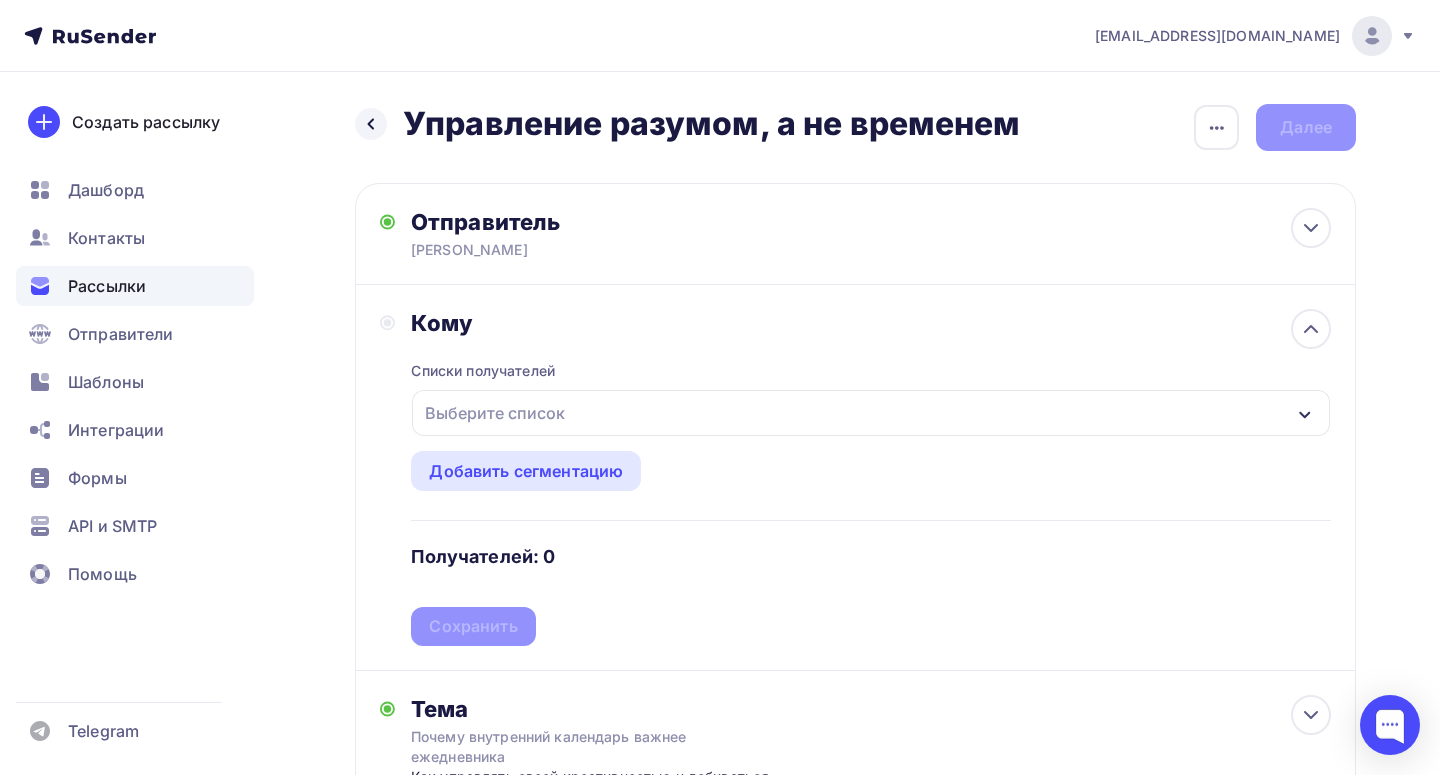 click on "Выберите список" at bounding box center [495, 413] 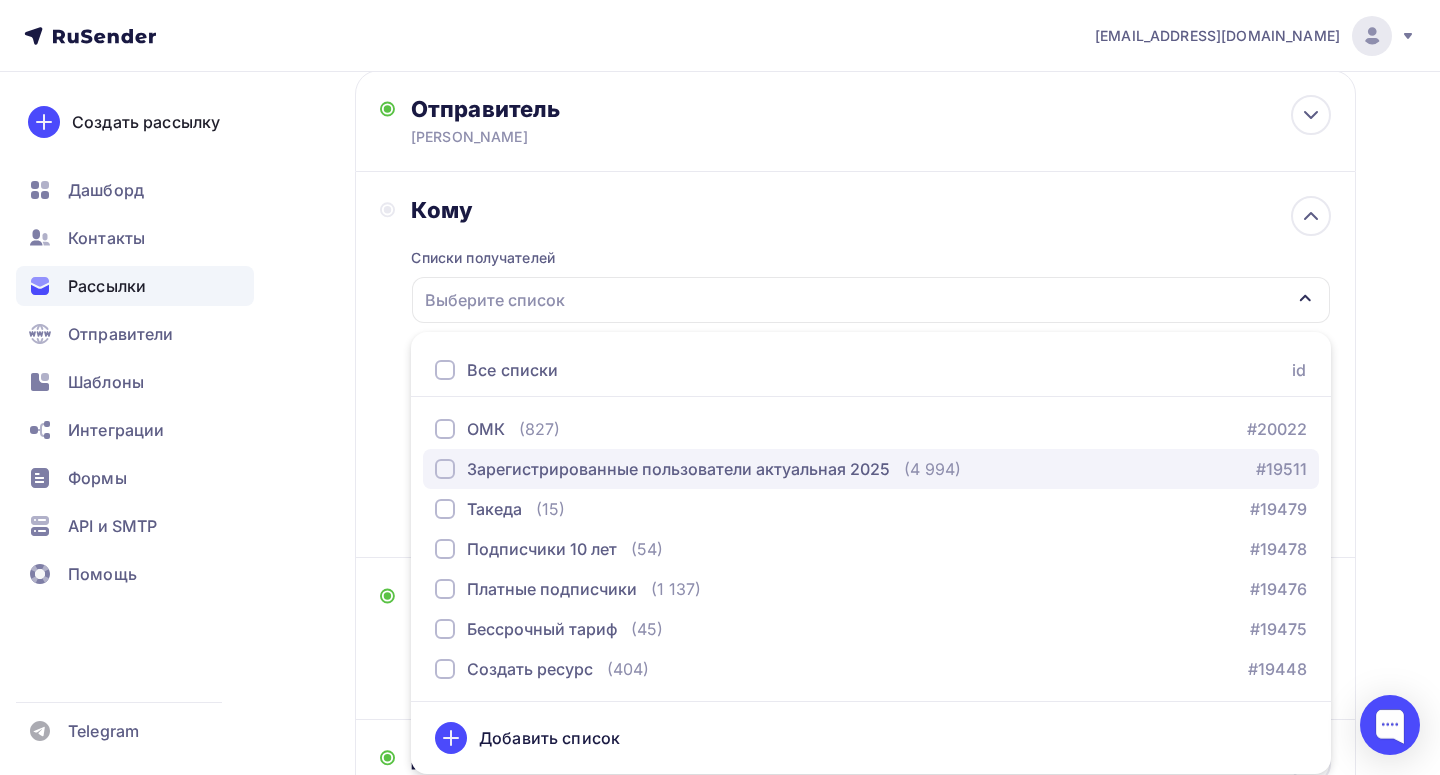 click on "Зарегистрированные пользователи актуальная 2025" at bounding box center (678, 469) 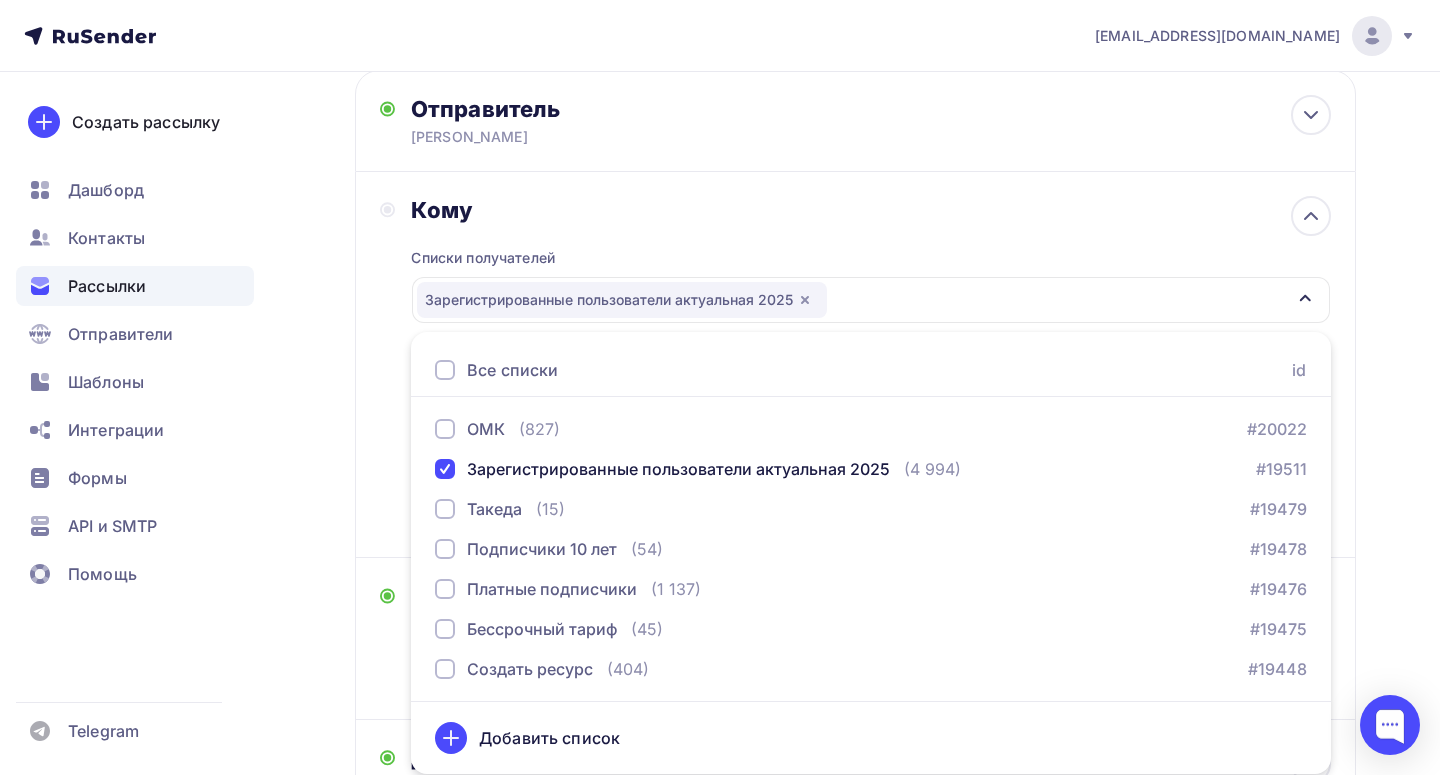 click on "Кому
Списки получателей
Зарегистрированные пользователи актуальная 2025
Все списки
id
ОМК
(827)
#20022
Зарегистрированные пользователи актуальная 2025
(4 994)
#19511
Такеда
(15)
#19479
Подписчики 10 лет
(54)
#19478
Платные подписчики
(1 137)
#19476
Бессрочный тариф
(45)" at bounding box center [855, 364] 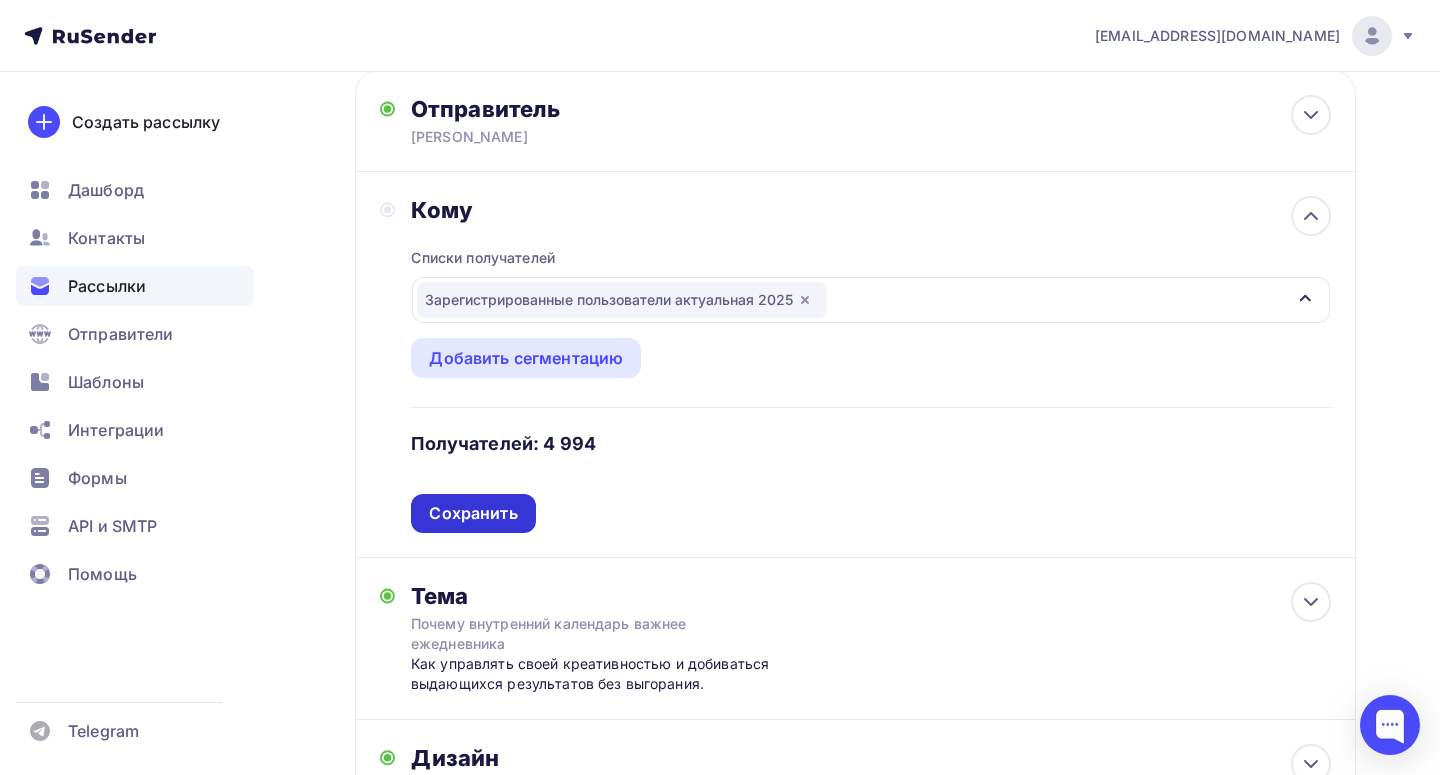 click on "Сохранить" at bounding box center (473, 513) 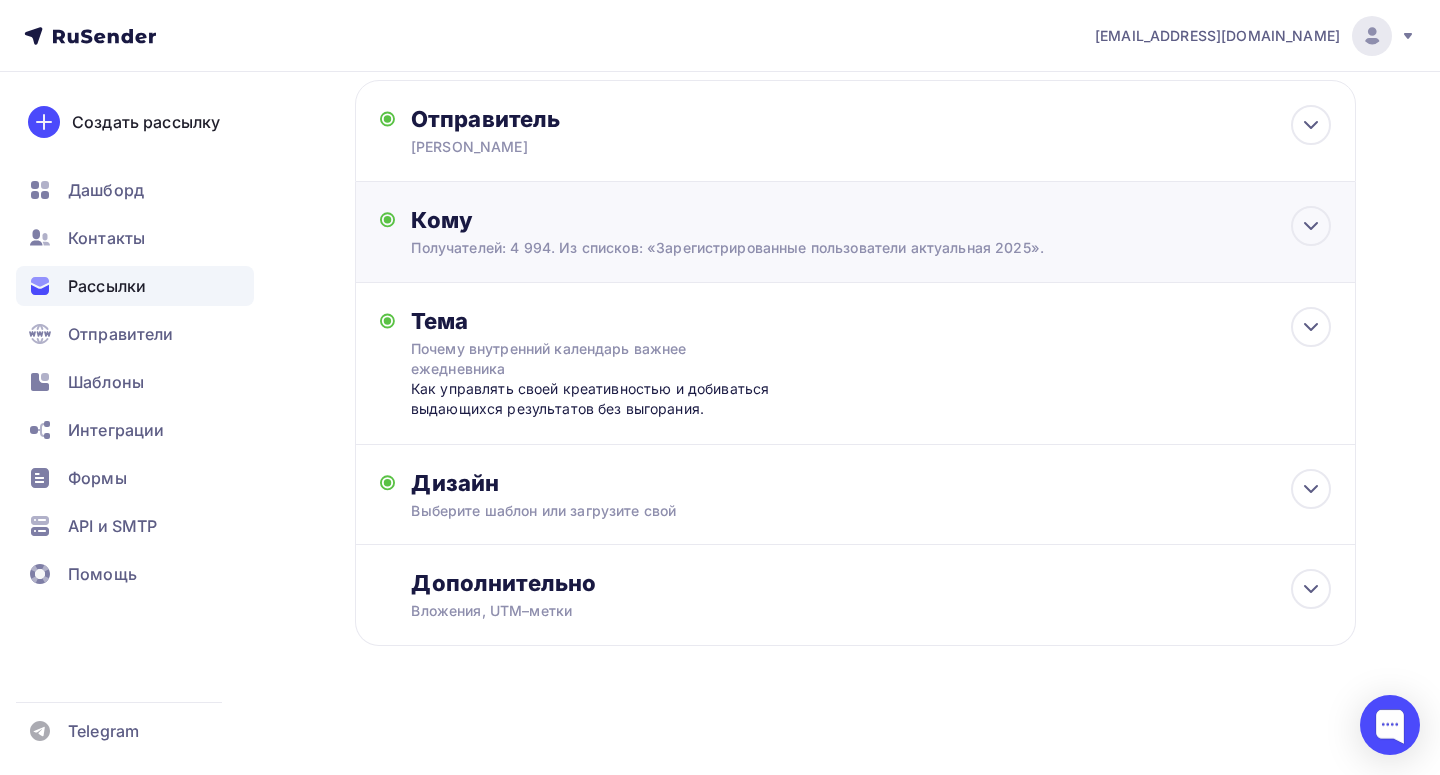 scroll, scrollTop: 105, scrollLeft: 0, axis: vertical 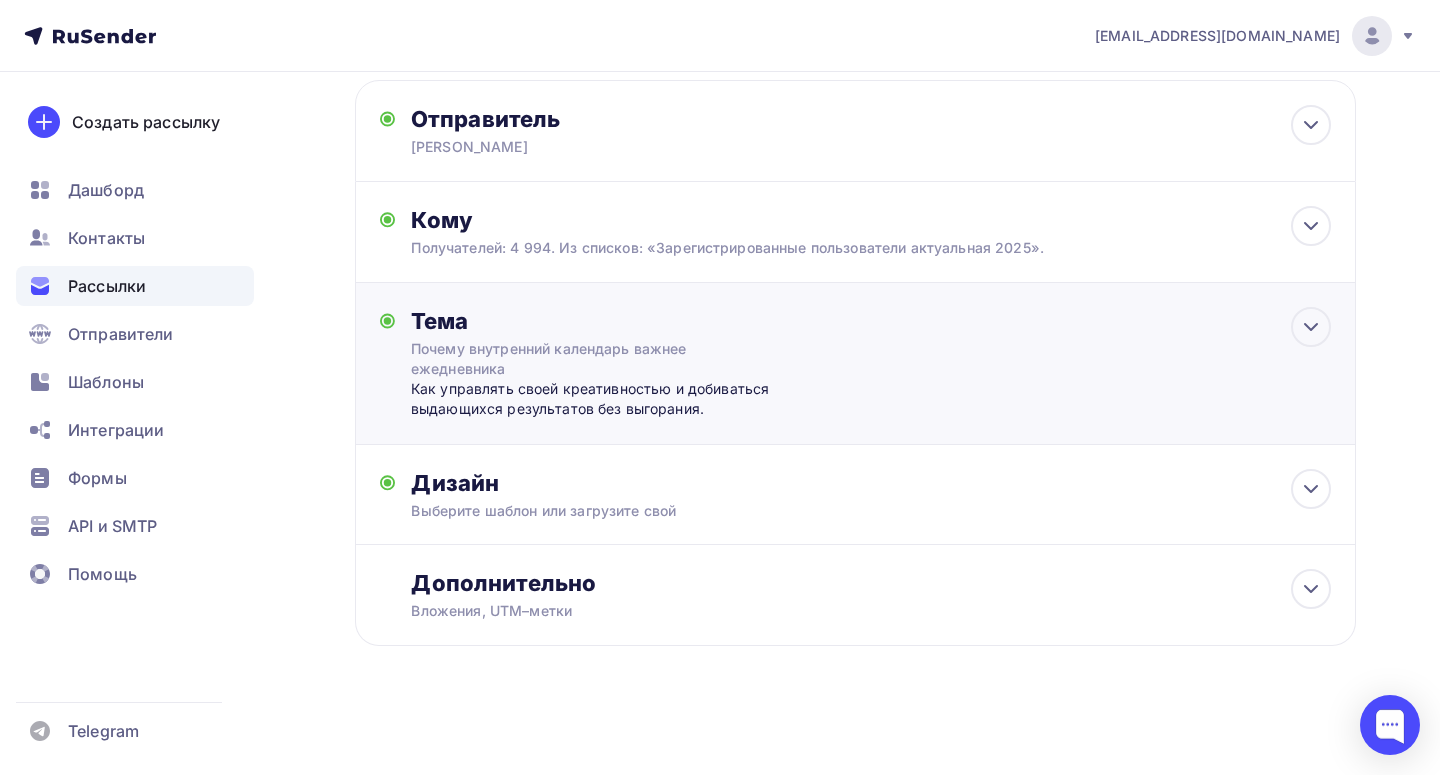 click on "Как управлять своей креативностью и добиваться выдающихся результатов без выгорания." at bounding box center (608, 399) 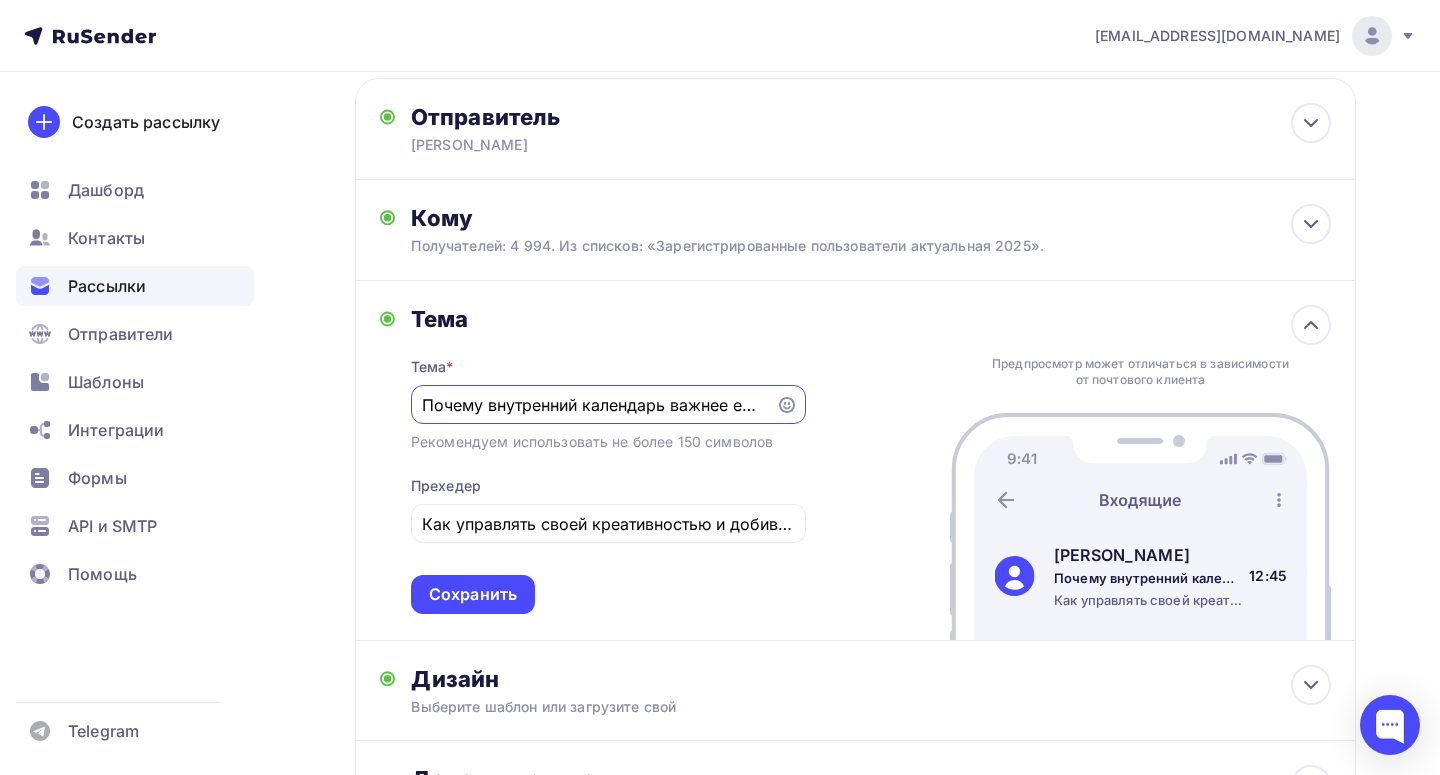 scroll, scrollTop: 43, scrollLeft: 0, axis: vertical 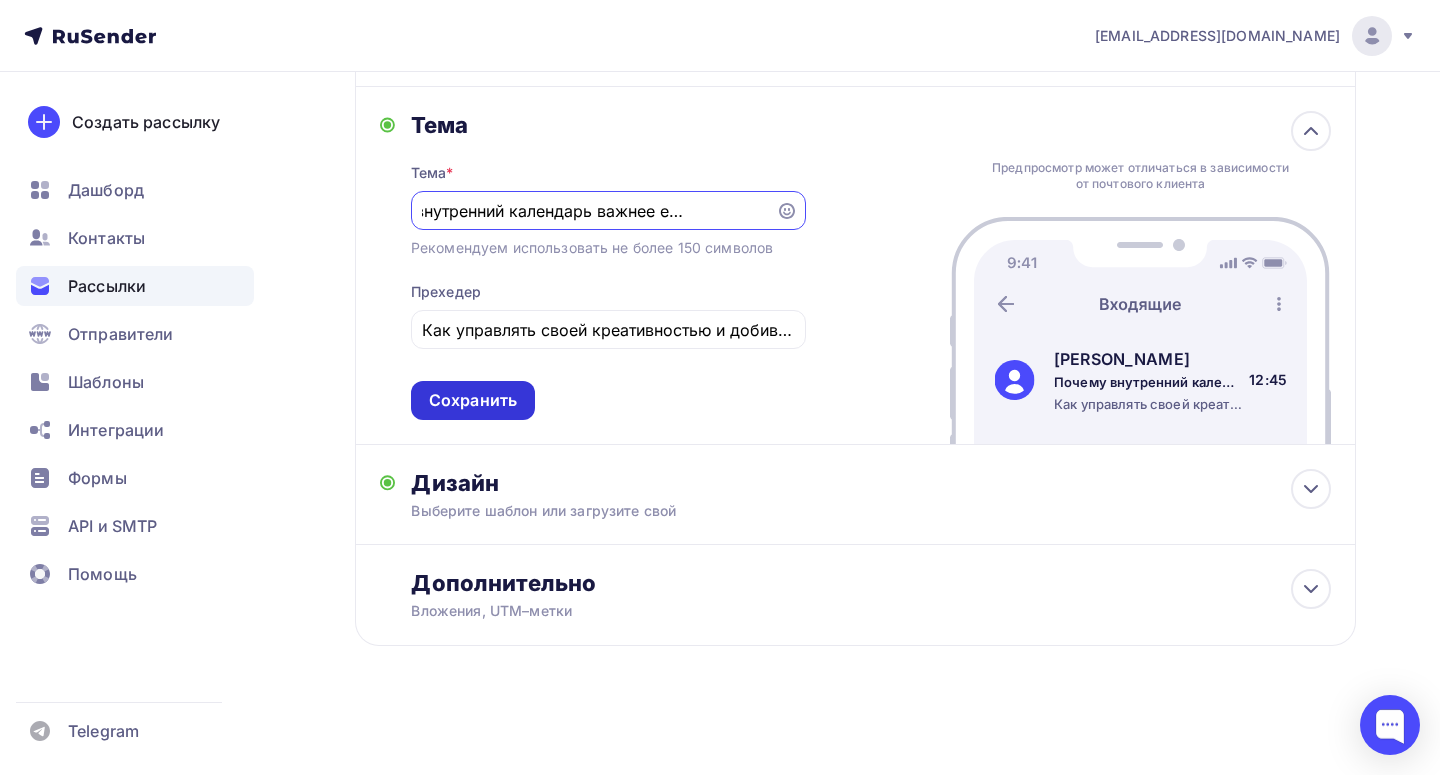 click on "Сохранить" at bounding box center [473, 400] 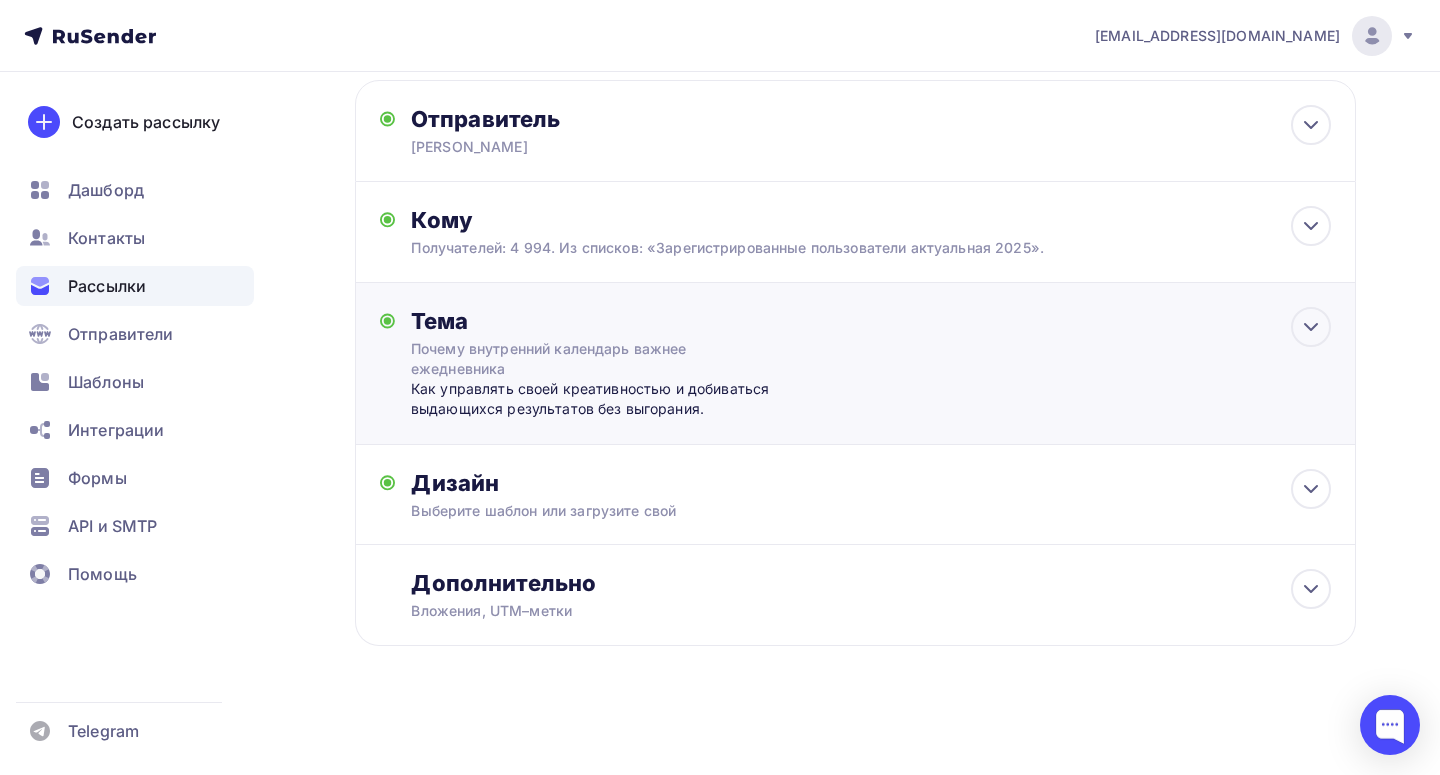 scroll, scrollTop: 0, scrollLeft: 0, axis: both 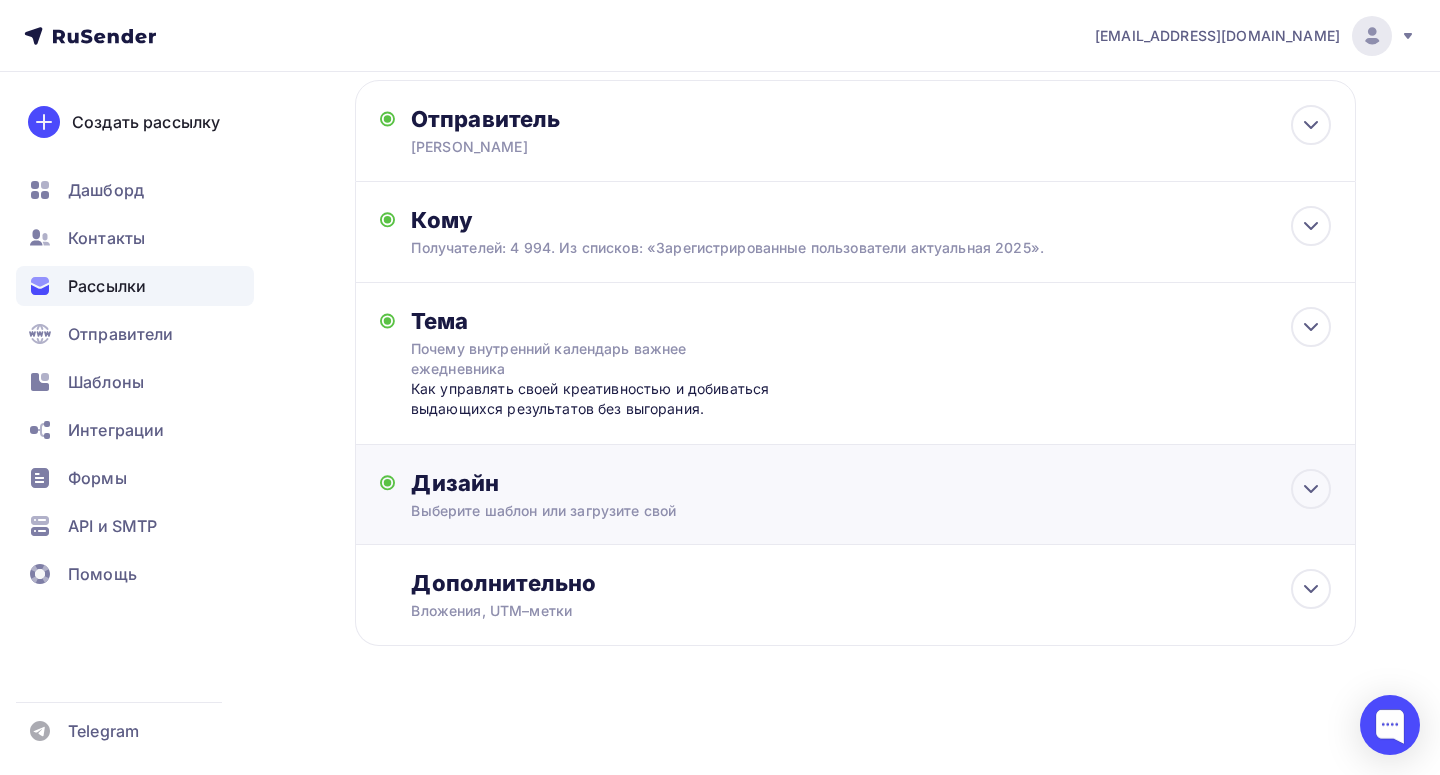 click on "Дизайн   Выберите шаблон или загрузите свой     Размер письма: 122 Kb     Заменить шаблон
Редактировать" at bounding box center (871, 495) 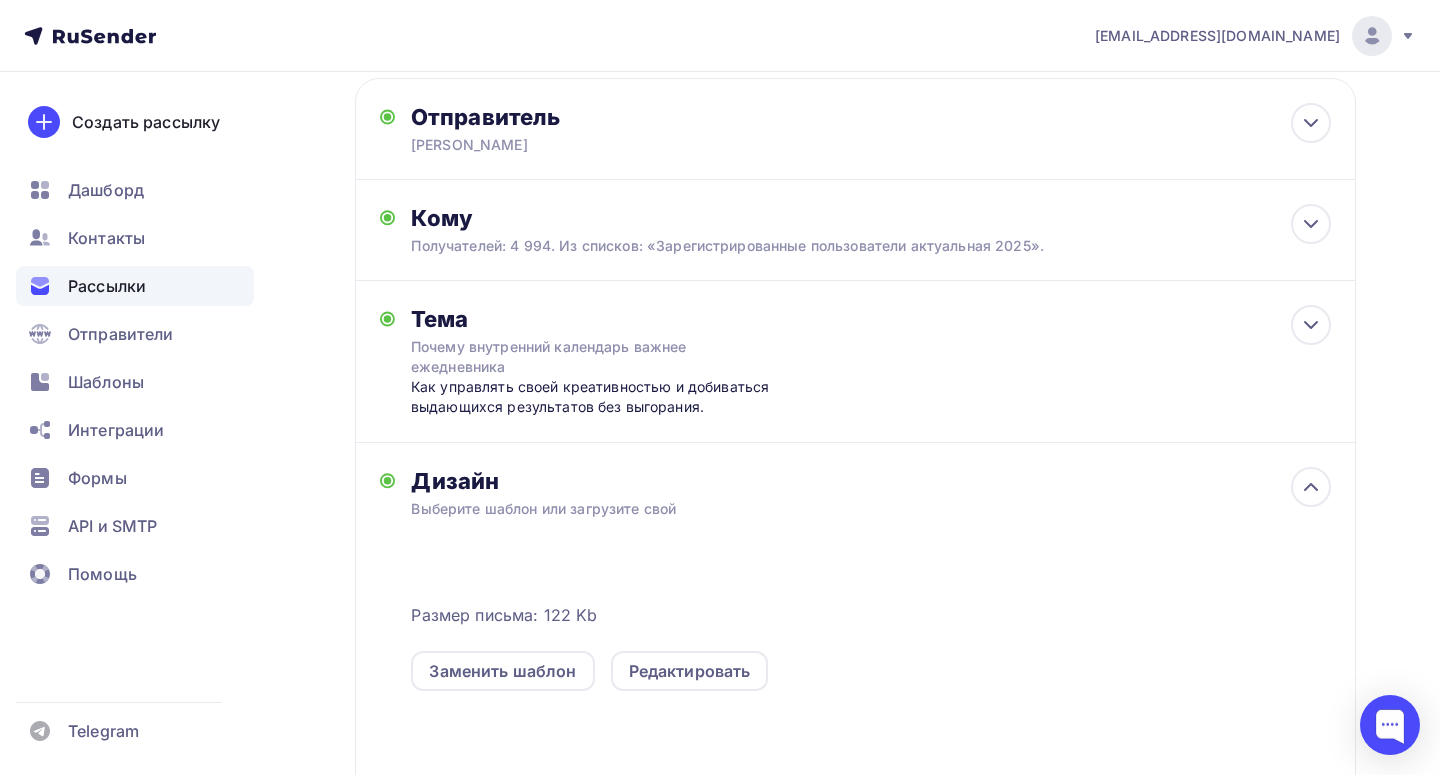 scroll, scrollTop: 303, scrollLeft: 0, axis: vertical 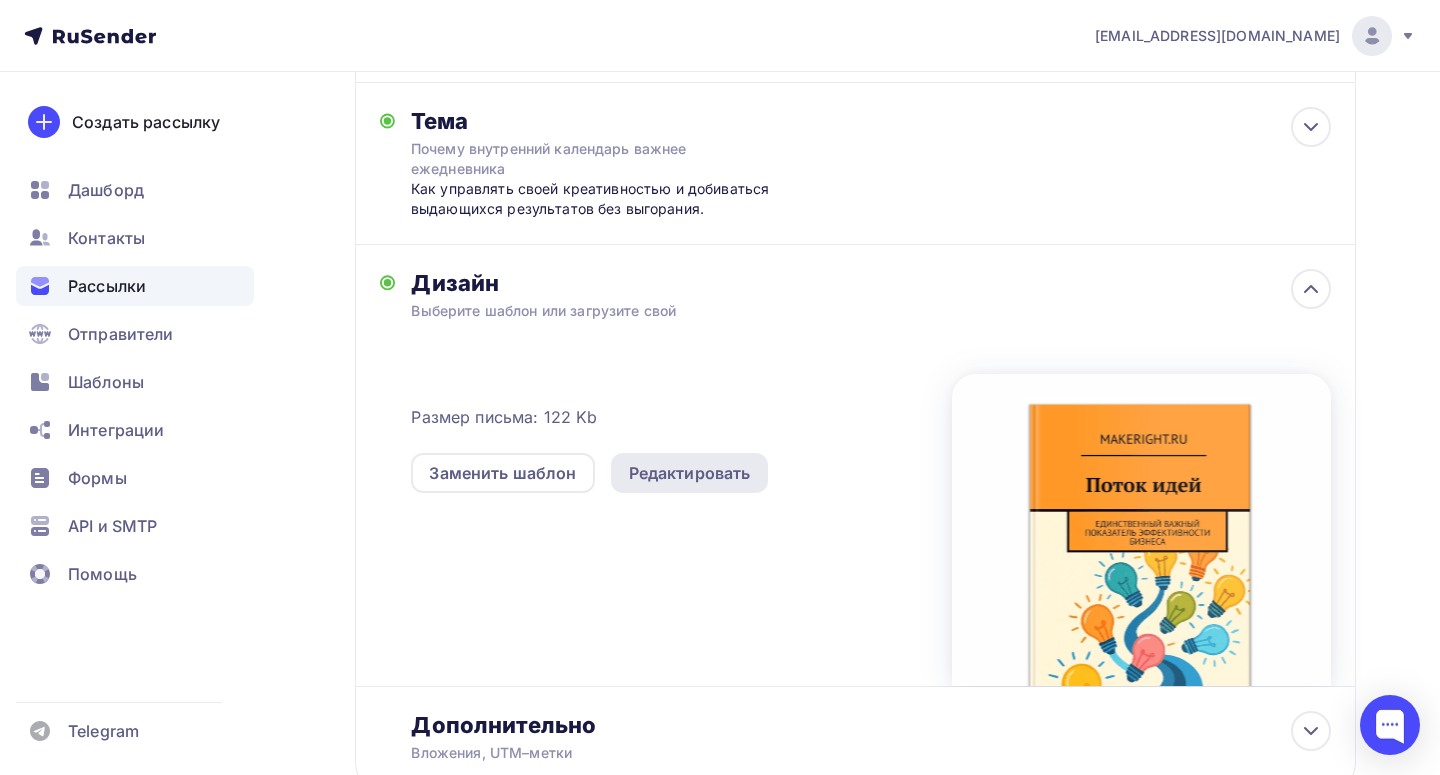 click on "Редактировать" at bounding box center (690, 473) 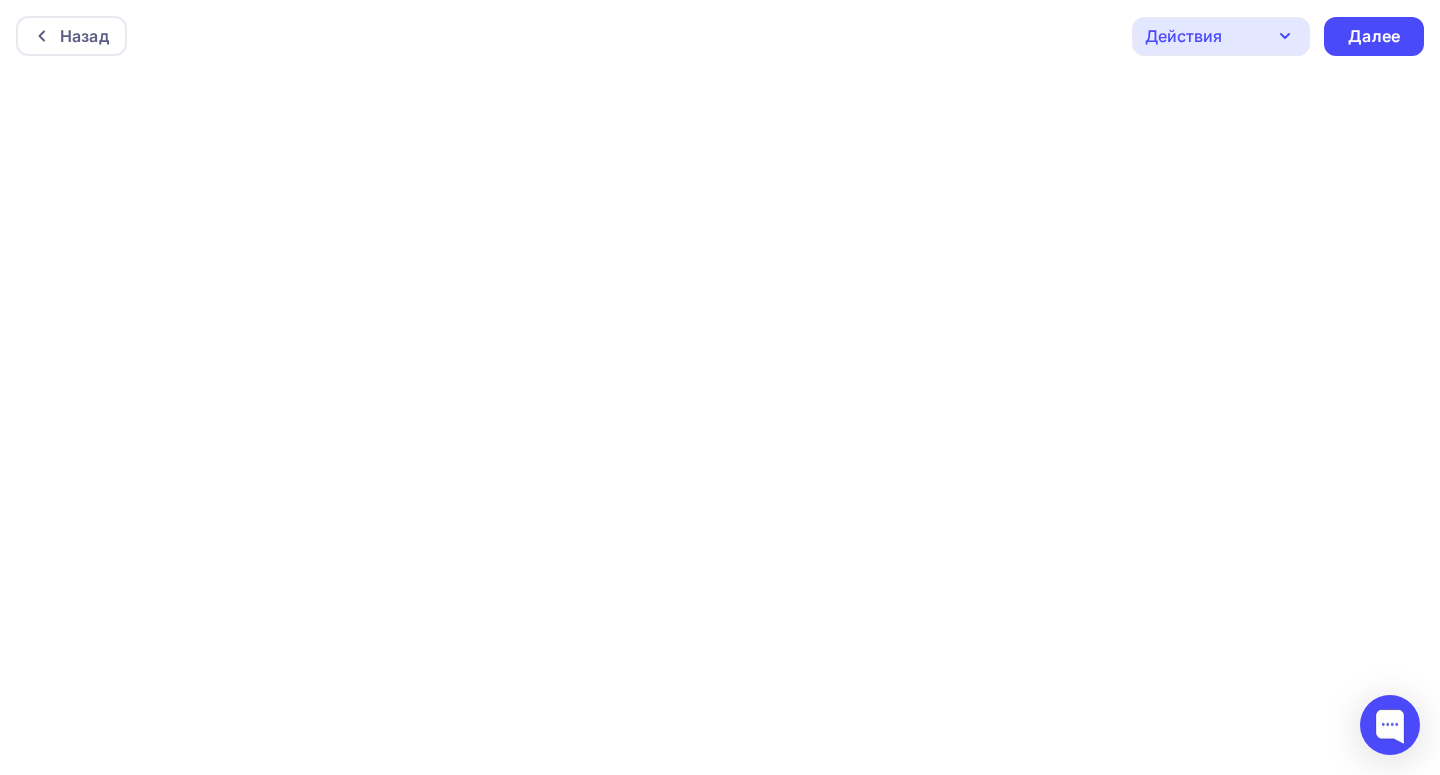 scroll, scrollTop: 0, scrollLeft: 0, axis: both 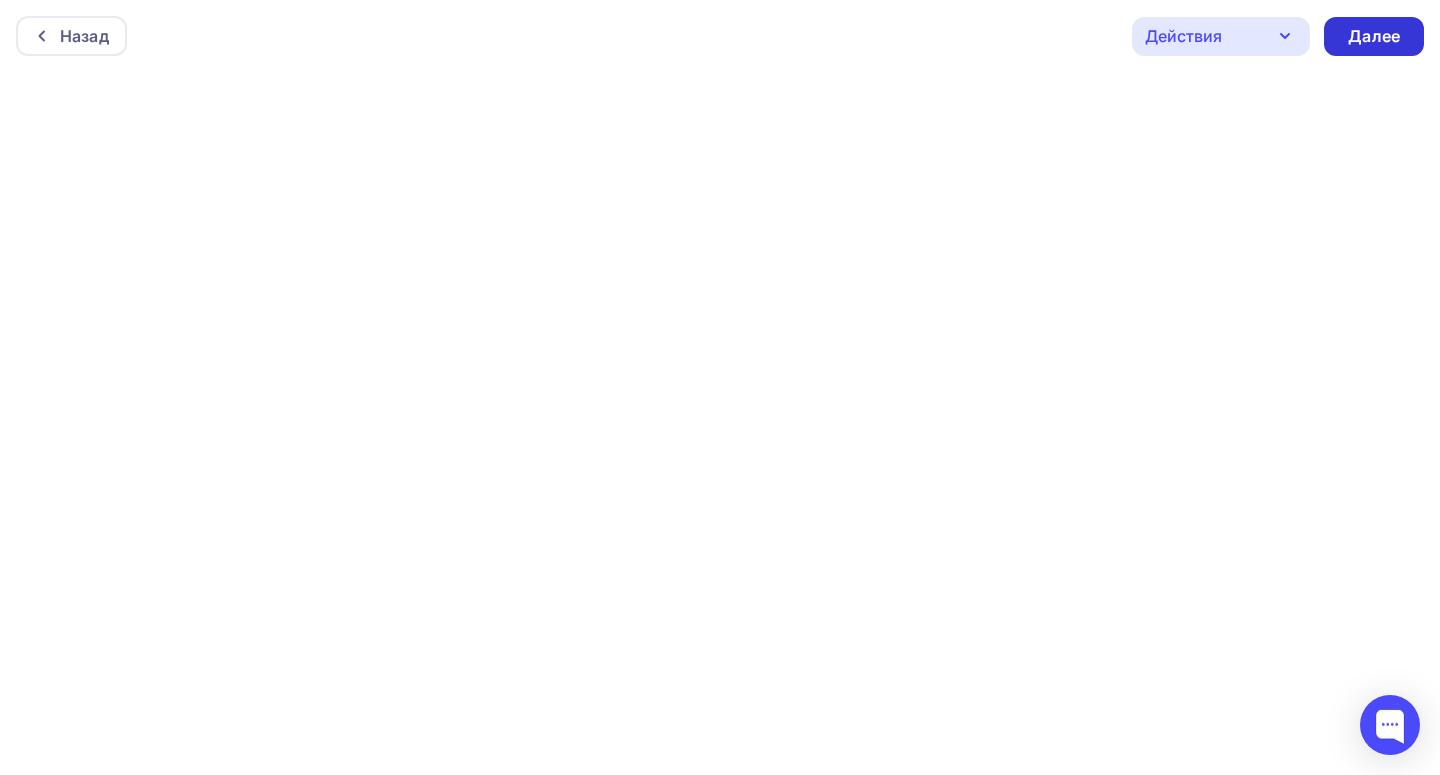 click on "Далее" at bounding box center [1374, 36] 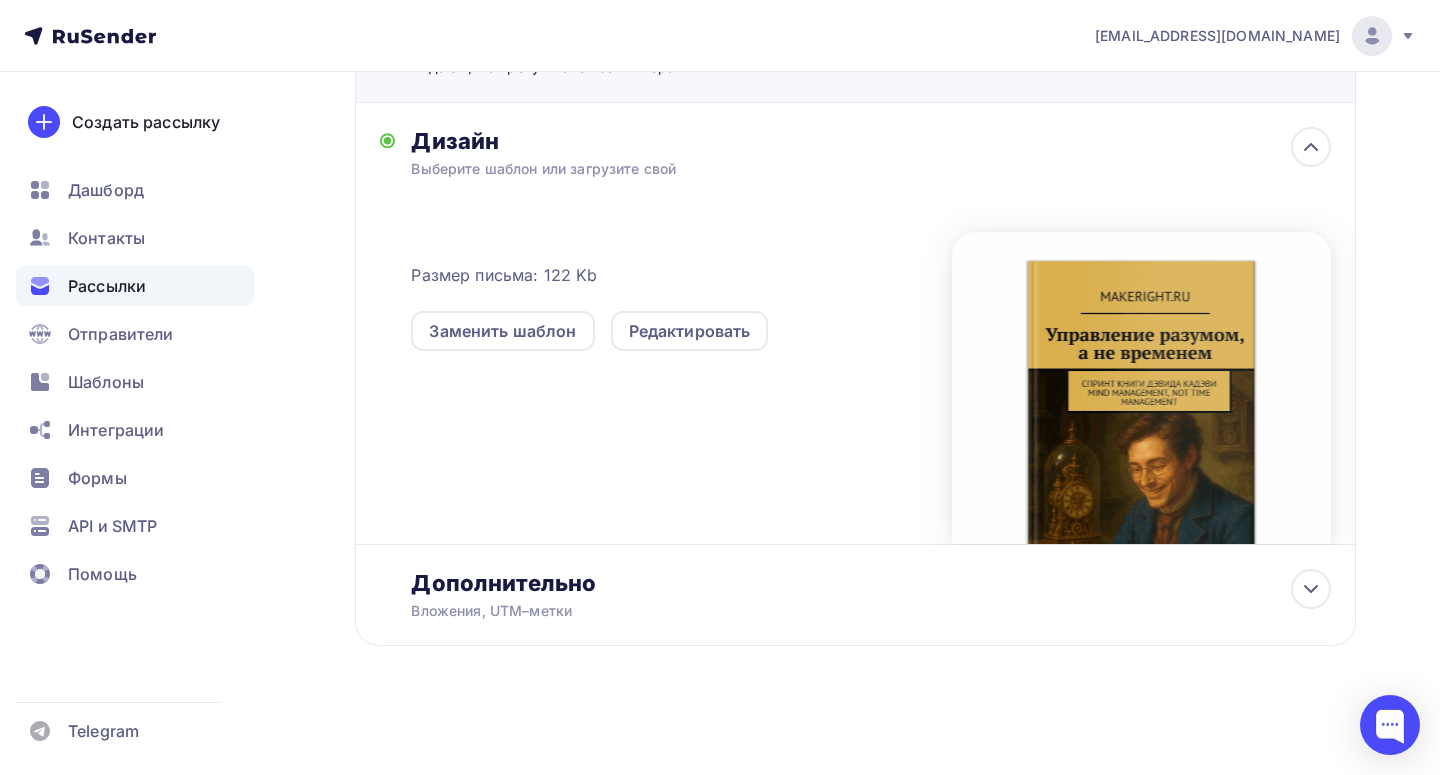 scroll, scrollTop: 0, scrollLeft: 0, axis: both 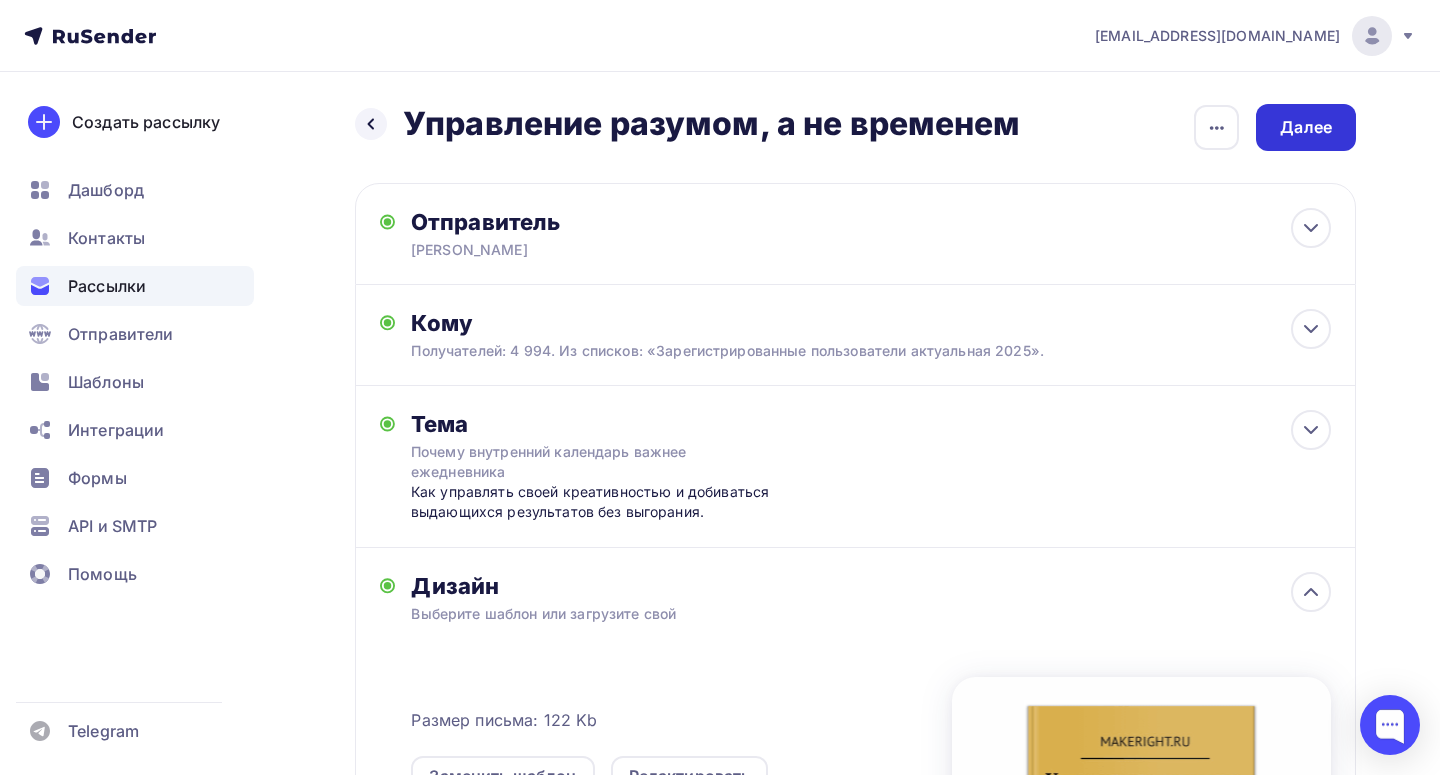 click on "Далее" at bounding box center [1306, 127] 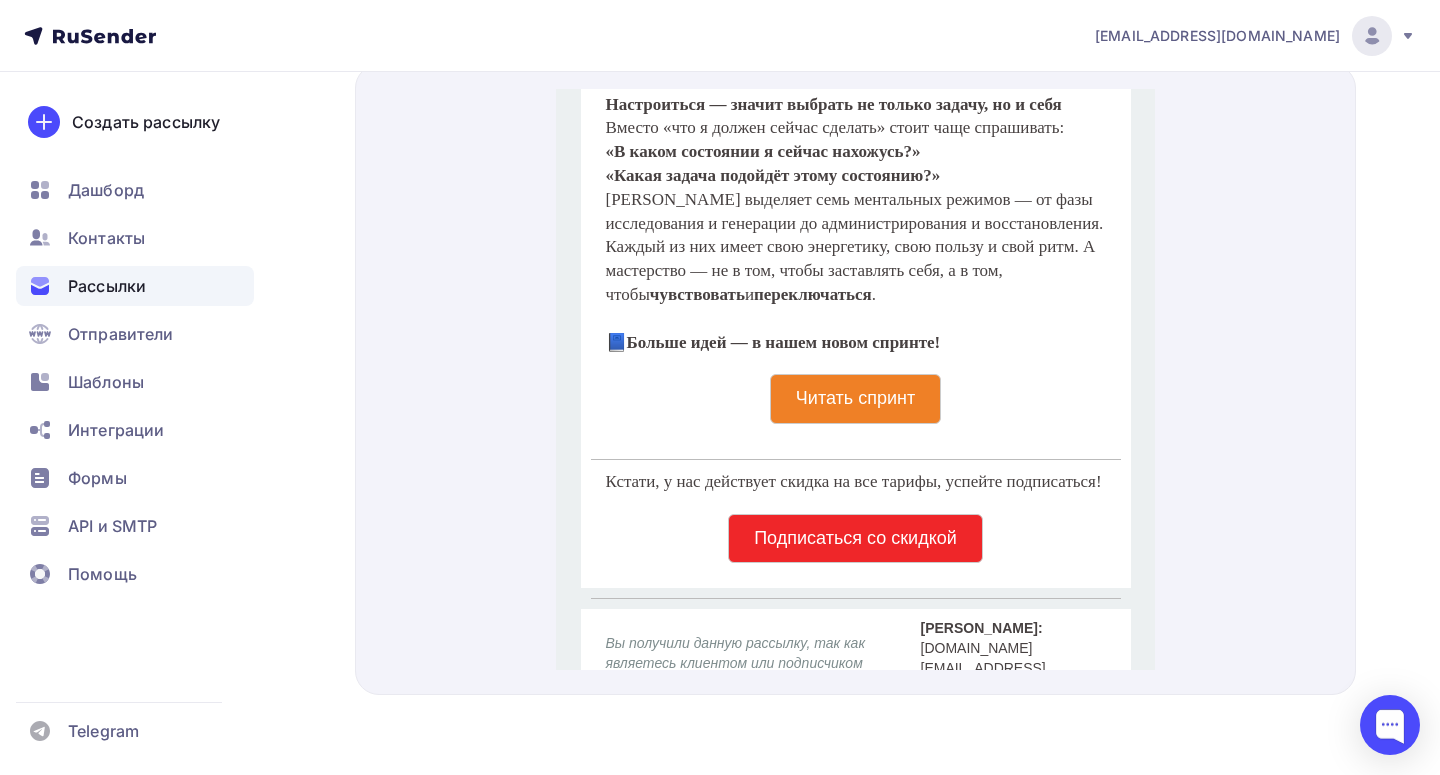 scroll, scrollTop: 1218, scrollLeft: 0, axis: vertical 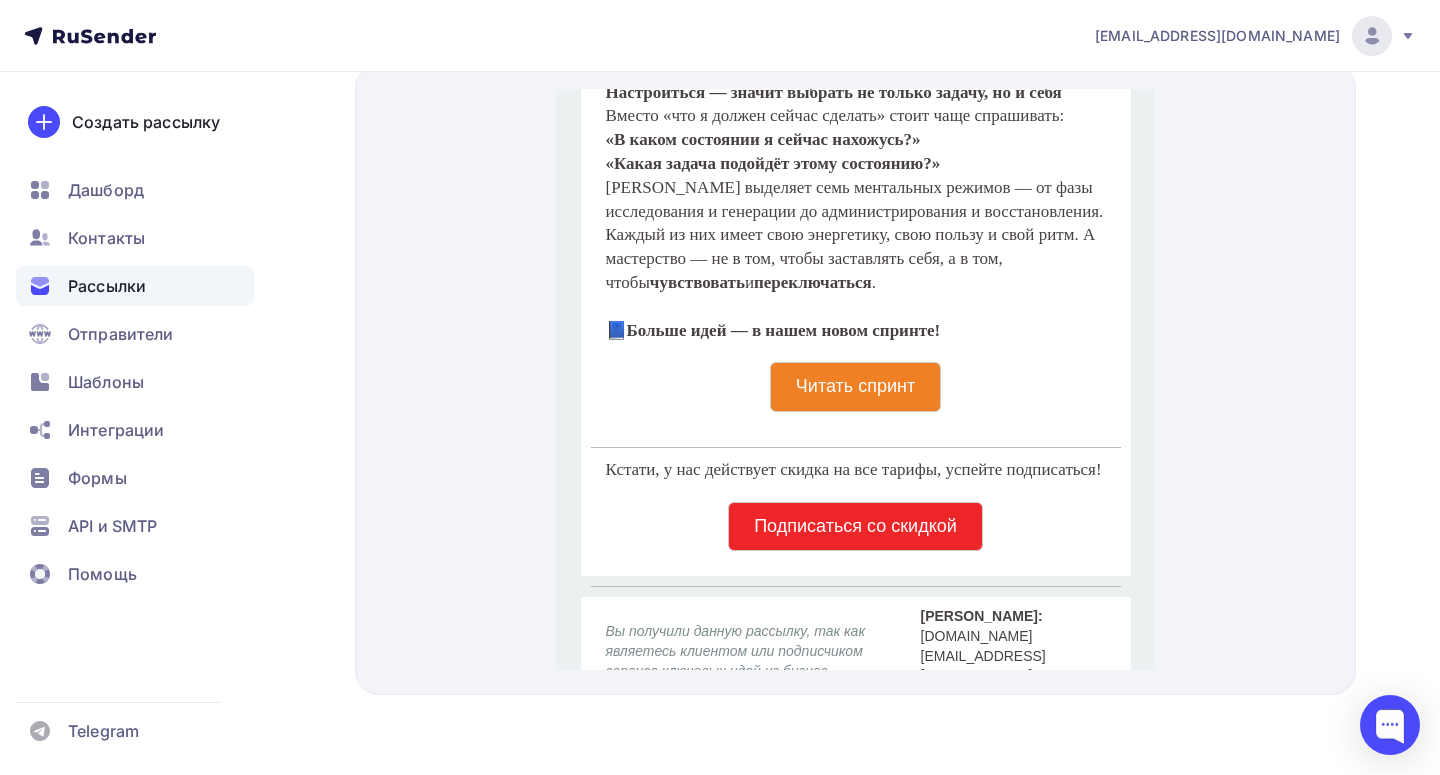 click on "Читать спринт" at bounding box center [854, 363] 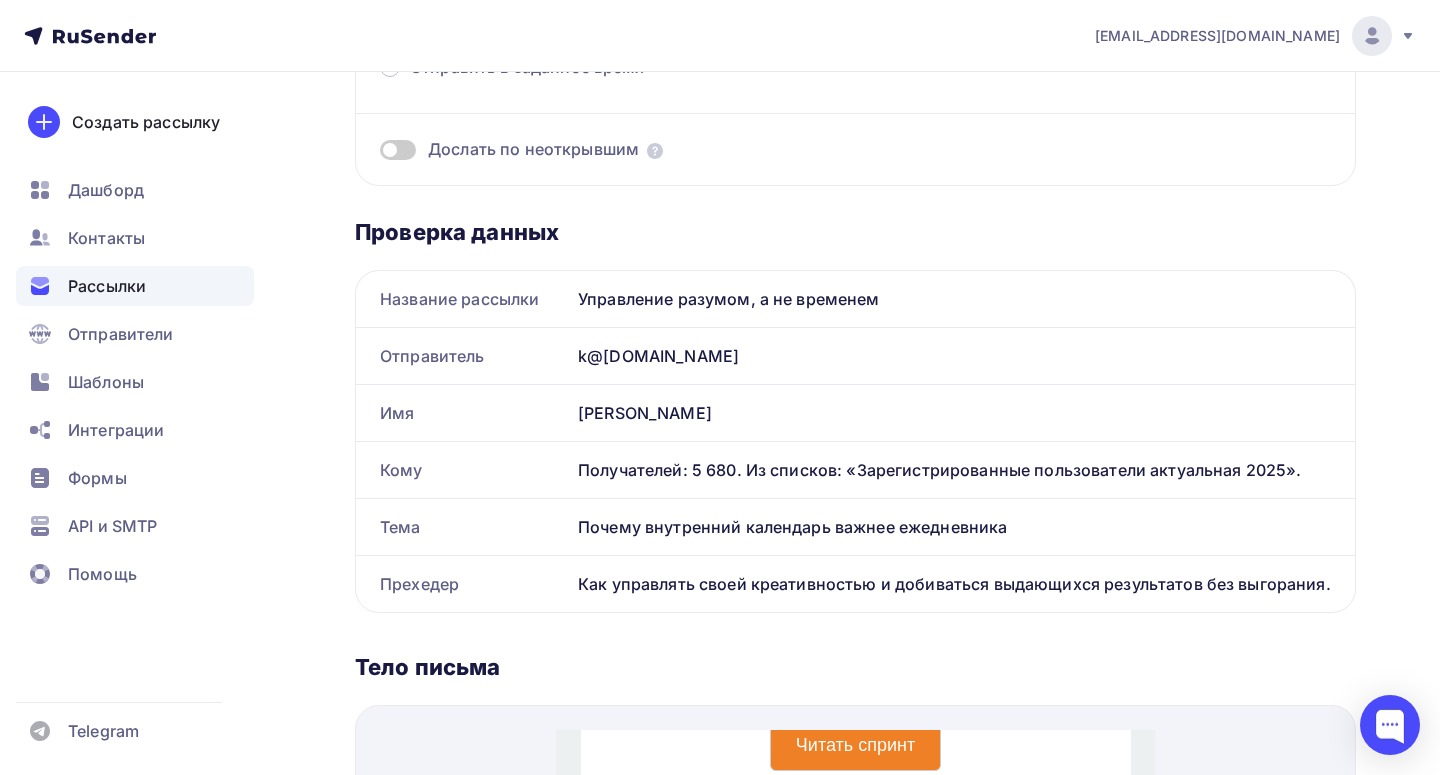 scroll, scrollTop: 0, scrollLeft: 0, axis: both 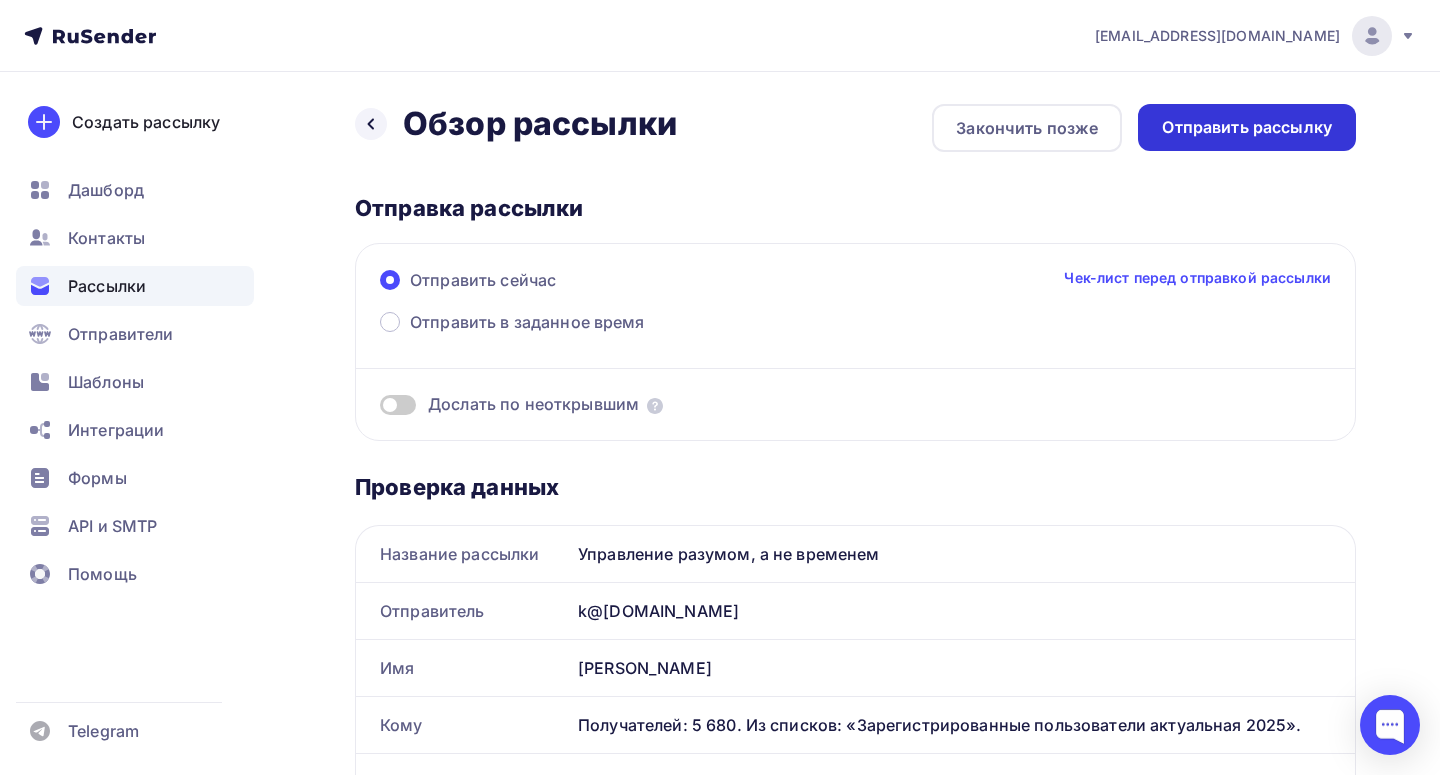 click on "Отправить рассылку" at bounding box center [1247, 127] 